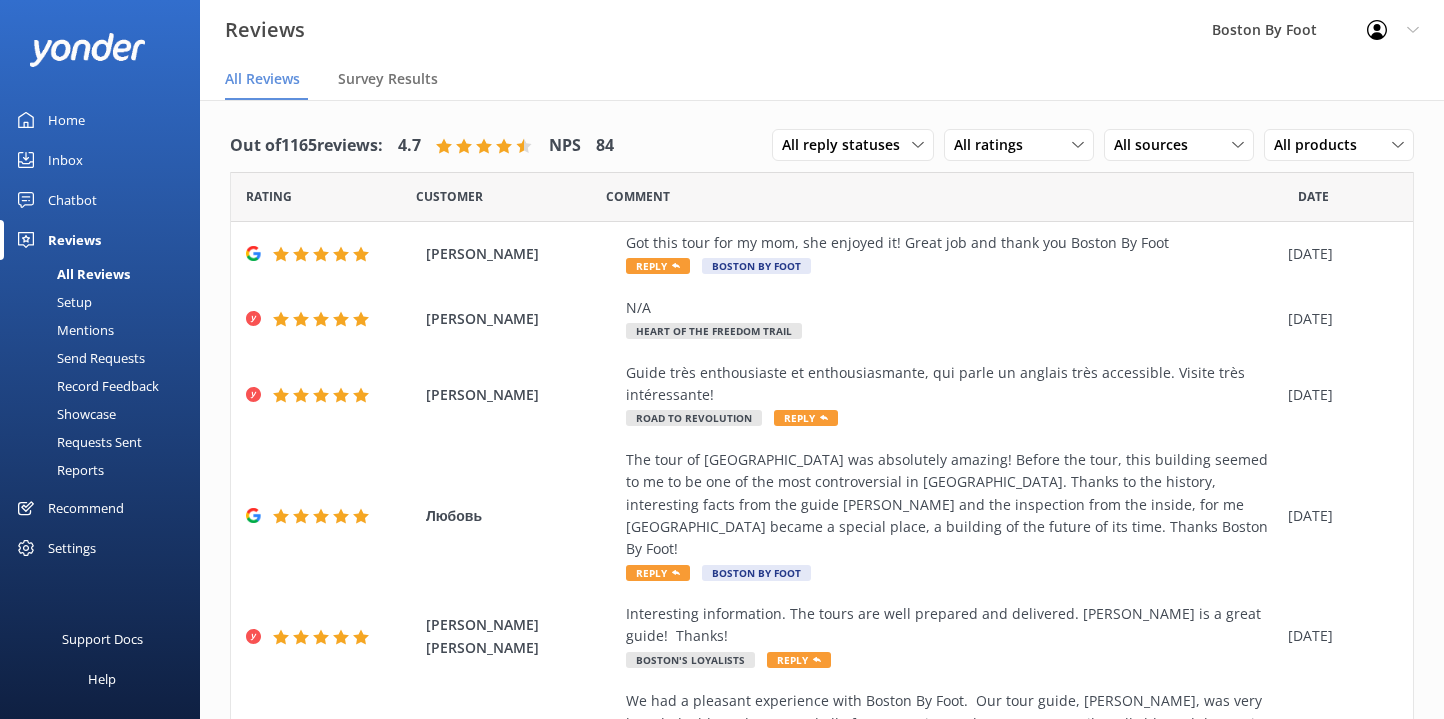 scroll, scrollTop: 0, scrollLeft: 0, axis: both 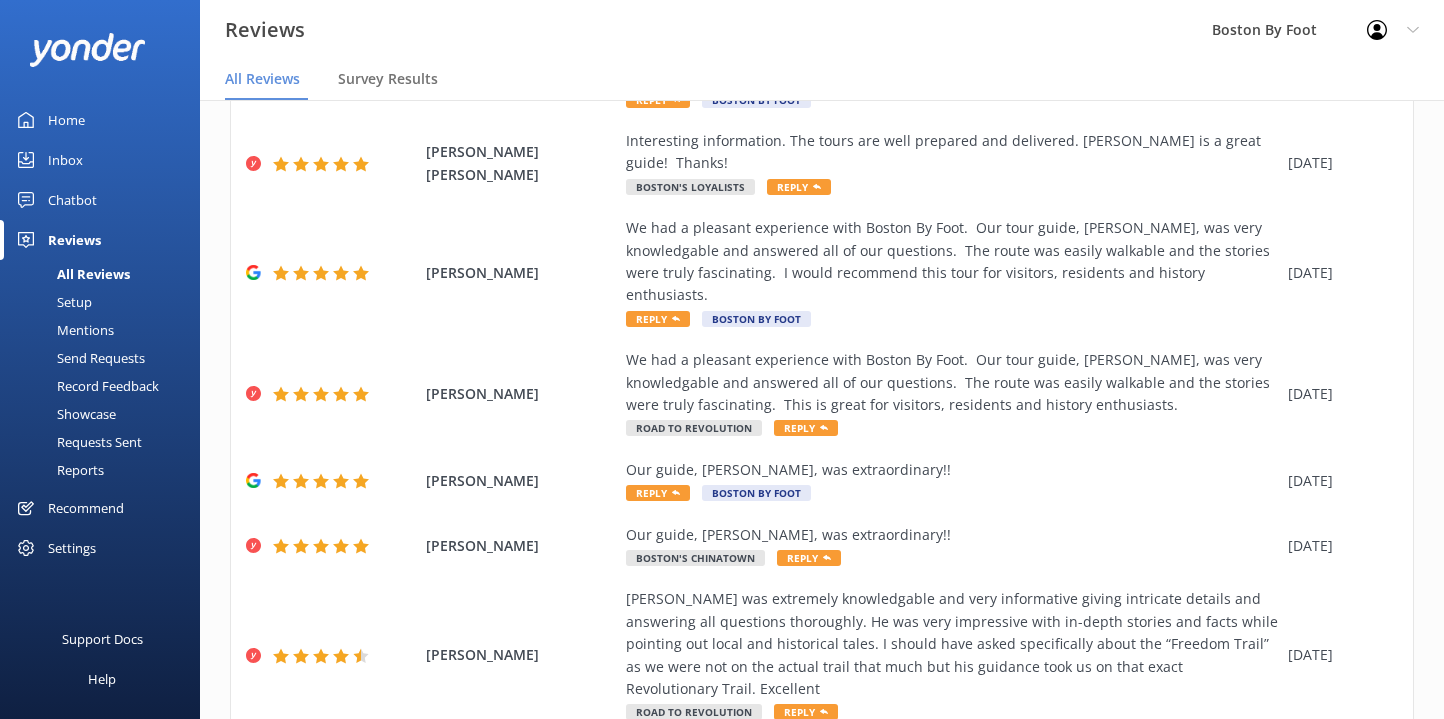 click on "9" at bounding box center [1282, 776] 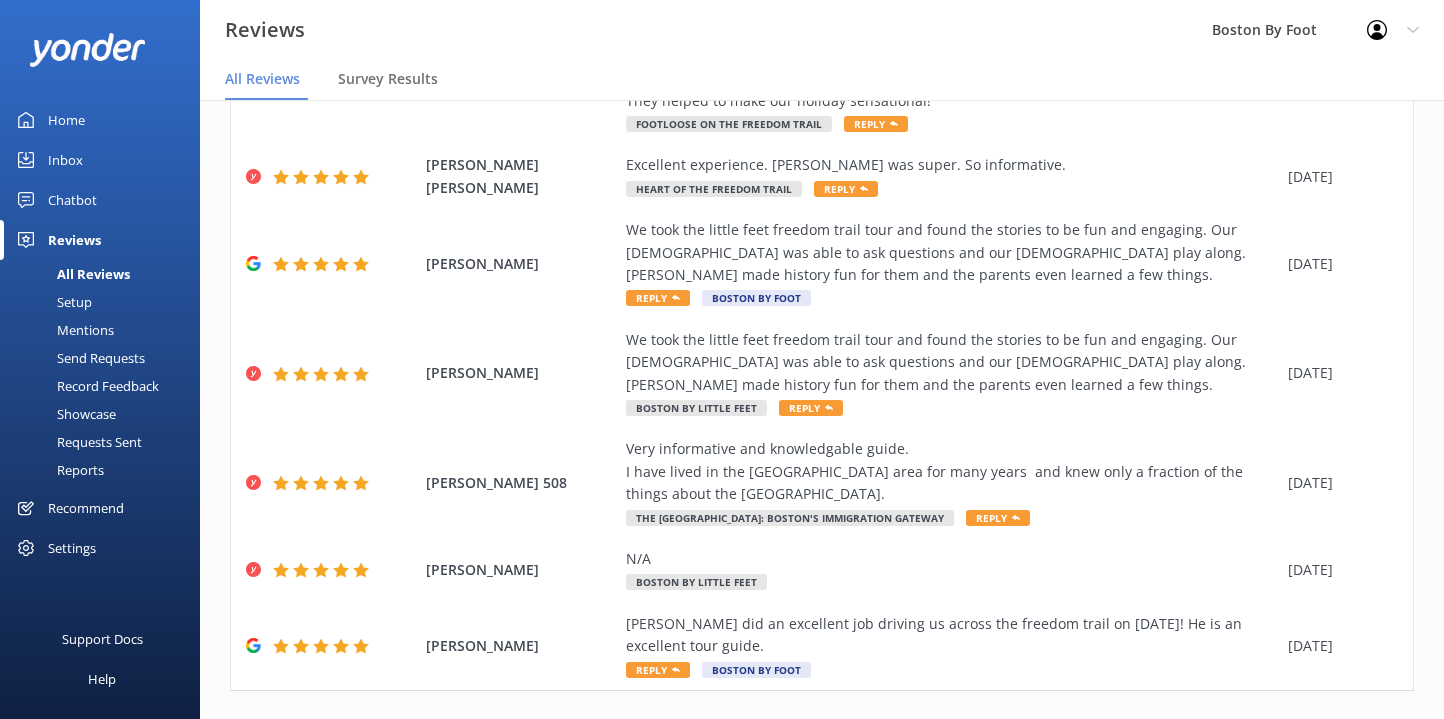 scroll, scrollTop: 473, scrollLeft: 0, axis: vertical 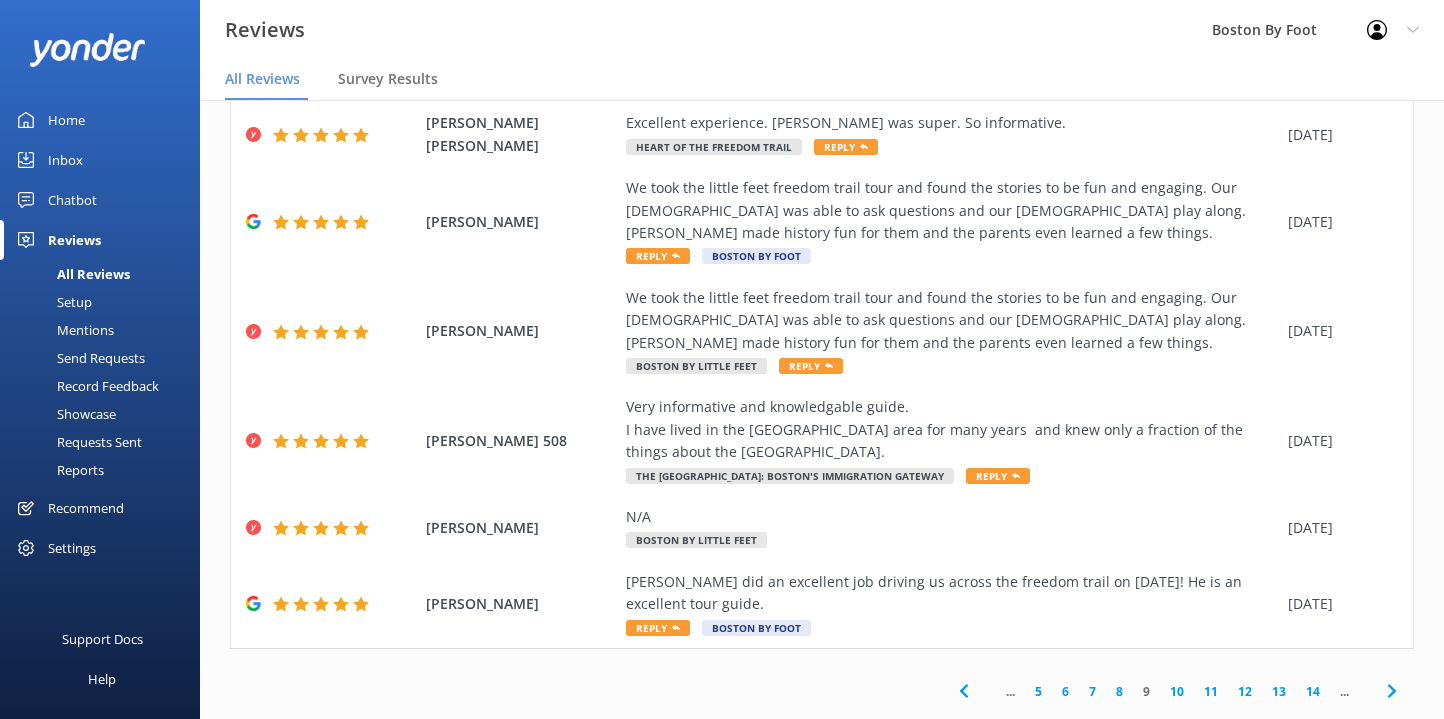 click on "11" at bounding box center (1211, 691) 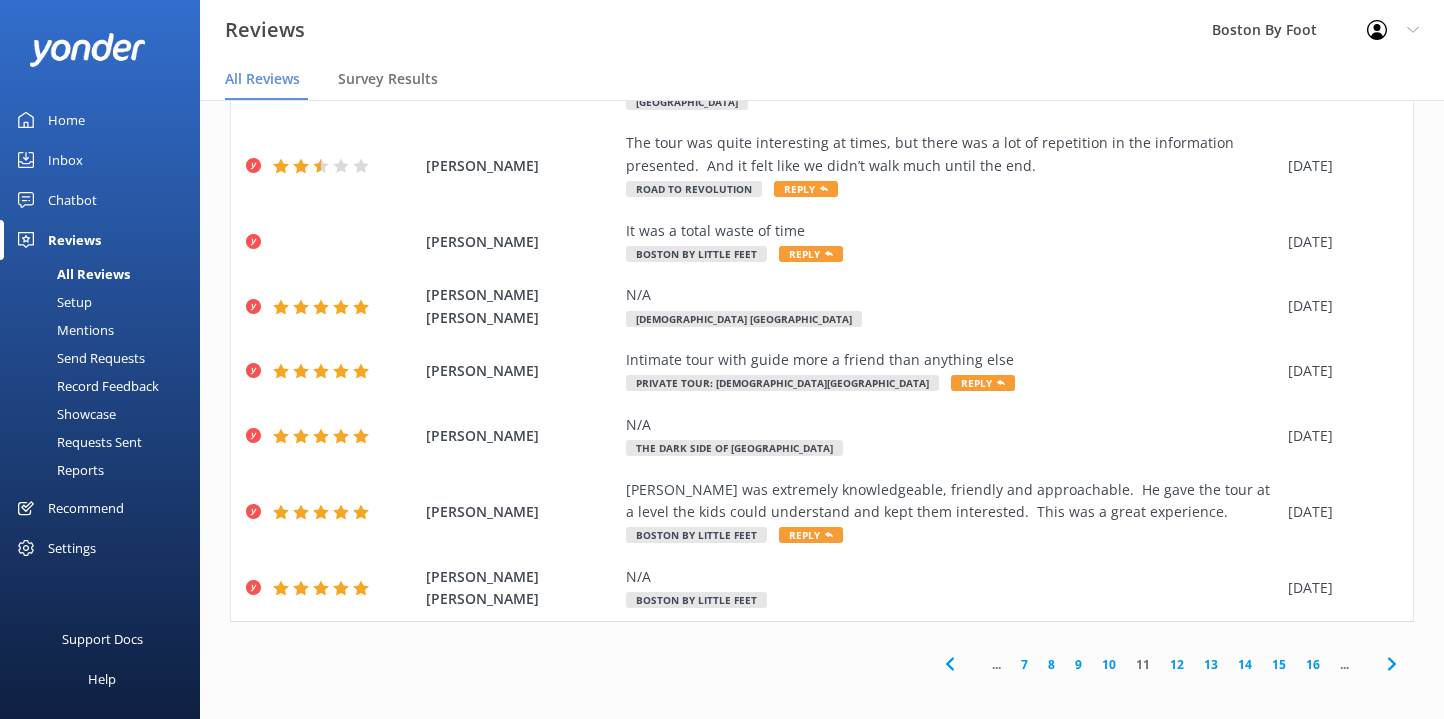 scroll, scrollTop: 253, scrollLeft: 0, axis: vertical 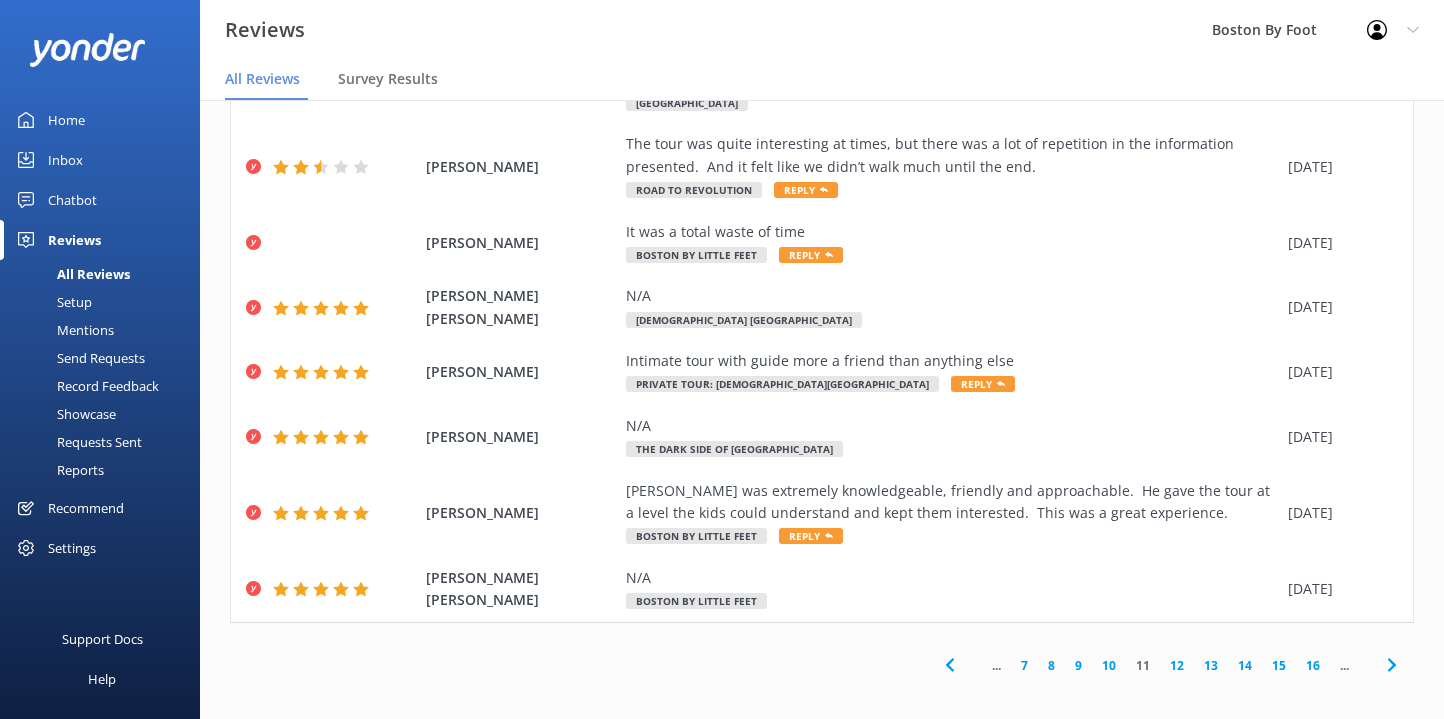click on "12" at bounding box center [1177, 665] 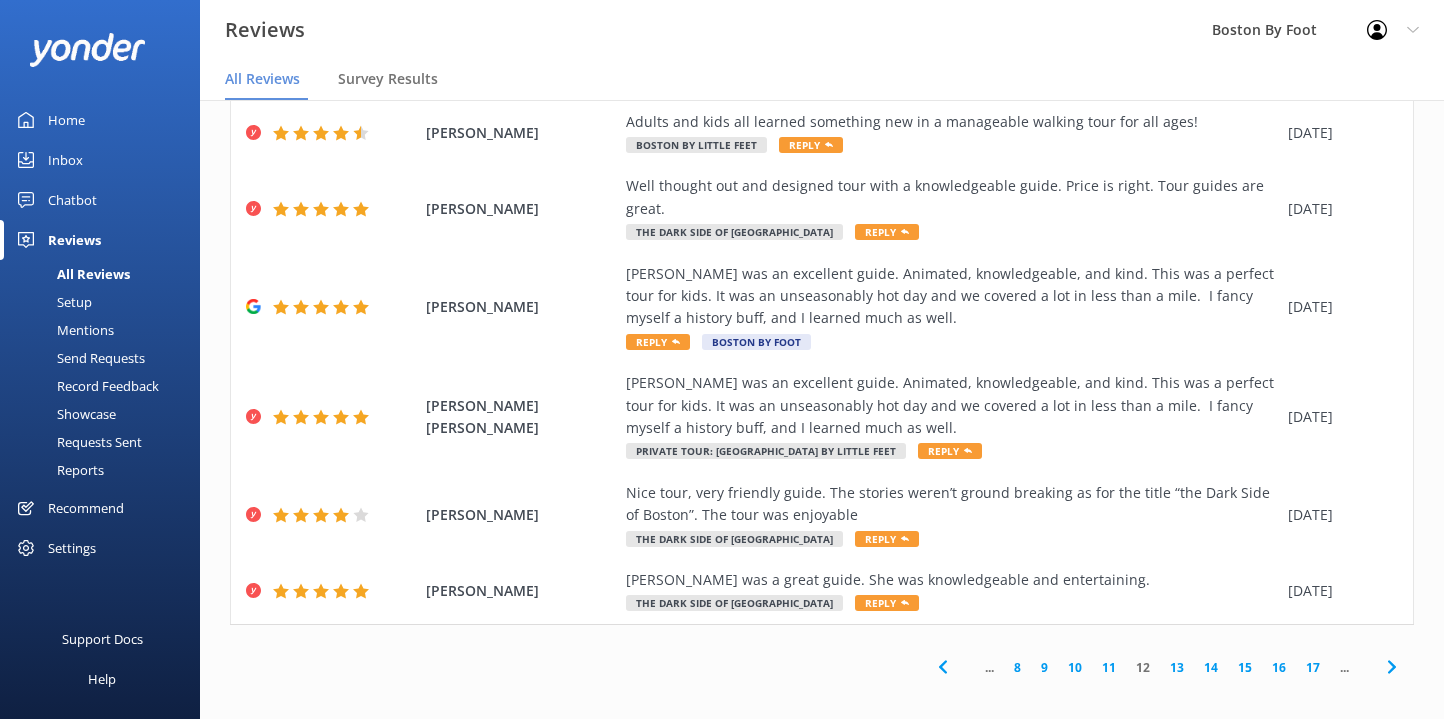 scroll, scrollTop: 429, scrollLeft: 0, axis: vertical 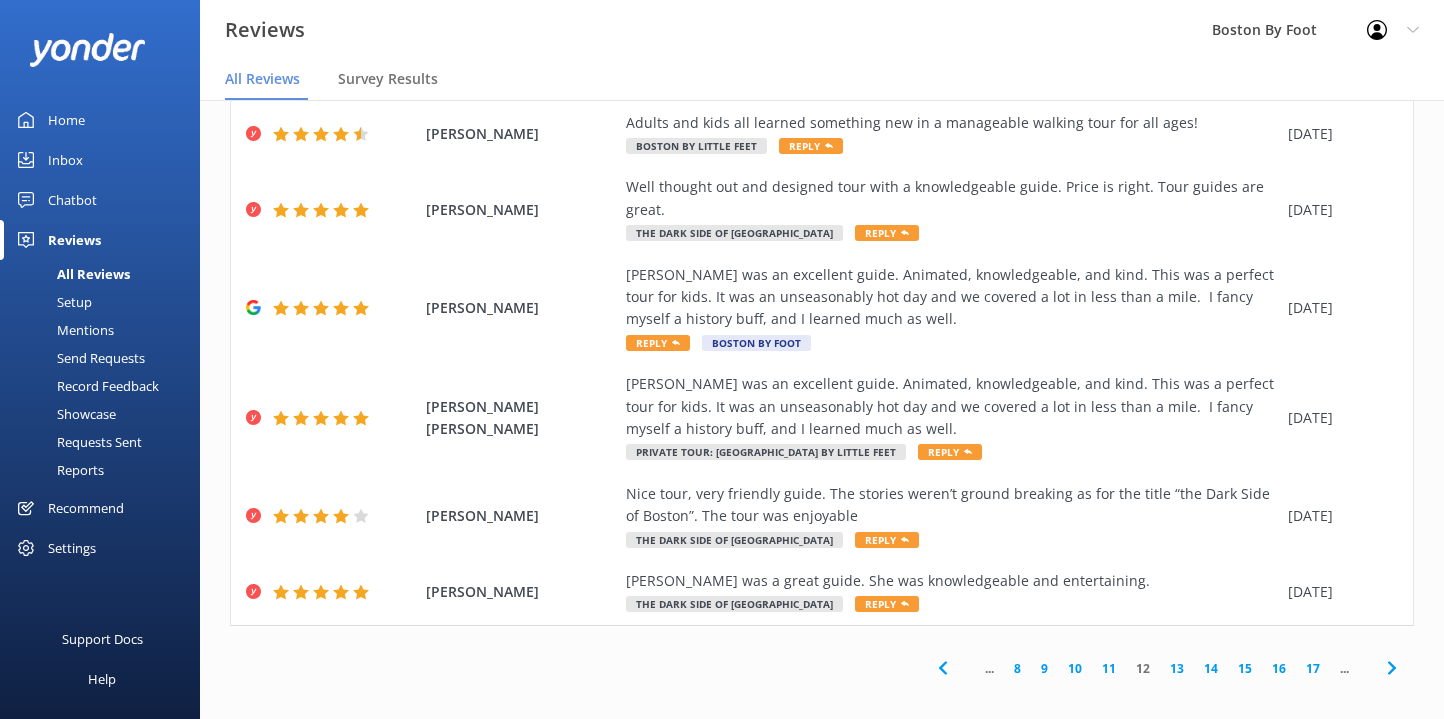 click on "11" at bounding box center (1109, 668) 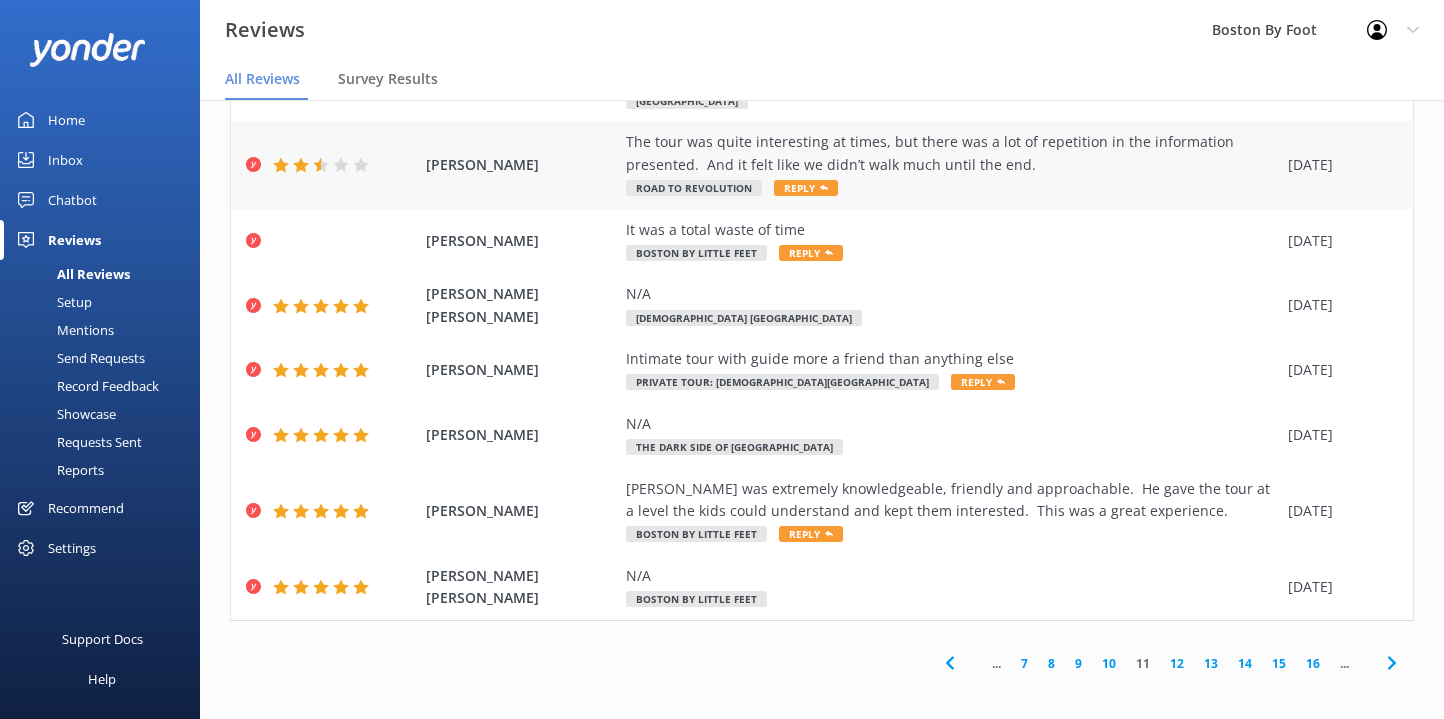 scroll, scrollTop: 253, scrollLeft: 0, axis: vertical 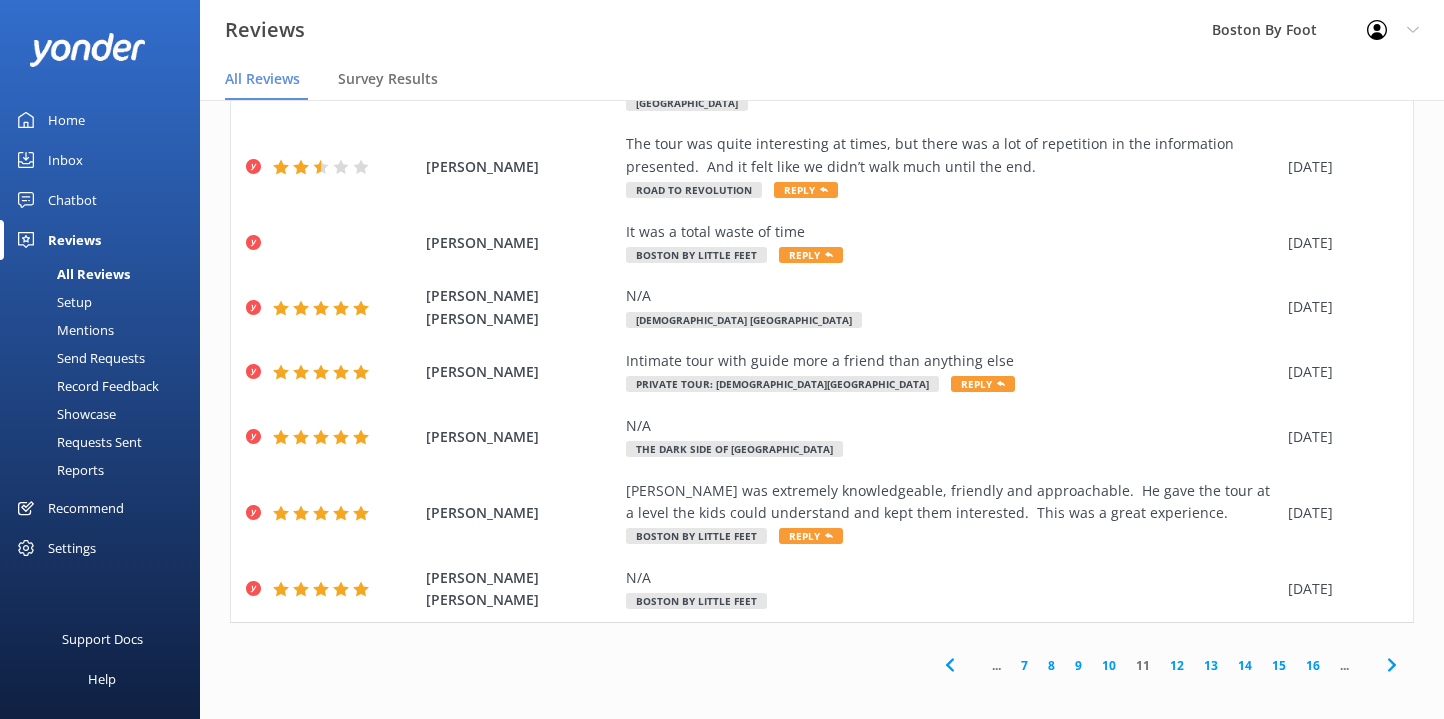 click on "13" at bounding box center (1211, 665) 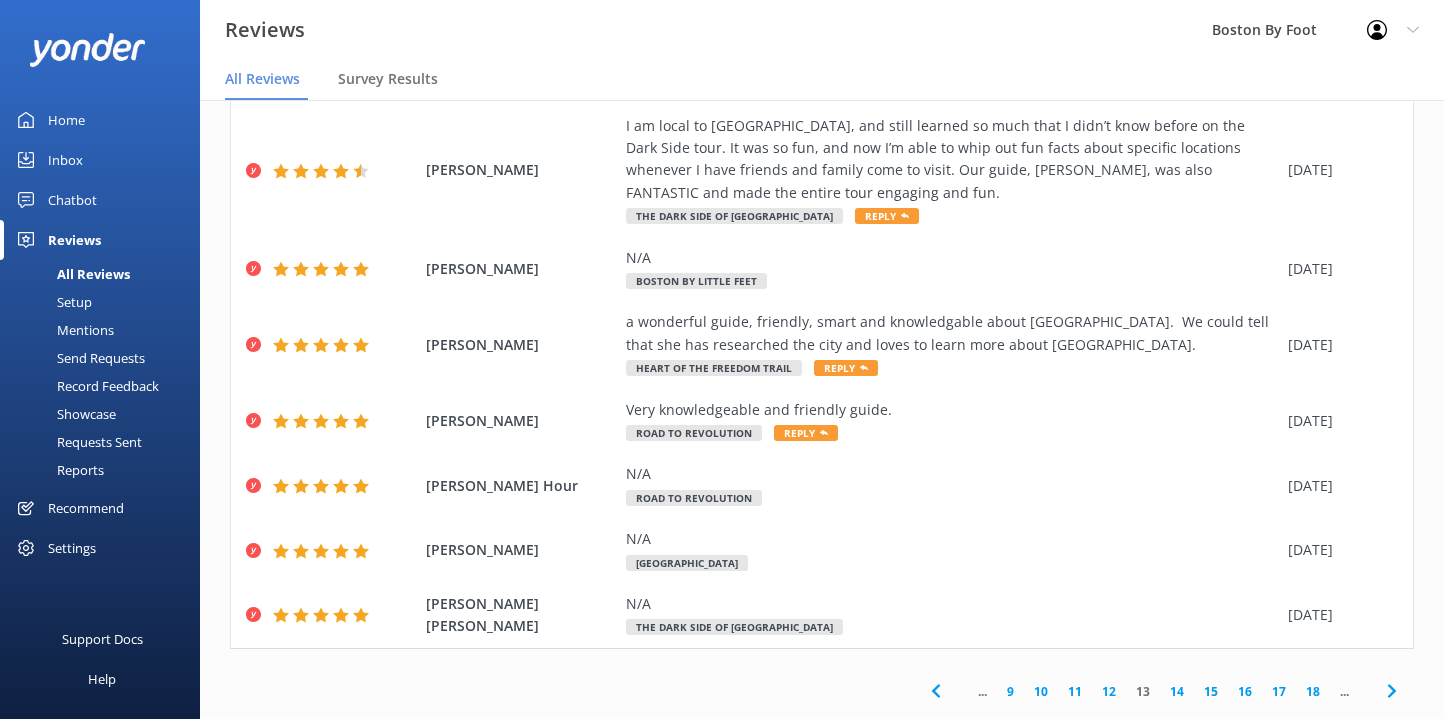 scroll, scrollTop: 517, scrollLeft: 0, axis: vertical 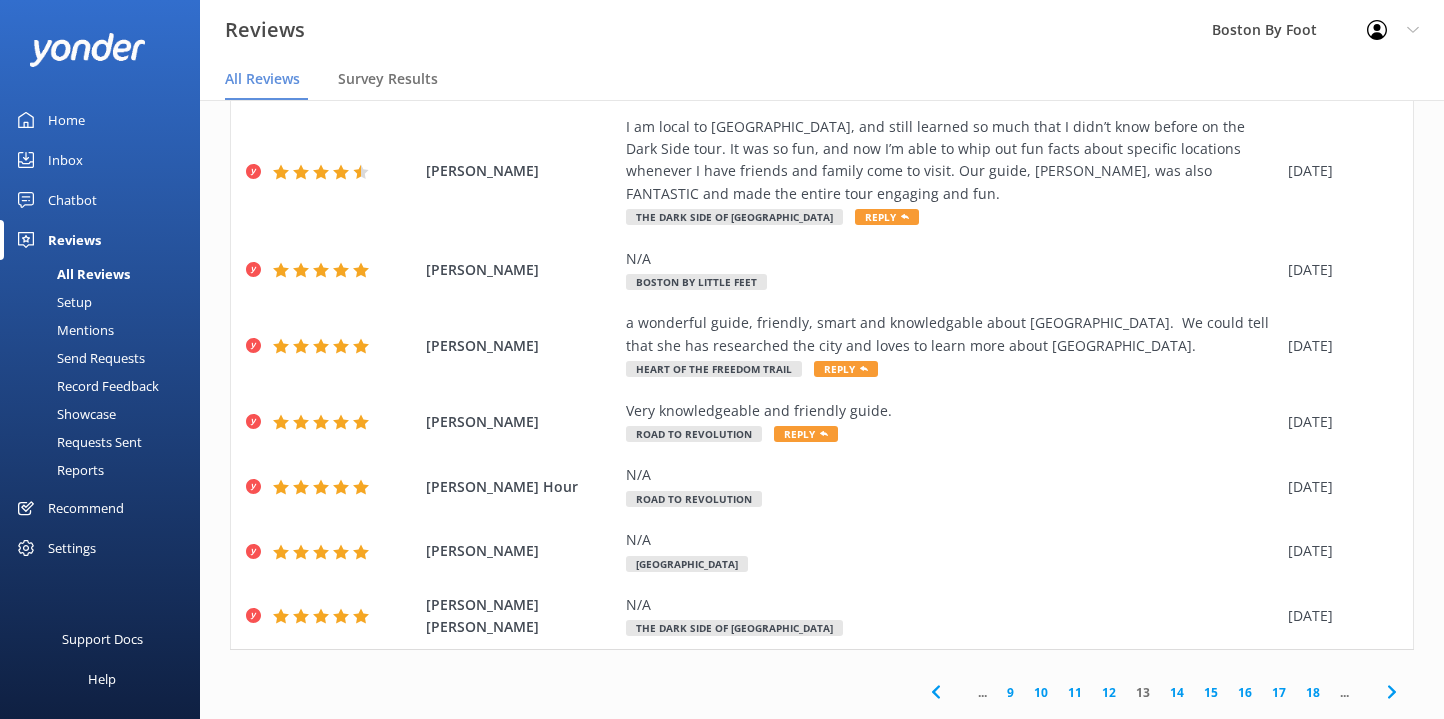 click on "14" at bounding box center [1177, 692] 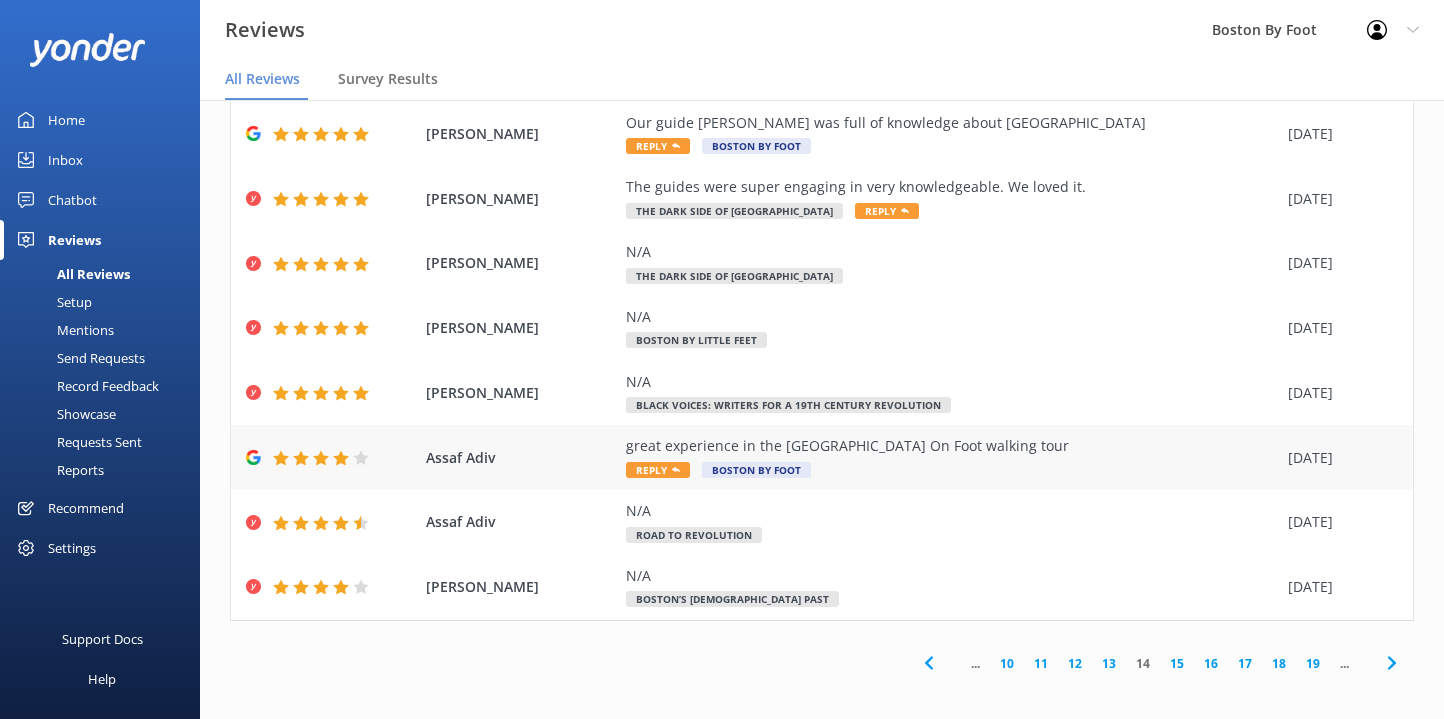 scroll, scrollTop: 209, scrollLeft: 0, axis: vertical 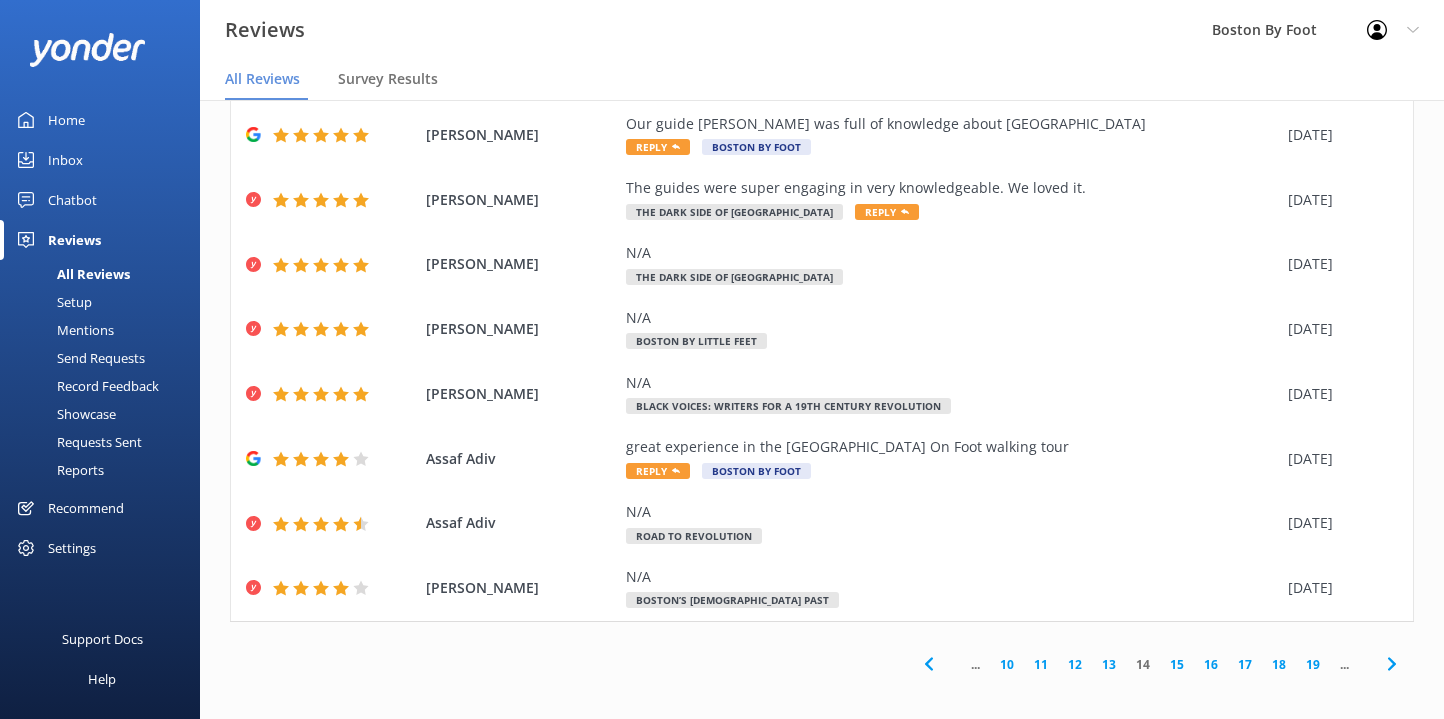 click on "15" at bounding box center [1177, 664] 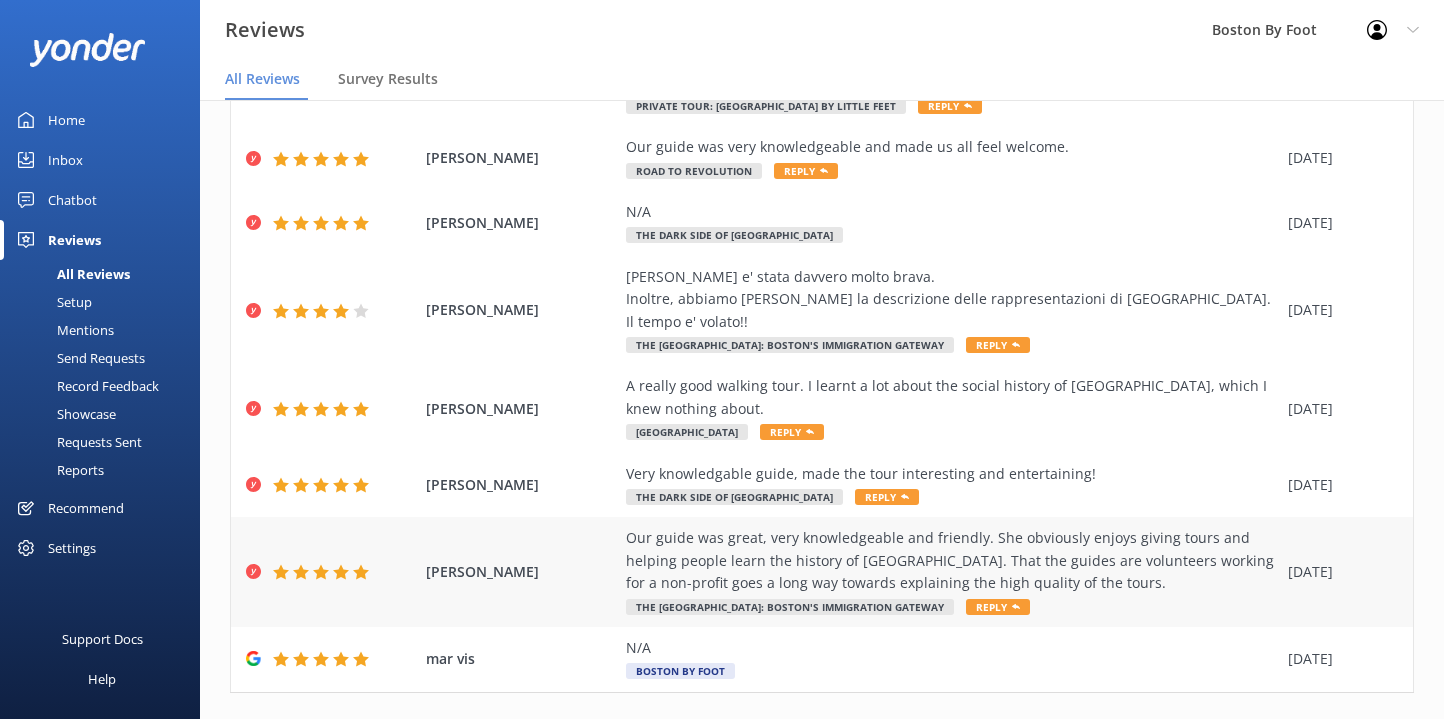 scroll, scrollTop: 473, scrollLeft: 0, axis: vertical 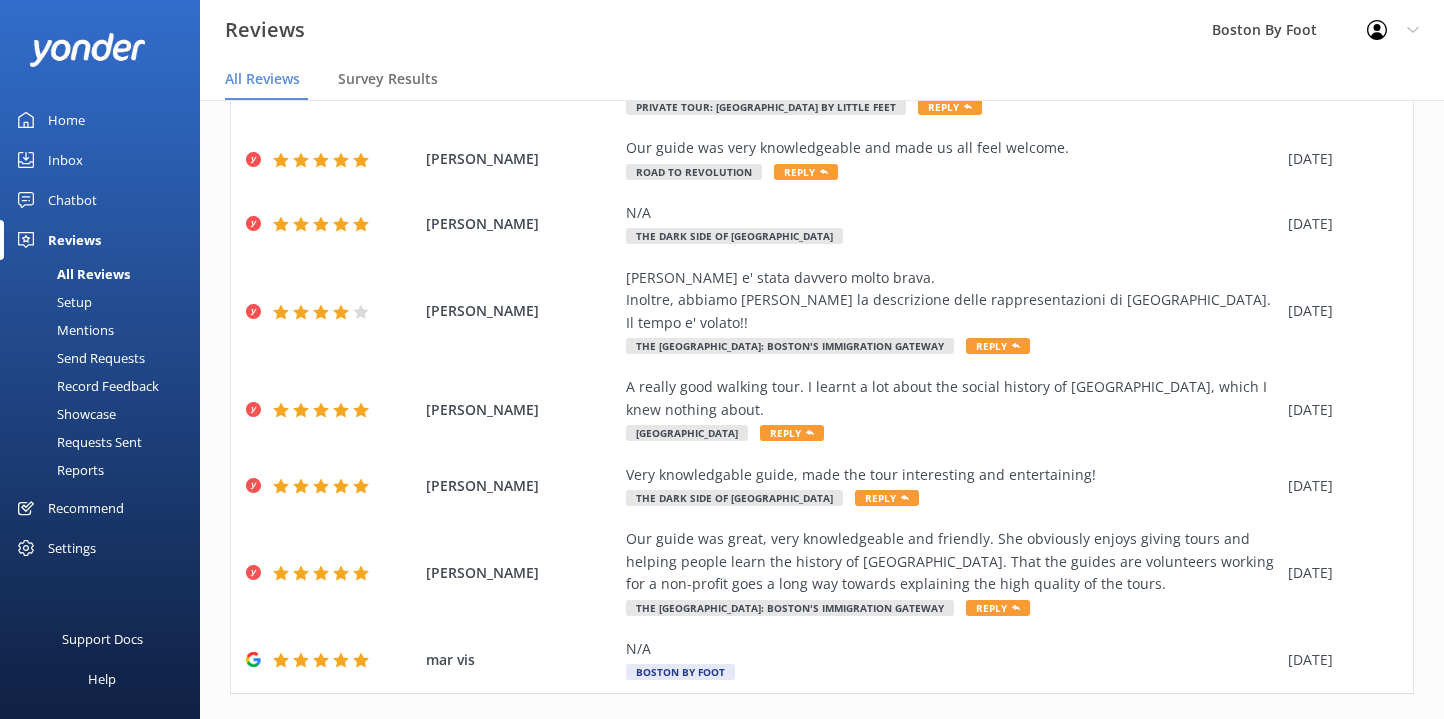 click on "13" at bounding box center [1075, 736] 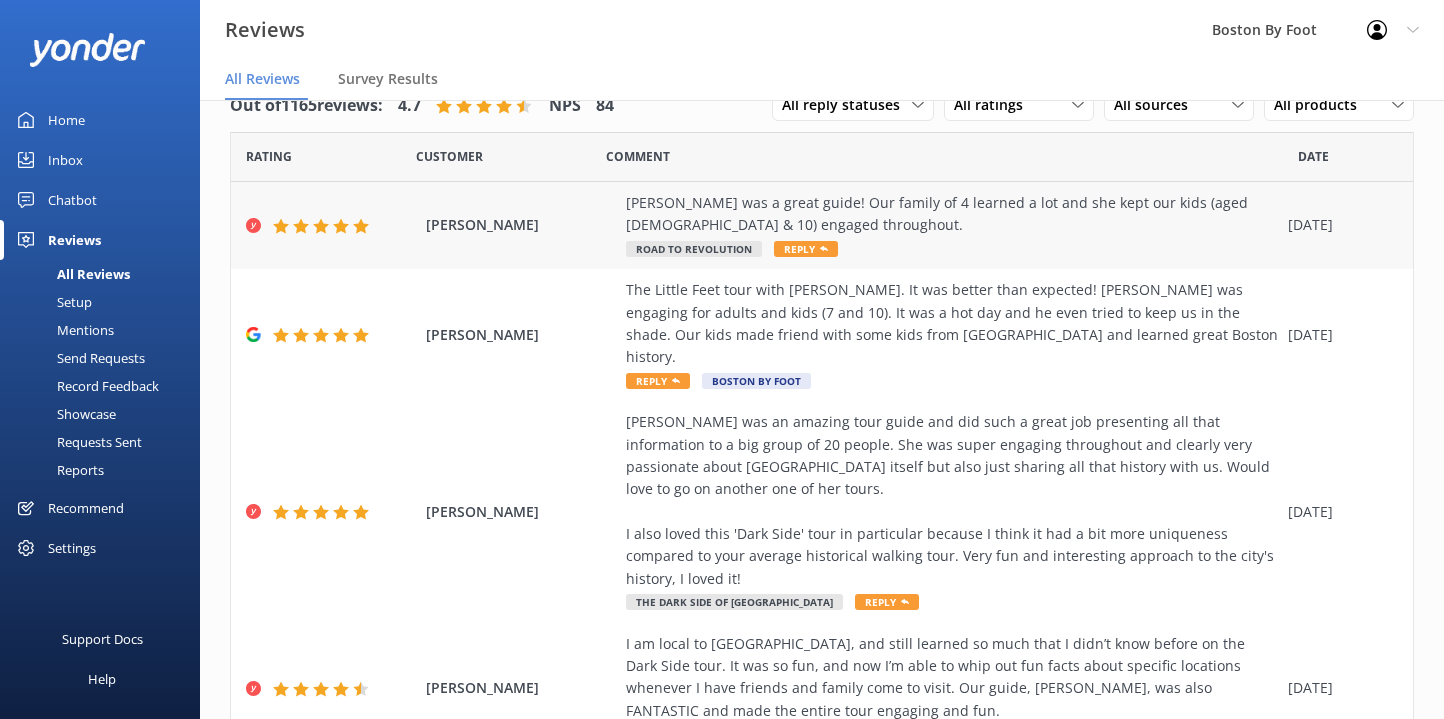 scroll, scrollTop: 0, scrollLeft: 0, axis: both 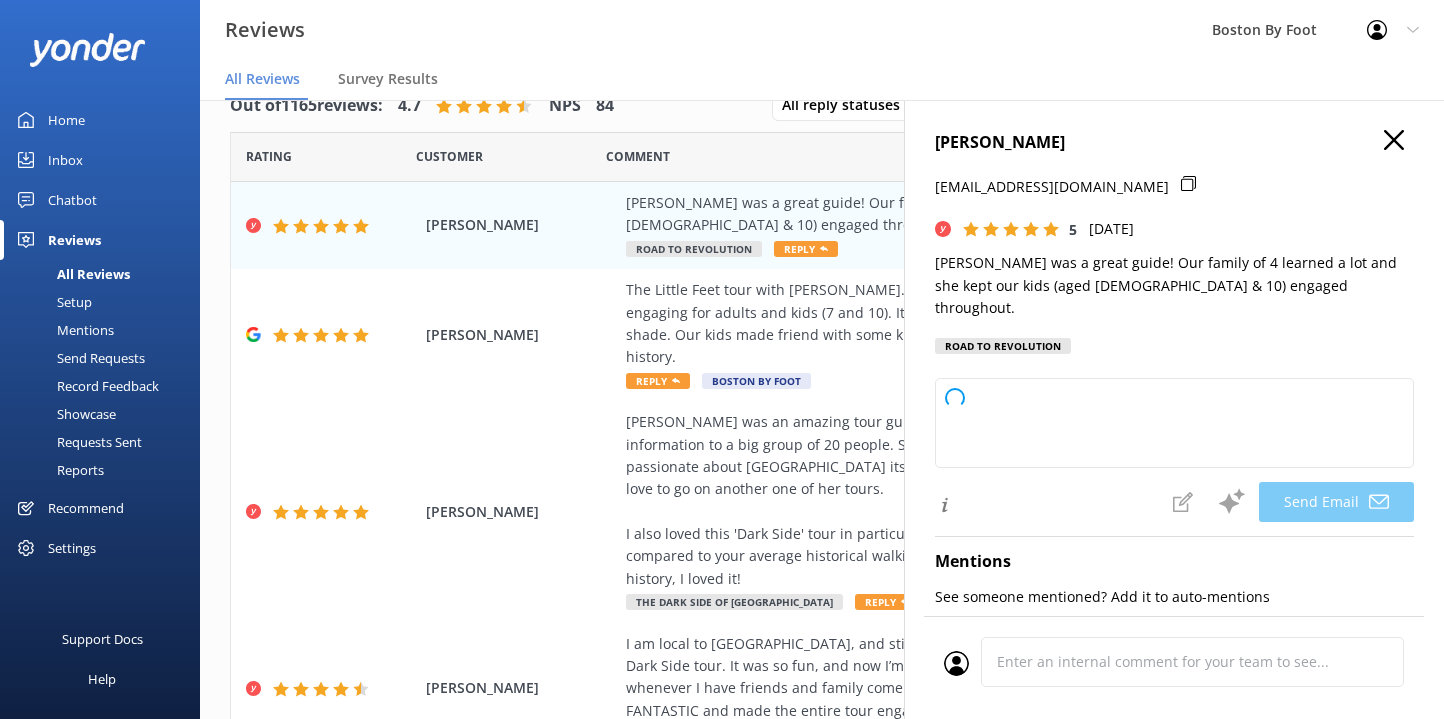type on "Thank you so much, [PERSON_NAME]! We're delighted to hear that [PERSON_NAME] made your family’s experience enjoyable and educational. We appreciate your kind words and hope to welcome you all again soon!" 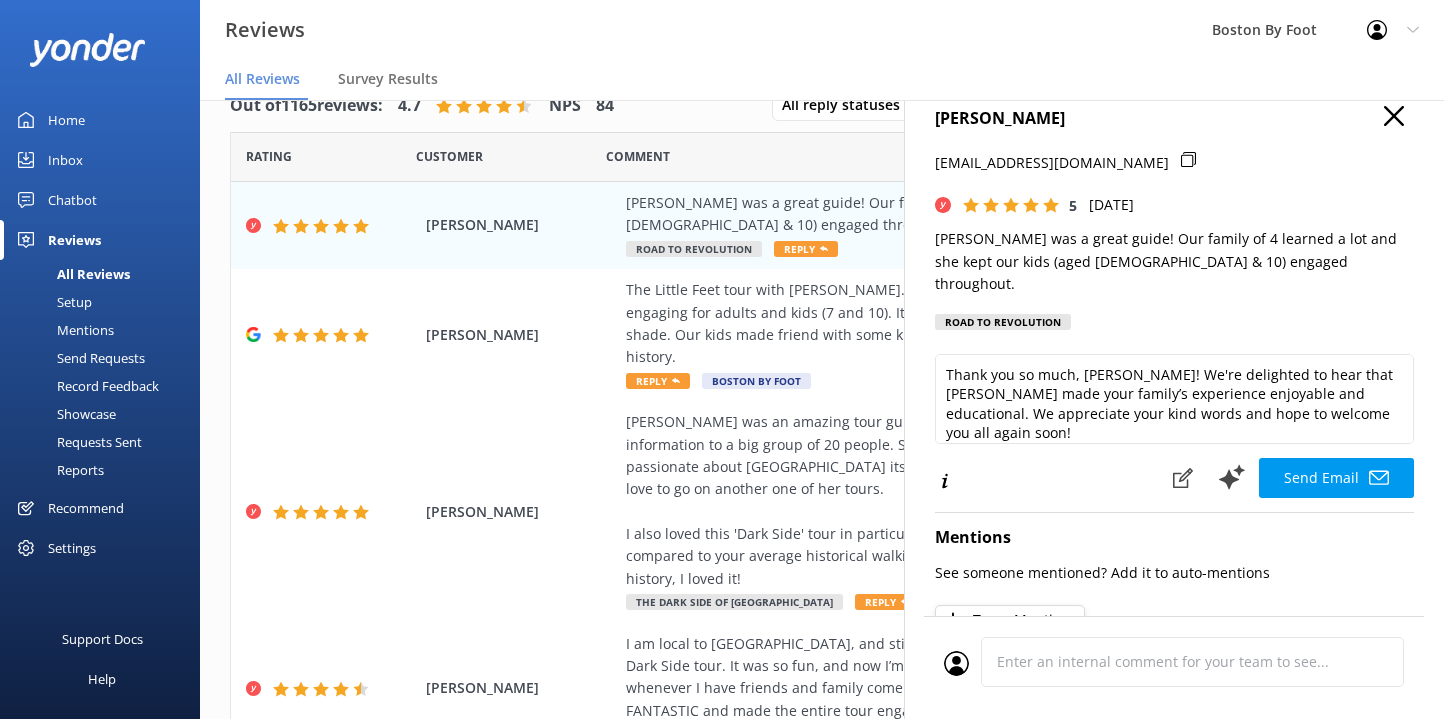 scroll, scrollTop: 25, scrollLeft: 0, axis: vertical 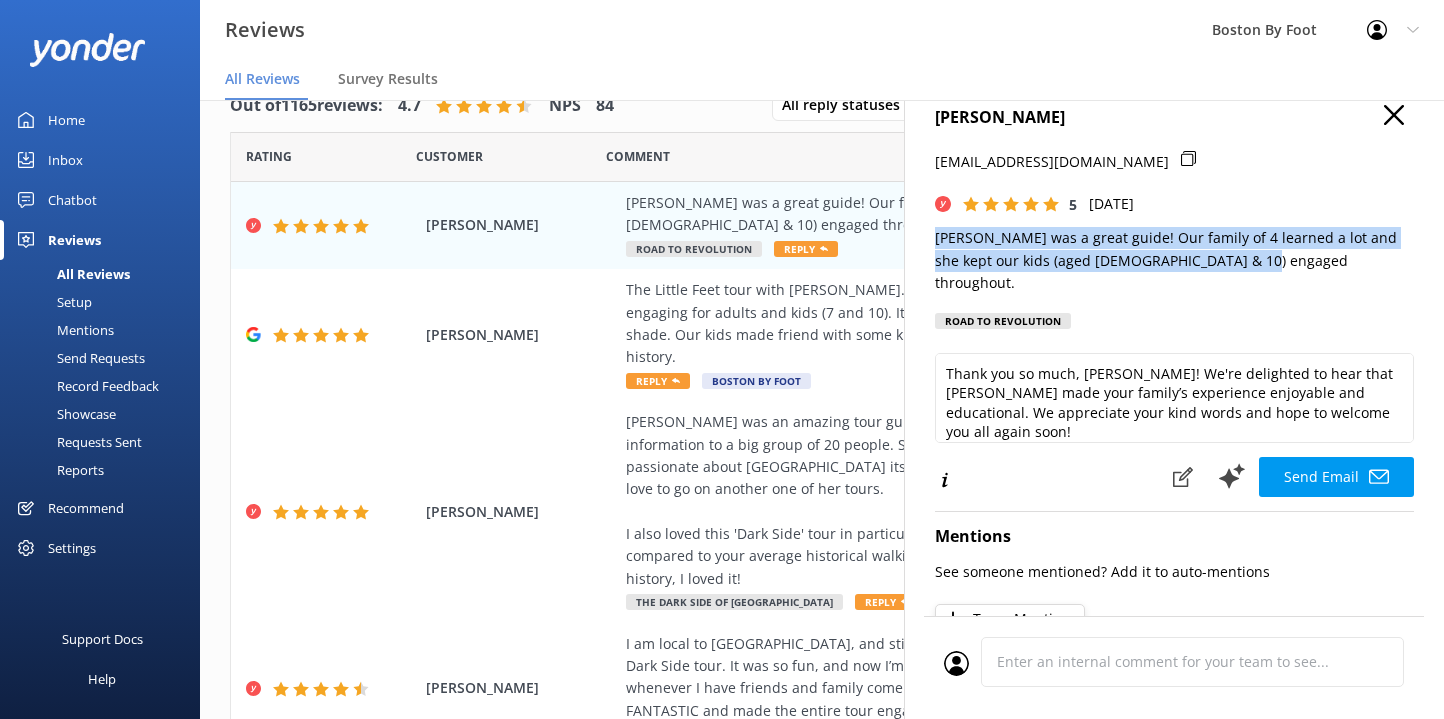 drag, startPoint x: 1223, startPoint y: 259, endPoint x: 929, endPoint y: 240, distance: 294.6133 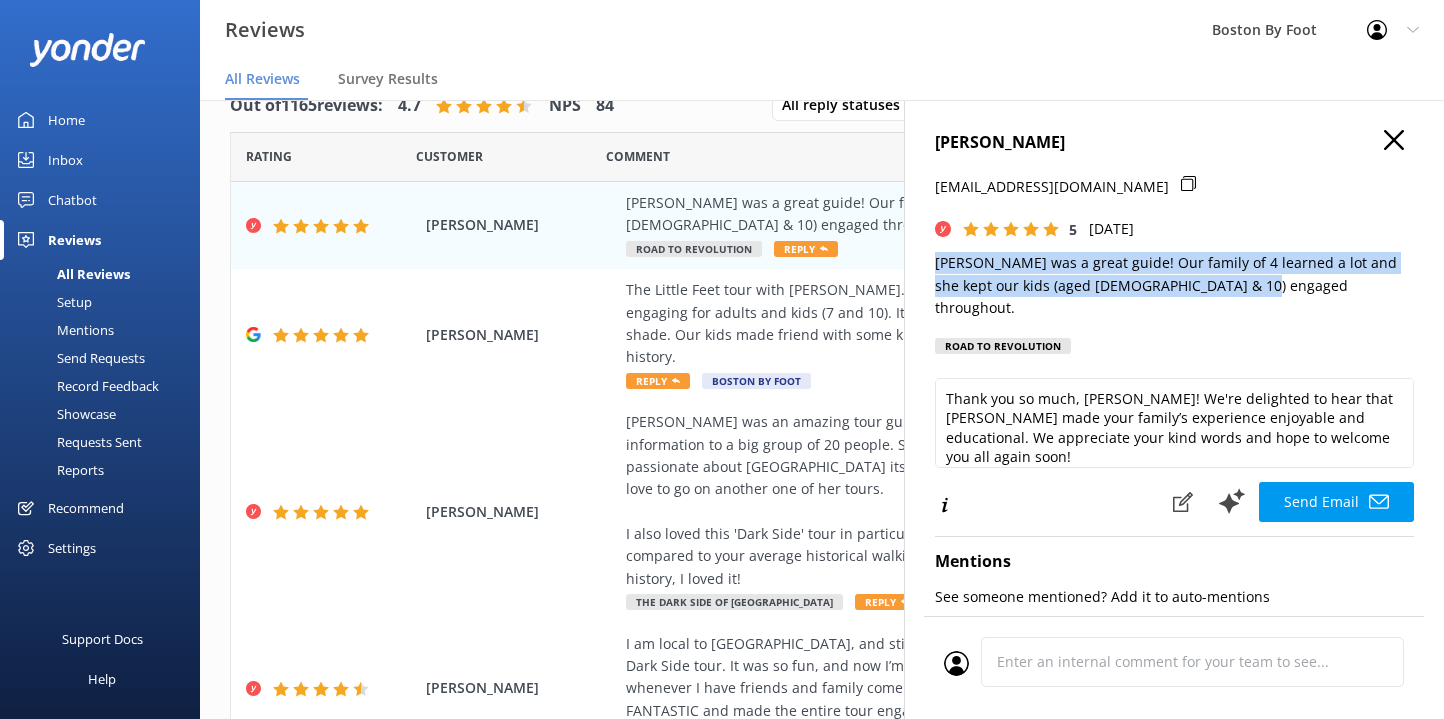 scroll, scrollTop: 0, scrollLeft: 0, axis: both 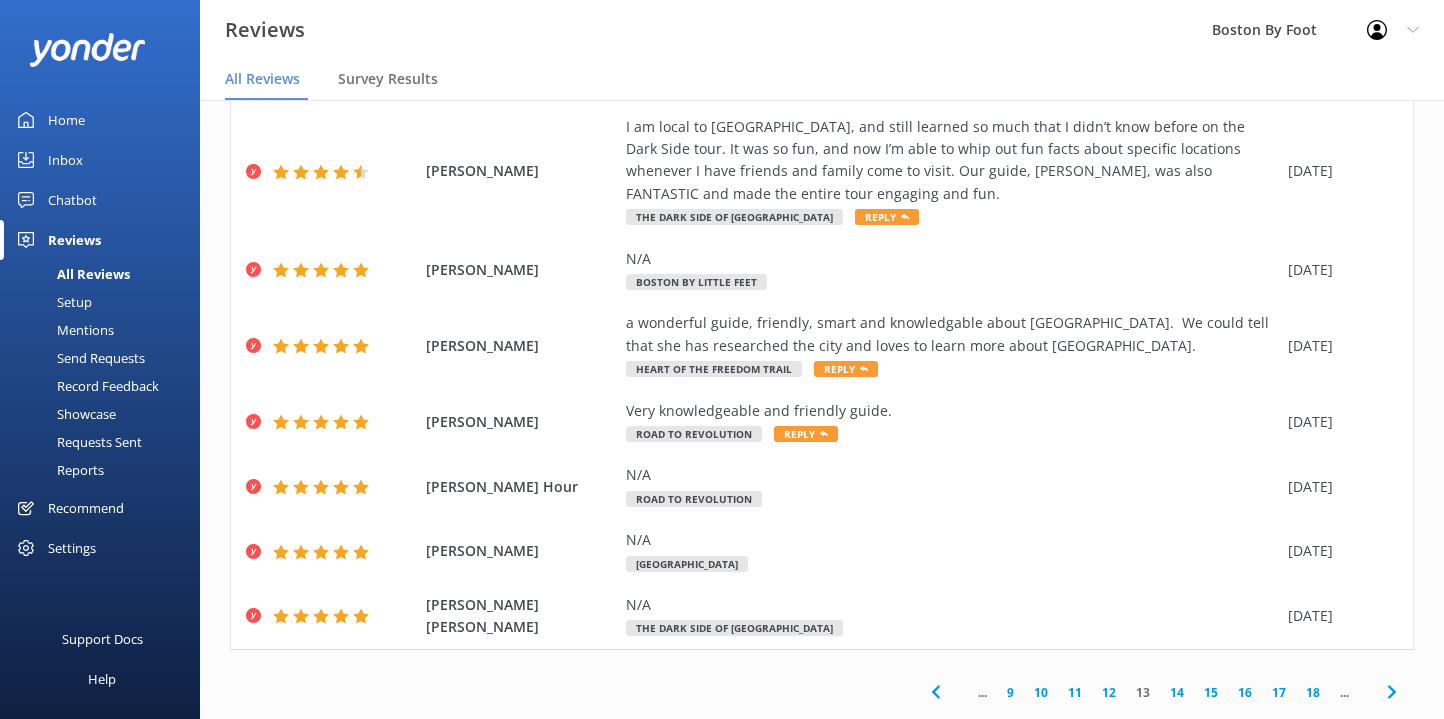 click on "12" at bounding box center (1109, 692) 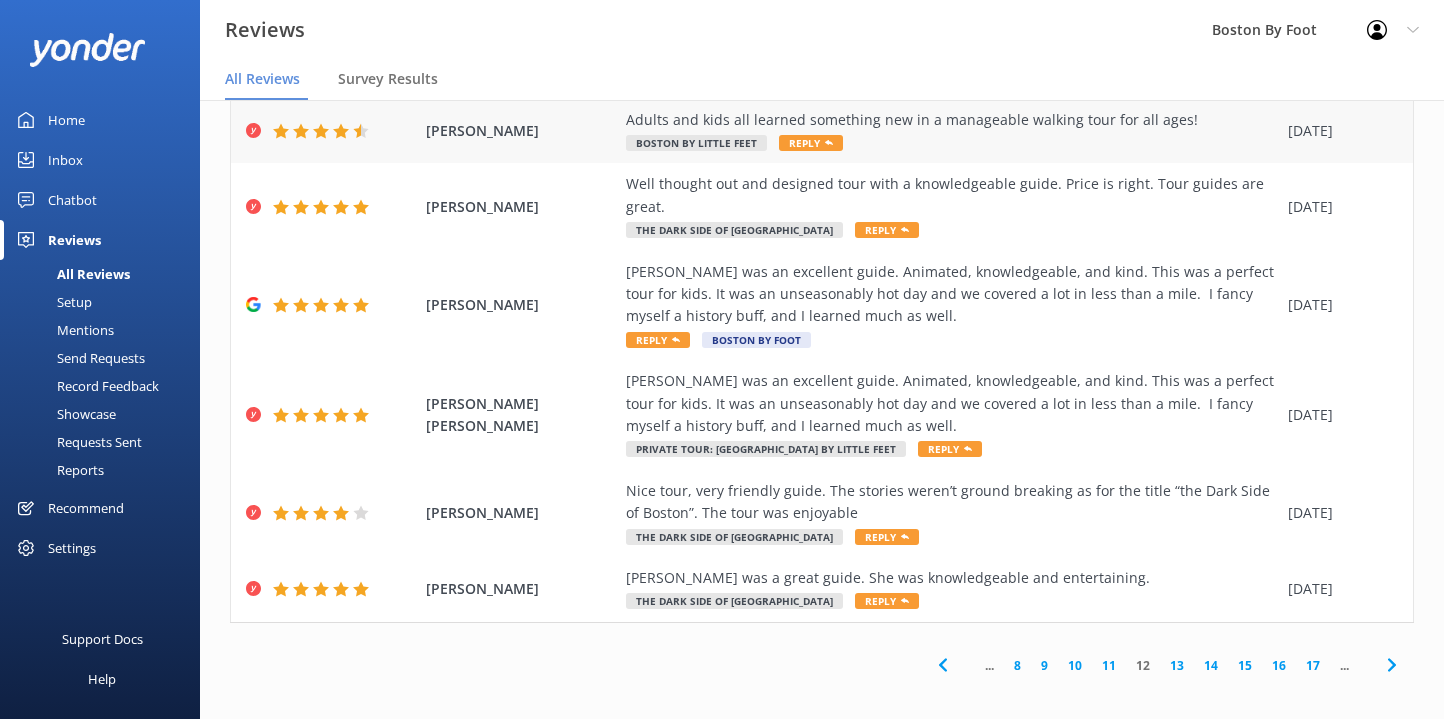 scroll, scrollTop: 429, scrollLeft: 0, axis: vertical 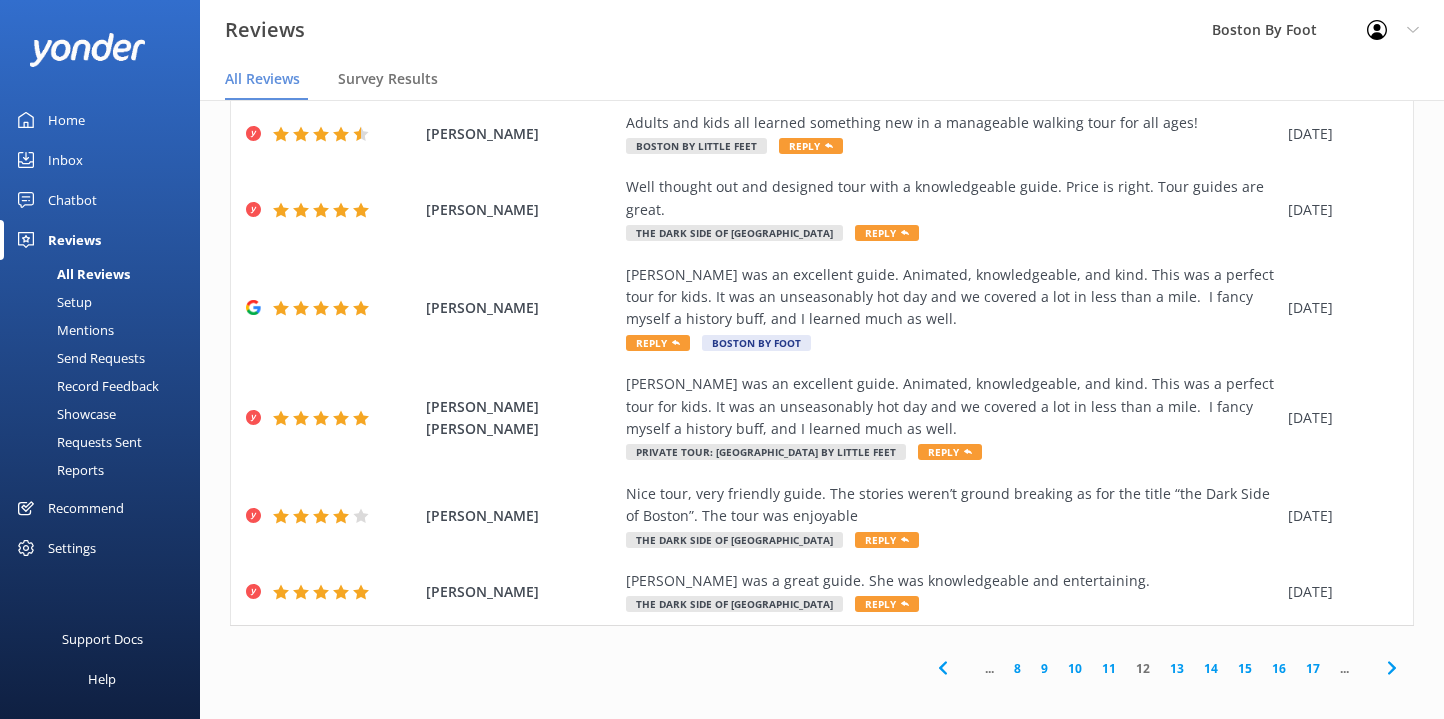 click on "13" at bounding box center [1177, 668] 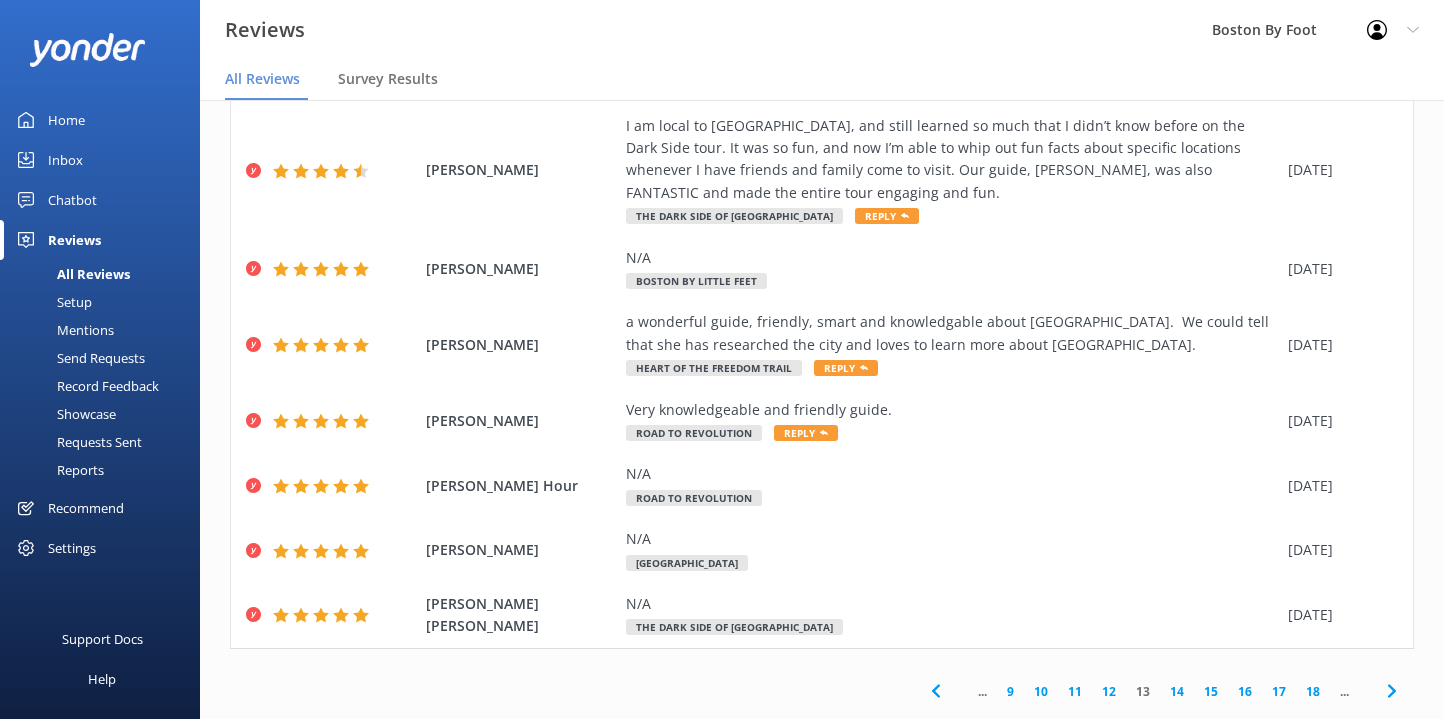 scroll, scrollTop: 517, scrollLeft: 0, axis: vertical 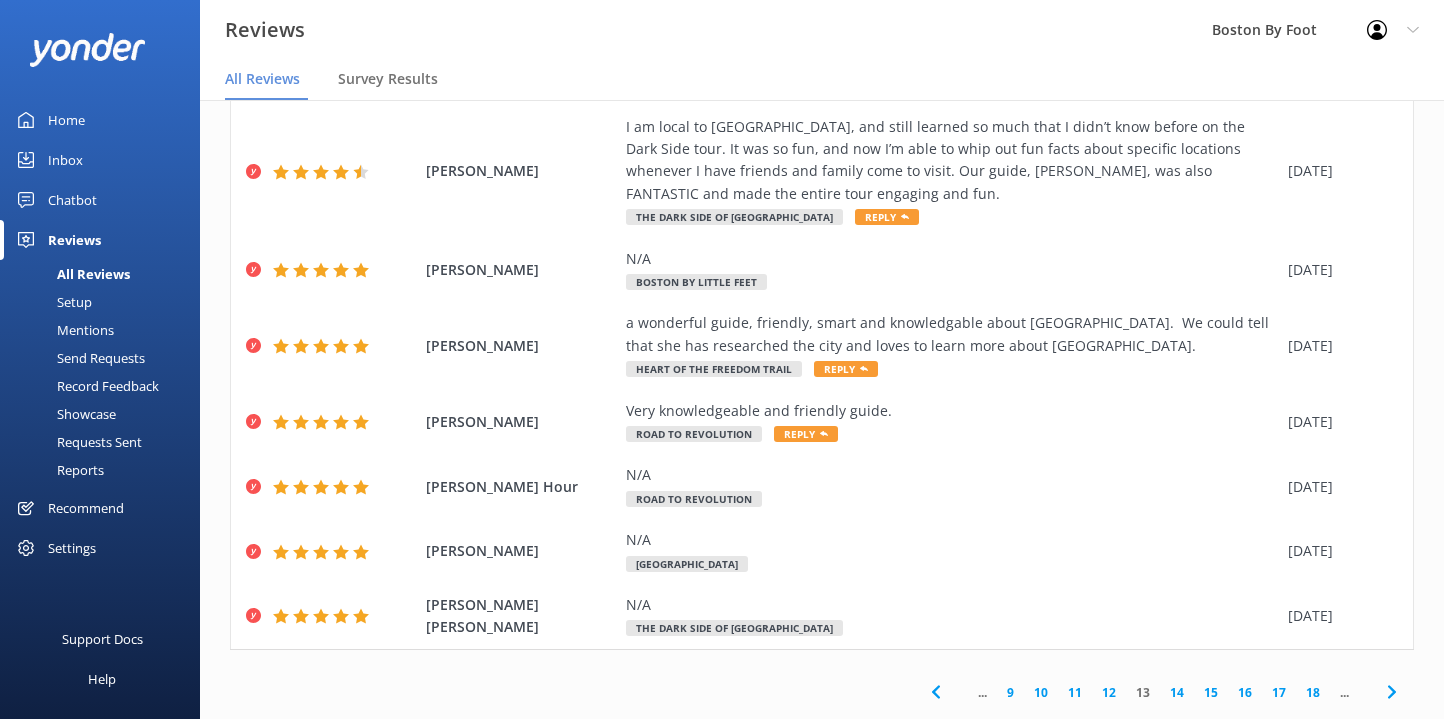 click on "12" at bounding box center [1109, 692] 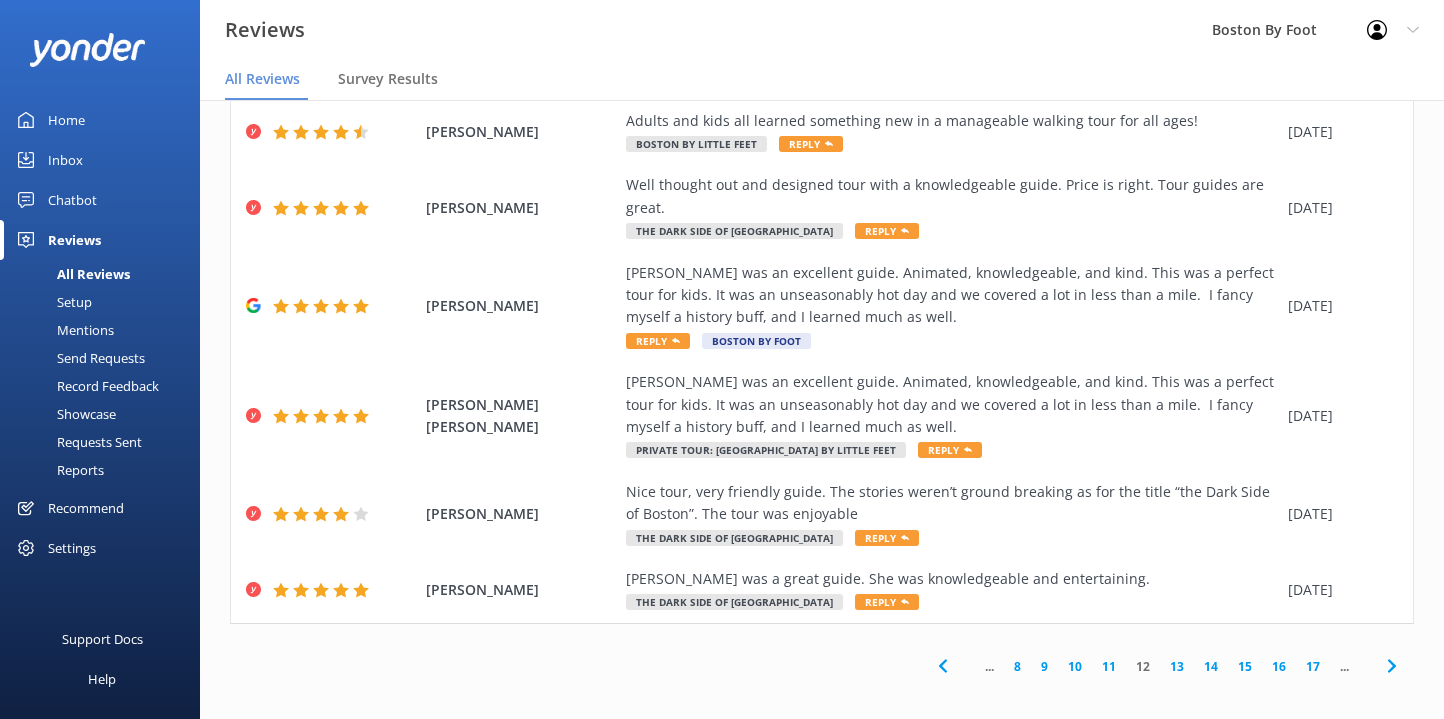 scroll, scrollTop: 429, scrollLeft: 0, axis: vertical 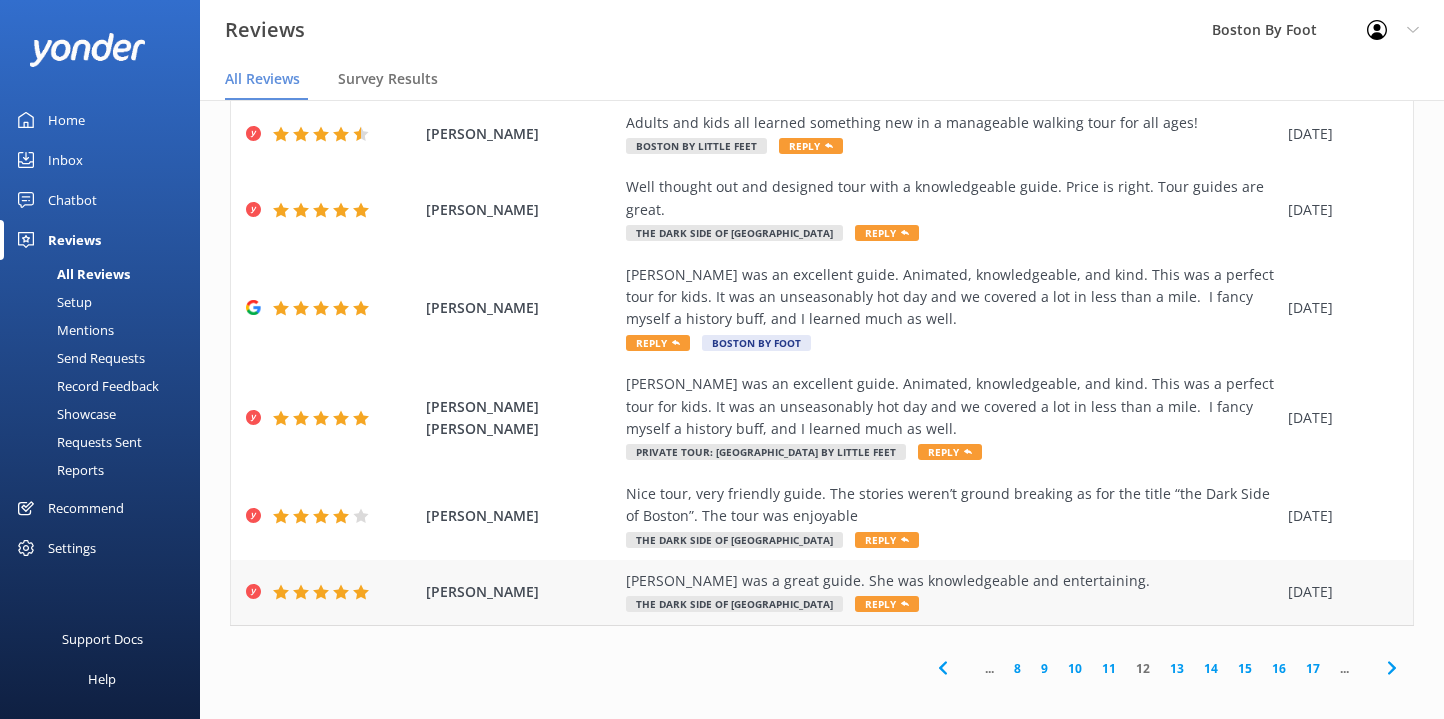 click on "[PERSON_NAME] was a great guide. She was knowledgeable and entertaining." at bounding box center (952, 581) 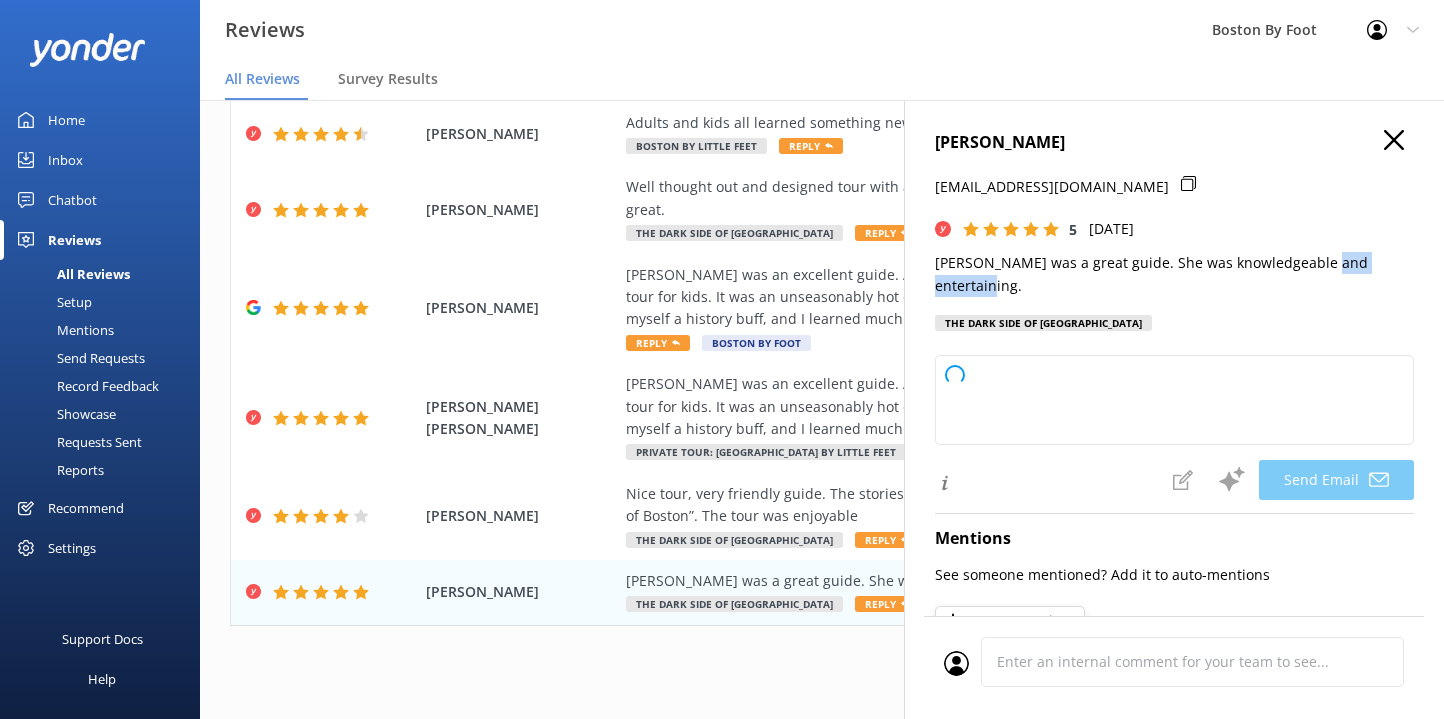 type on "Thank you so much for your wonderful review, [PERSON_NAME]! We're delighted to hear you had a great experience with [PERSON_NAME]. We'll be sure to pass along your kind words. Hope to see you again soon!" 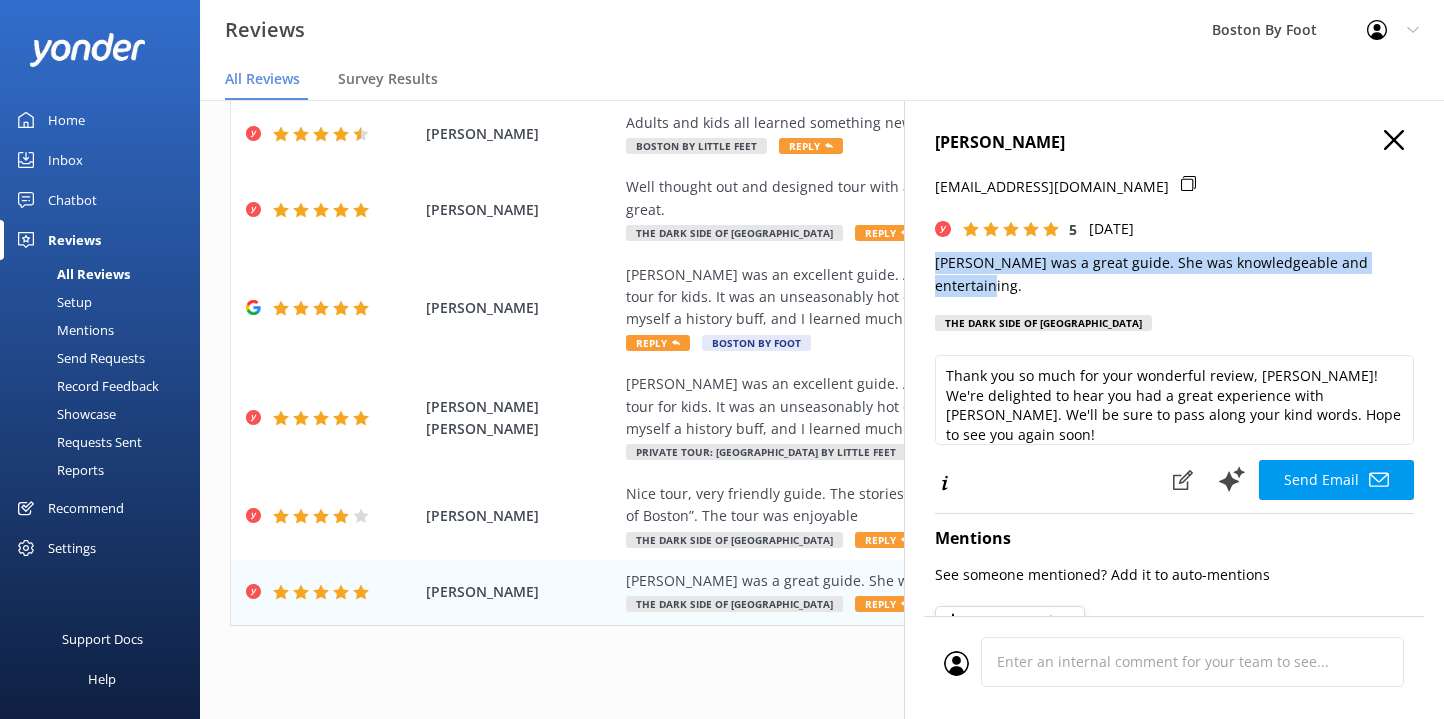 drag, startPoint x: 1407, startPoint y: 259, endPoint x: 929, endPoint y: 261, distance: 478.00418 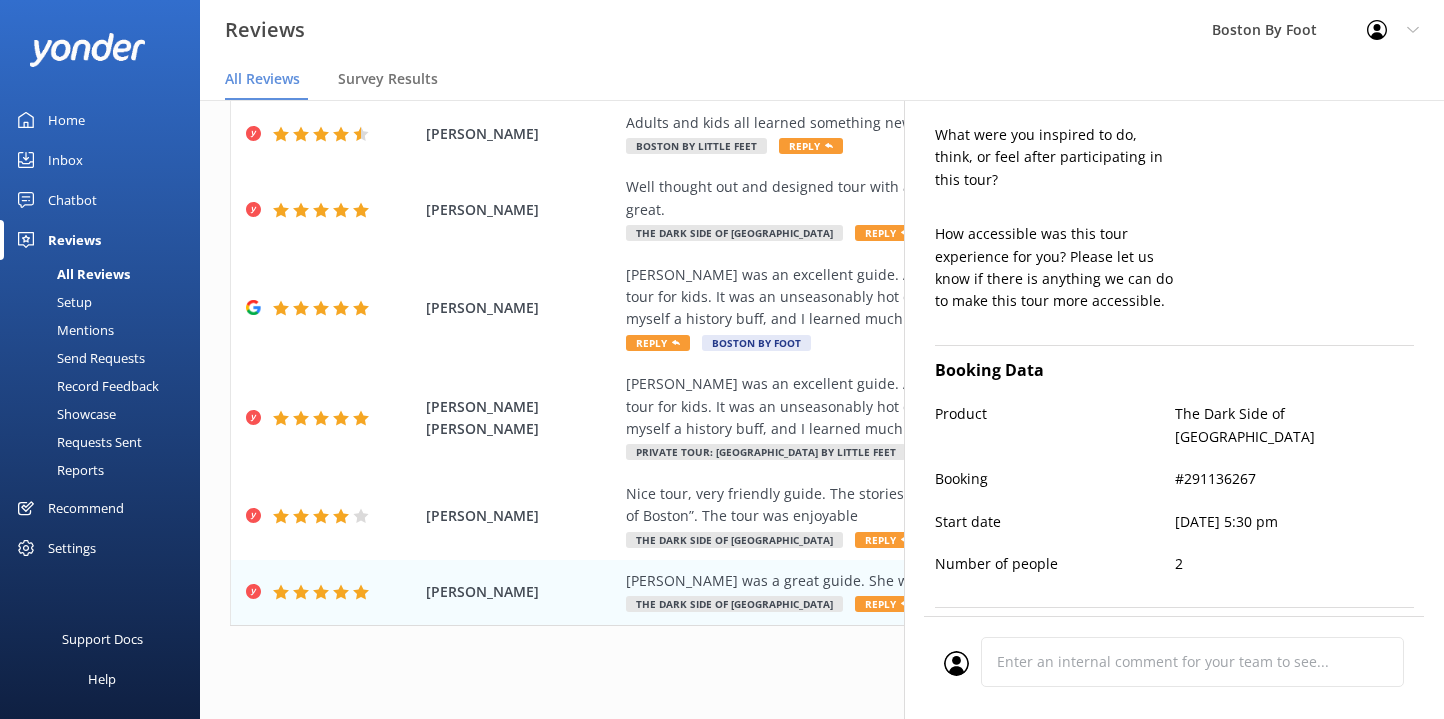 scroll, scrollTop: 738, scrollLeft: 0, axis: vertical 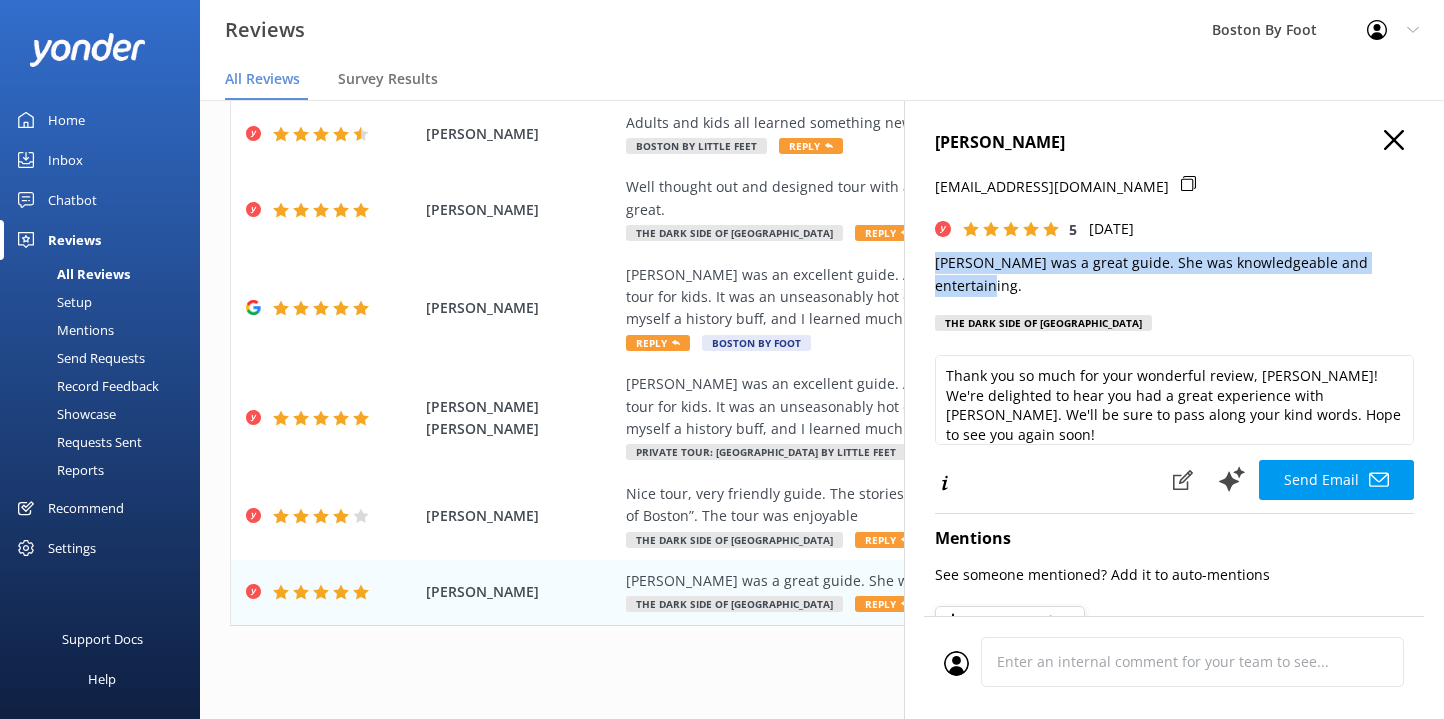 click 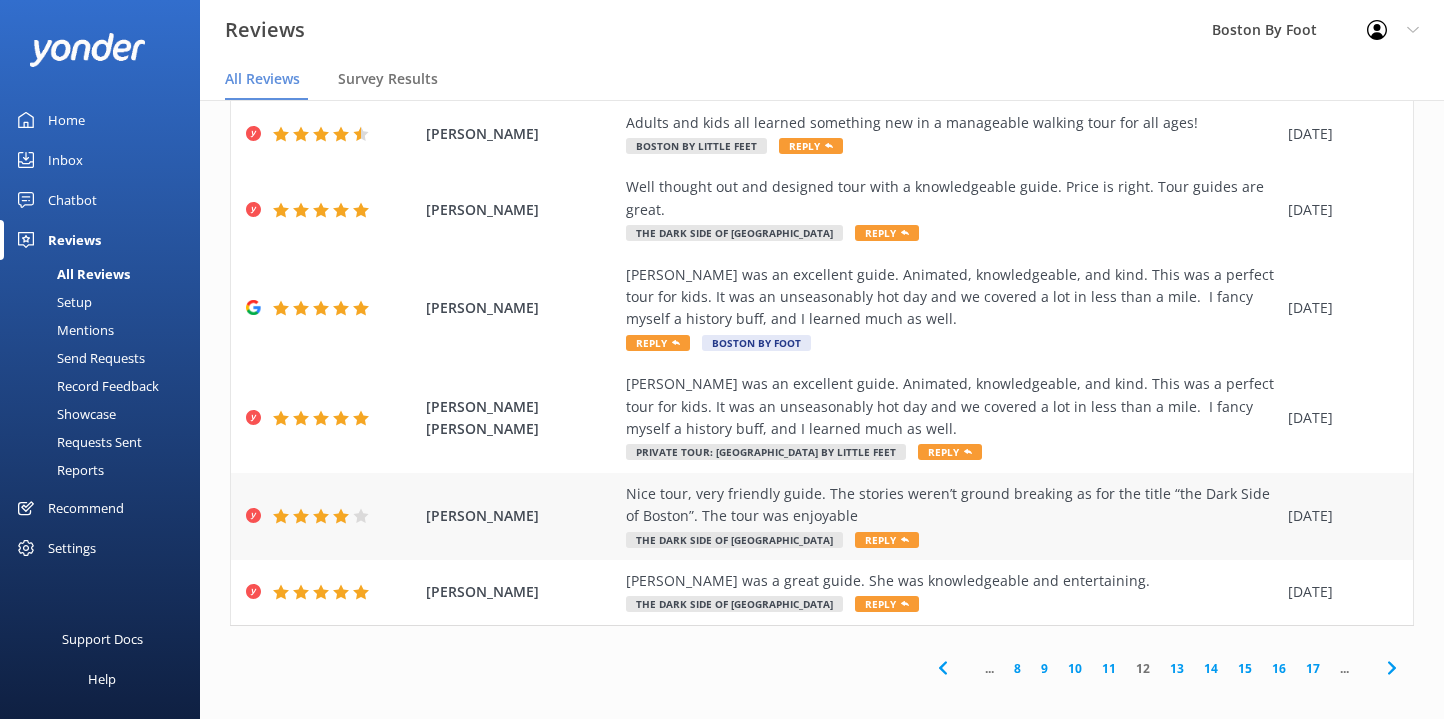 click on "Nice tour, very friendly guide. The stories weren’t ground breaking as for the title “the Dark Side of Boston”. The tour was enjoyable" at bounding box center [952, 505] 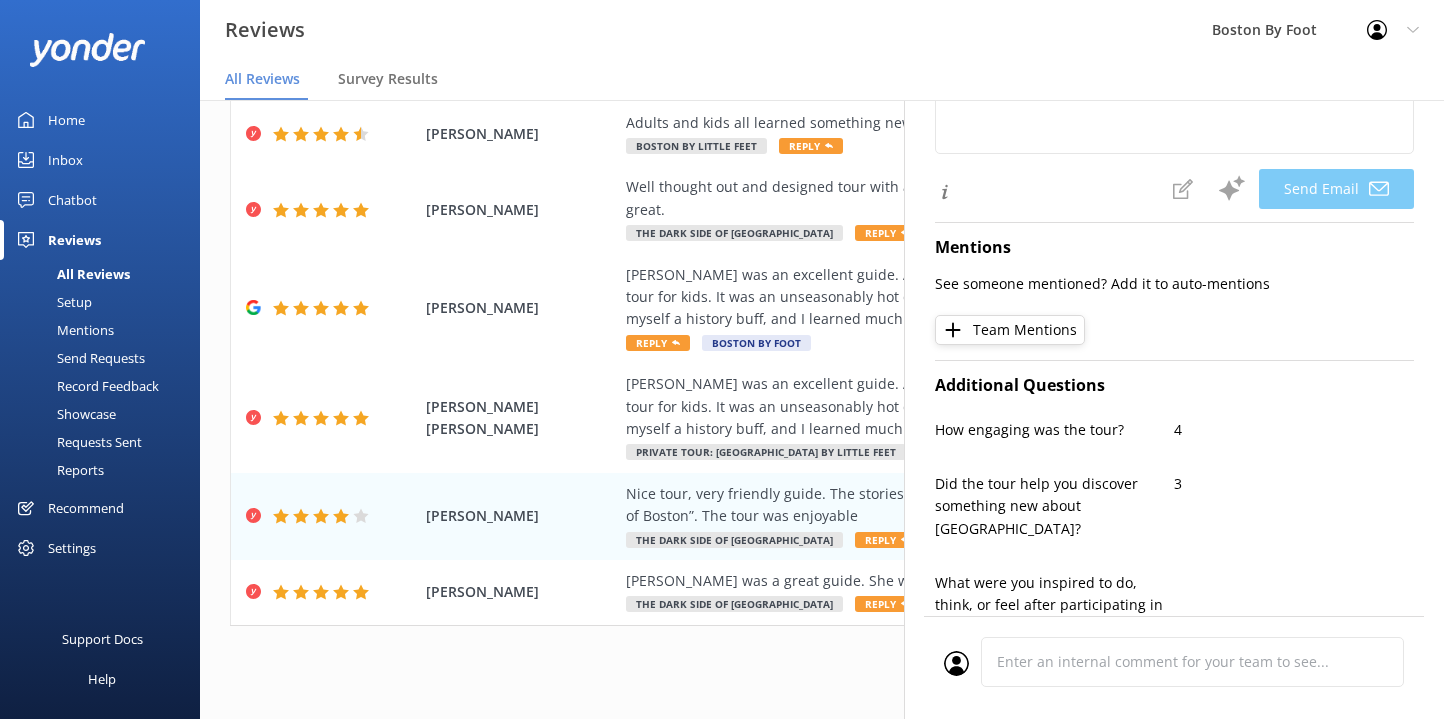 type on "Thank you so much for your feedback, [PERSON_NAME]! We're glad you enjoyed the tour and our friendly guide. We appreciate your thoughts on the stories and will take your comments into consideration as we continue to improve the experience. Hope to see you again on another adventure!" 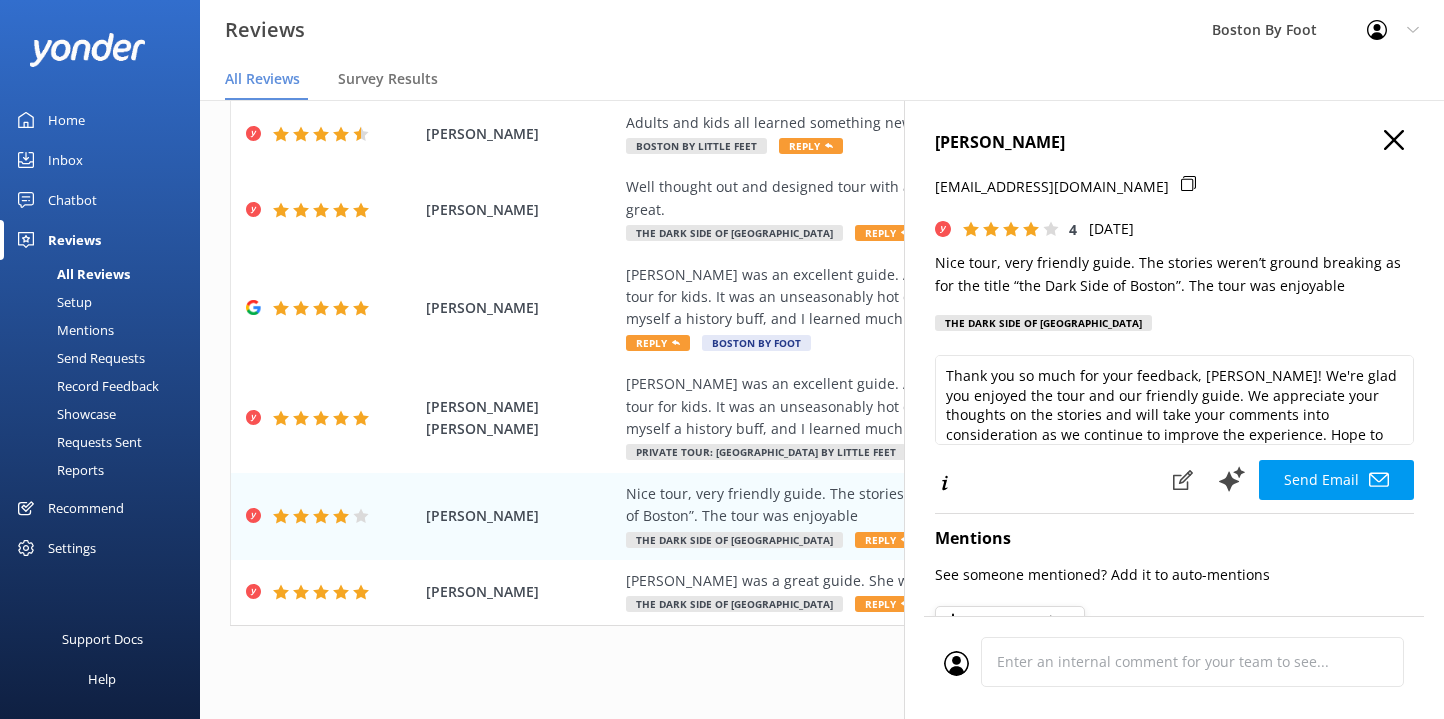 scroll, scrollTop: 0, scrollLeft: 0, axis: both 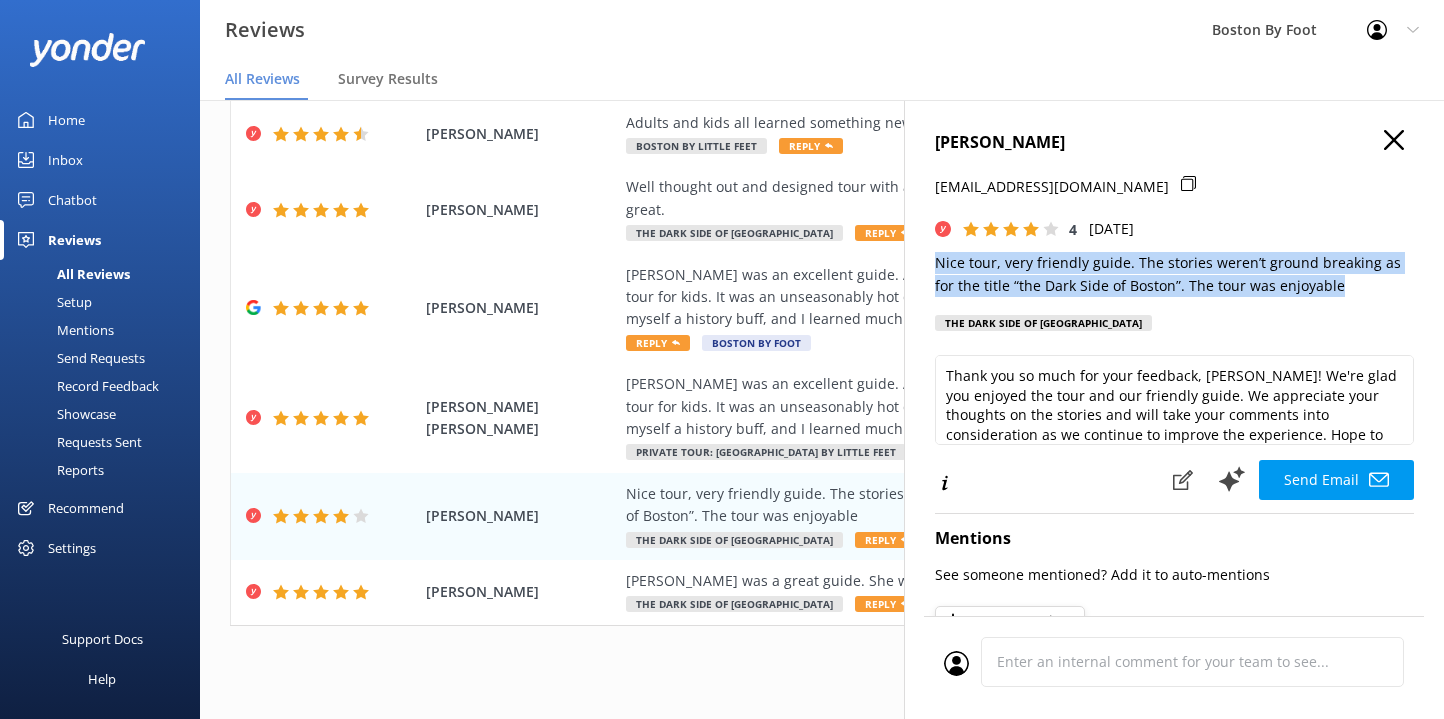 drag, startPoint x: 1314, startPoint y: 275, endPoint x: 925, endPoint y: 266, distance: 389.1041 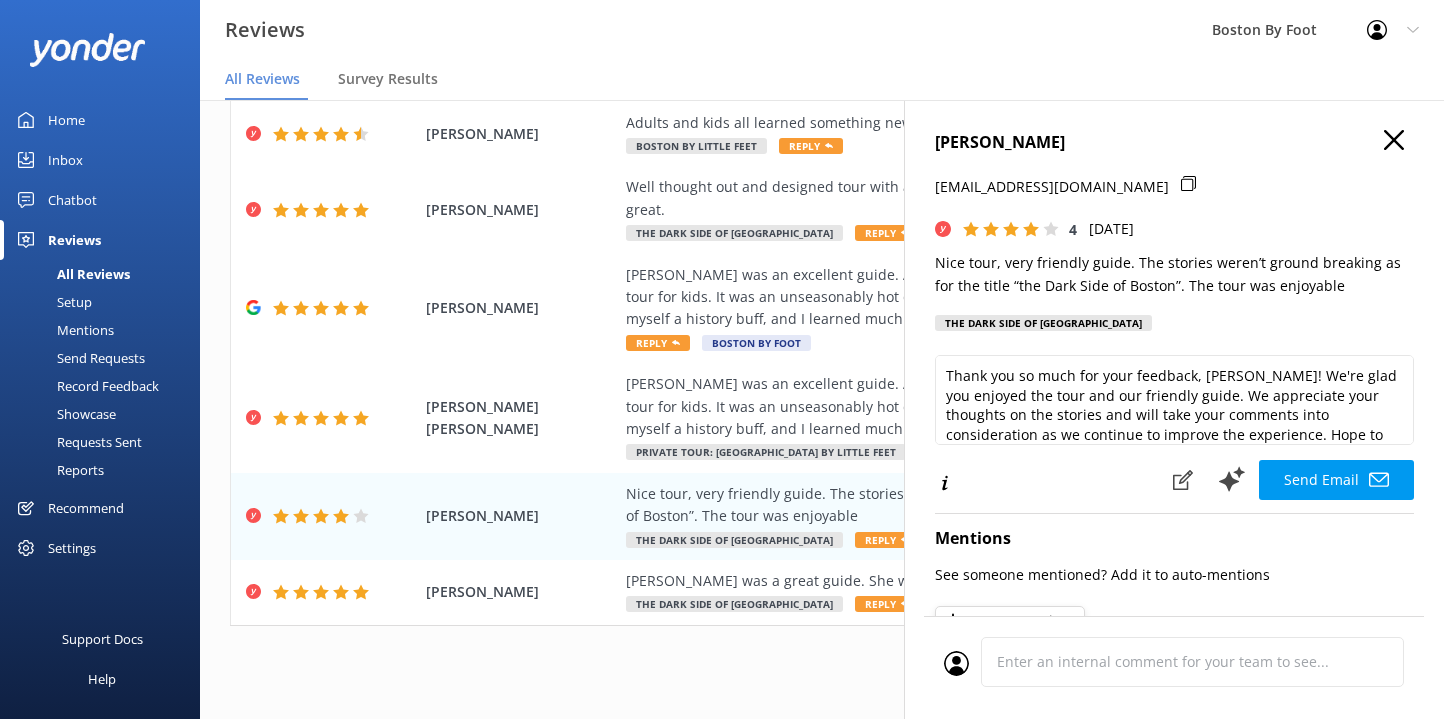 click 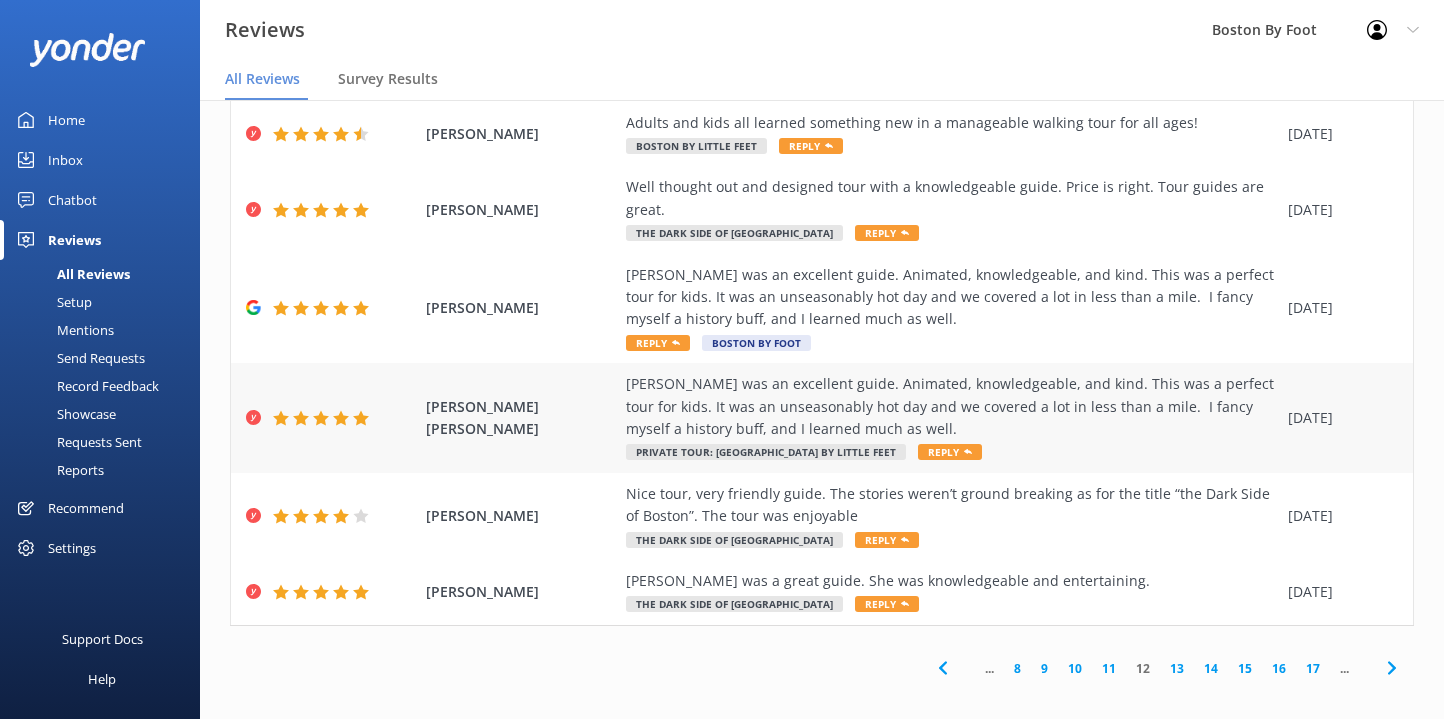 click on "[PERSON_NAME] was an excellent guide. Animated, knowledgeable, and kind. This was a perfect tour for kids. It was an unseasonably hot day and we covered a lot in less than a mile.  I fancy myself a history buff, and I learned much as well." at bounding box center (952, 406) 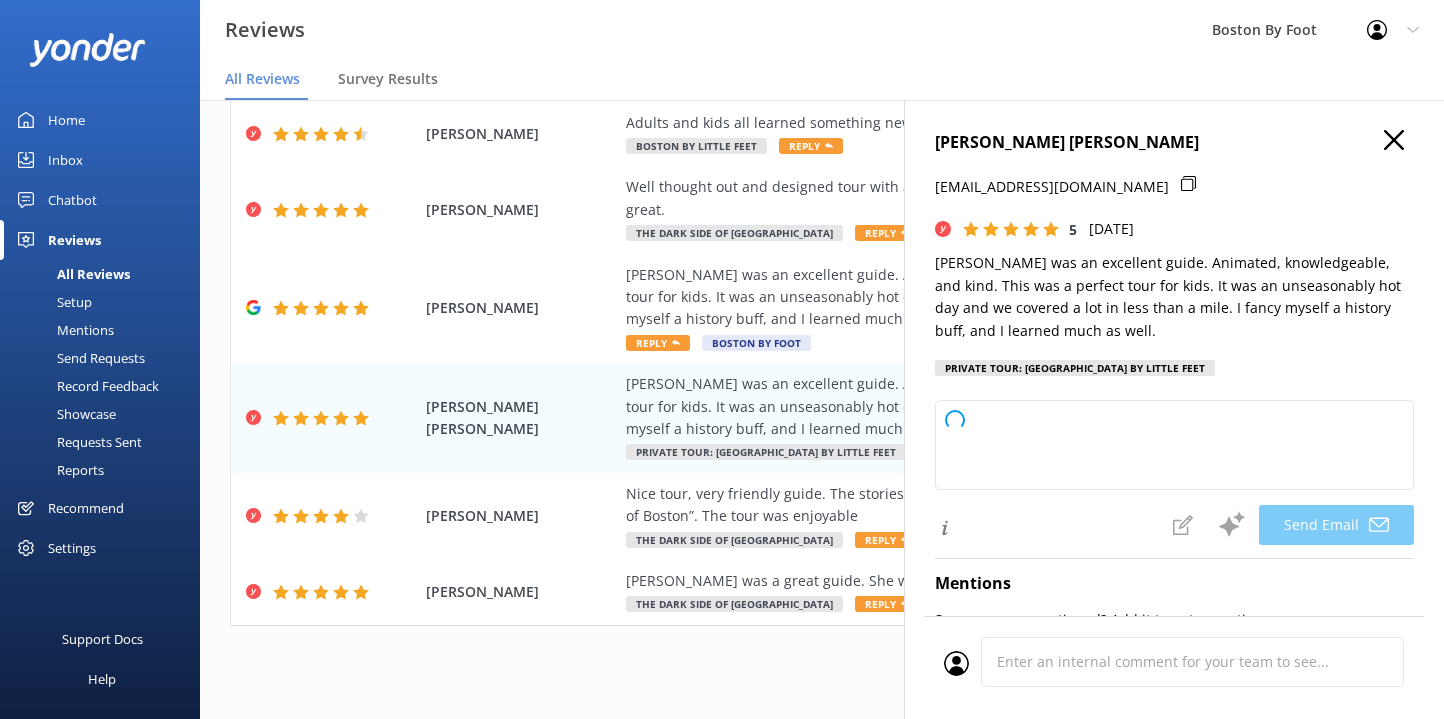 type on "Thank you so much for your wonderful review, [PERSON_NAME]! We're delighted to hear that you and your family enjoyed the tour with [PERSON_NAME] and that you learned something new, even as a history buff. We appreciate your kind words and hope to welcome you again soon!" 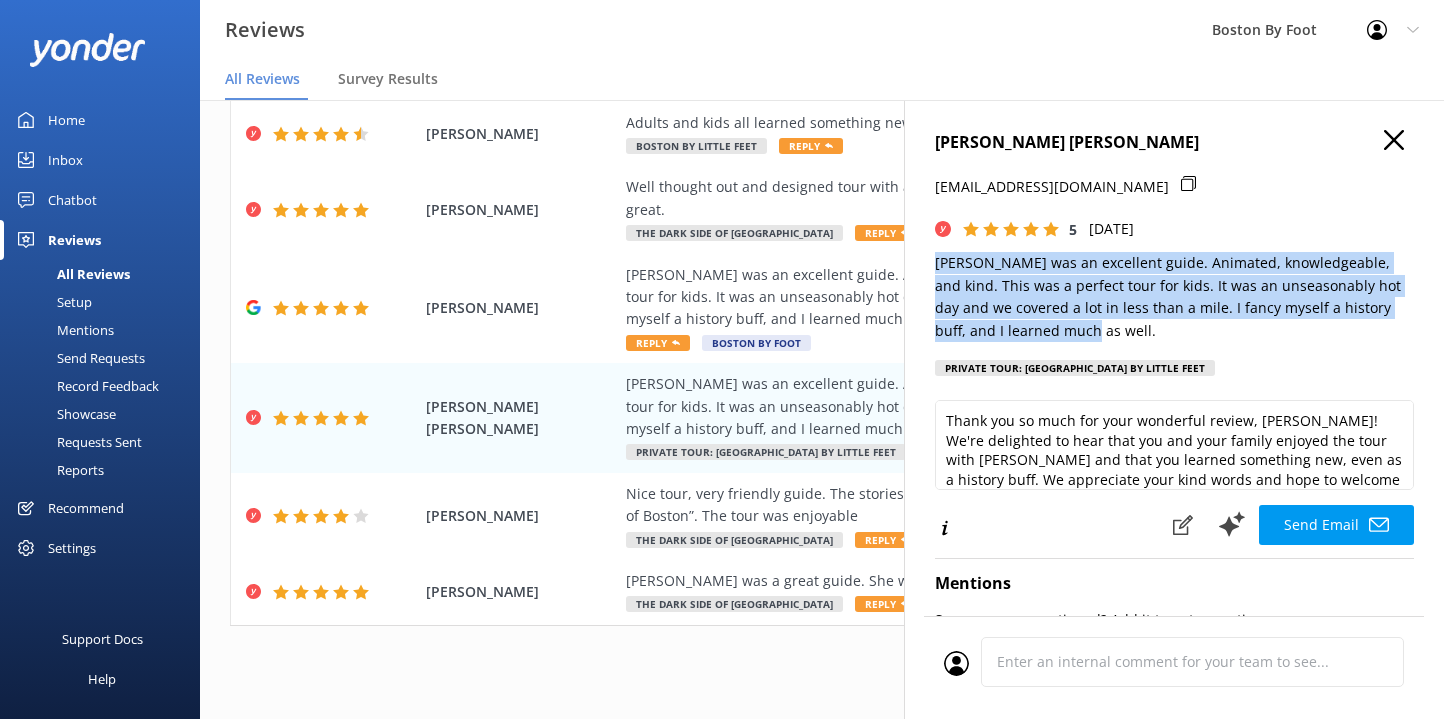 drag, startPoint x: 1089, startPoint y: 325, endPoint x: 931, endPoint y: 270, distance: 167.29913 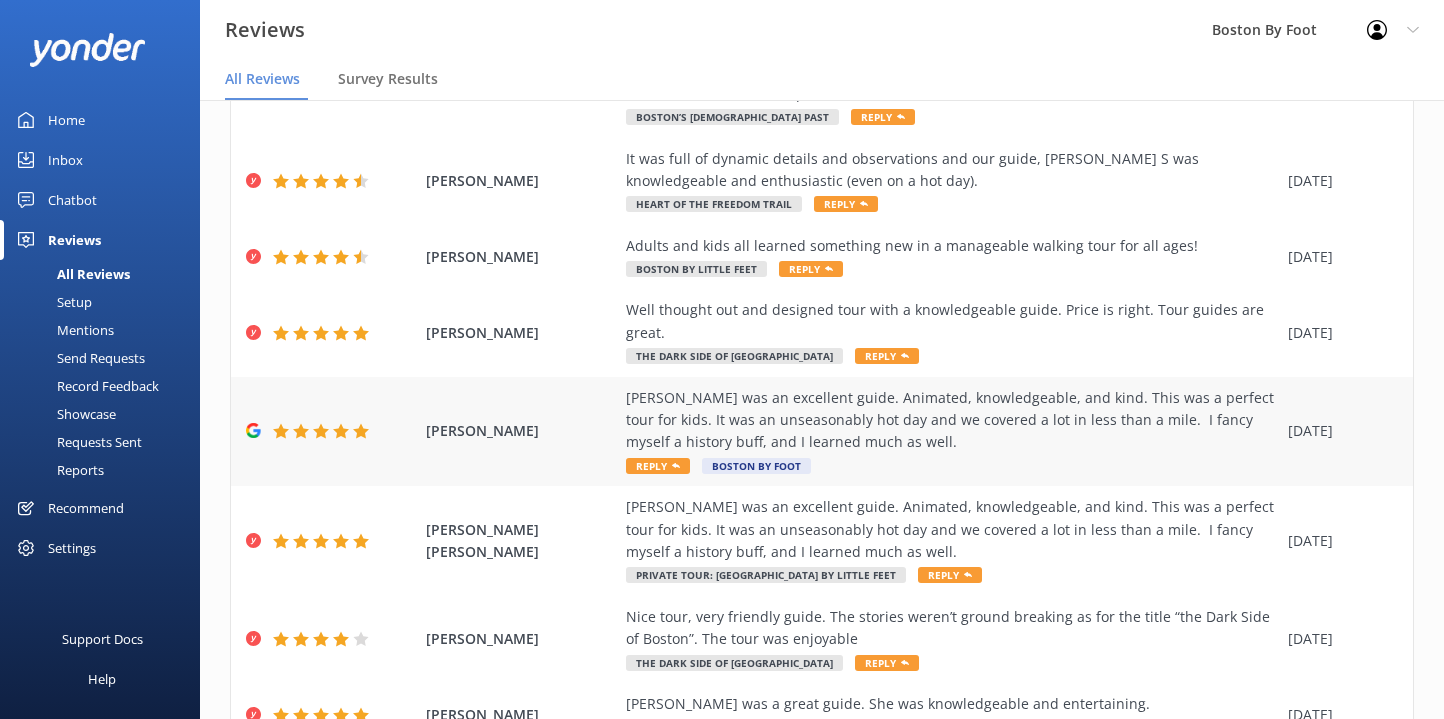 scroll, scrollTop: 304, scrollLeft: 0, axis: vertical 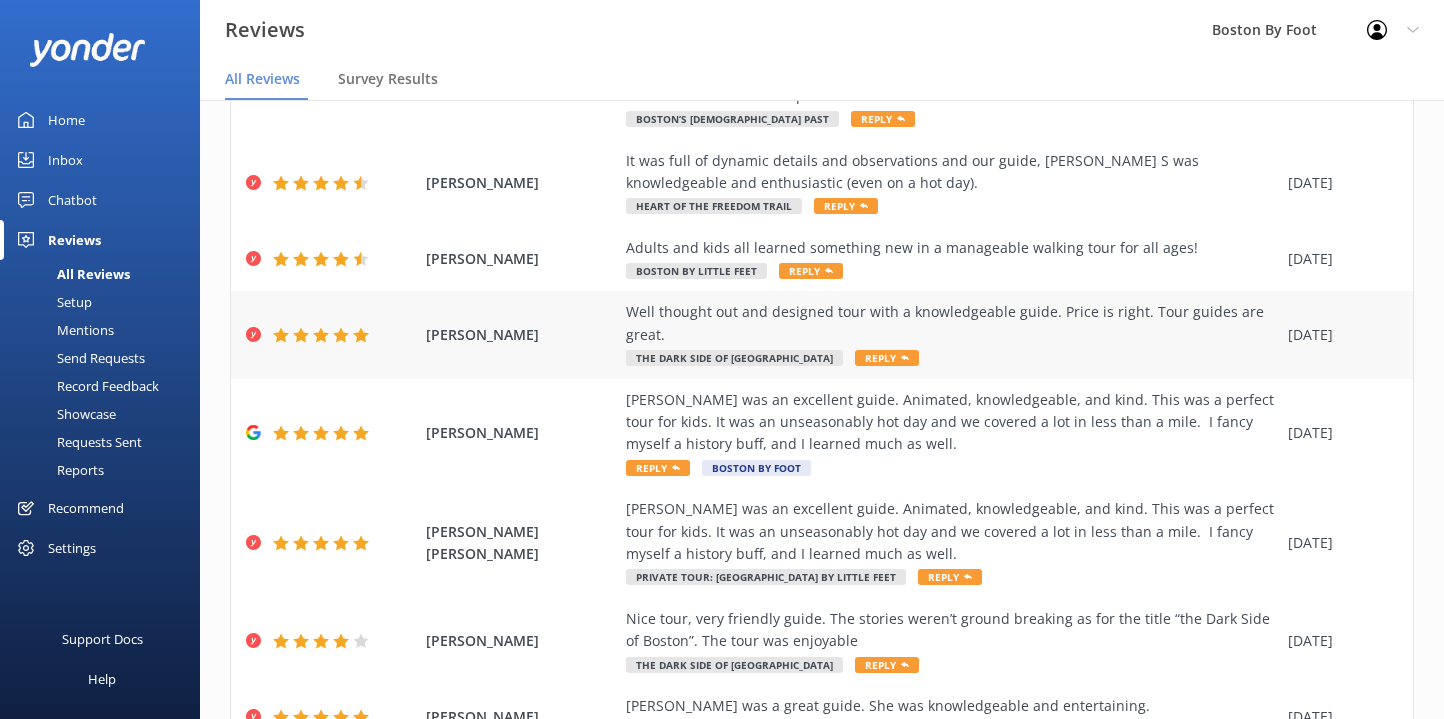 click on "Well thought out and designed tour with a knowledgeable guide. Price is right. Tour guides are great." at bounding box center [952, 323] 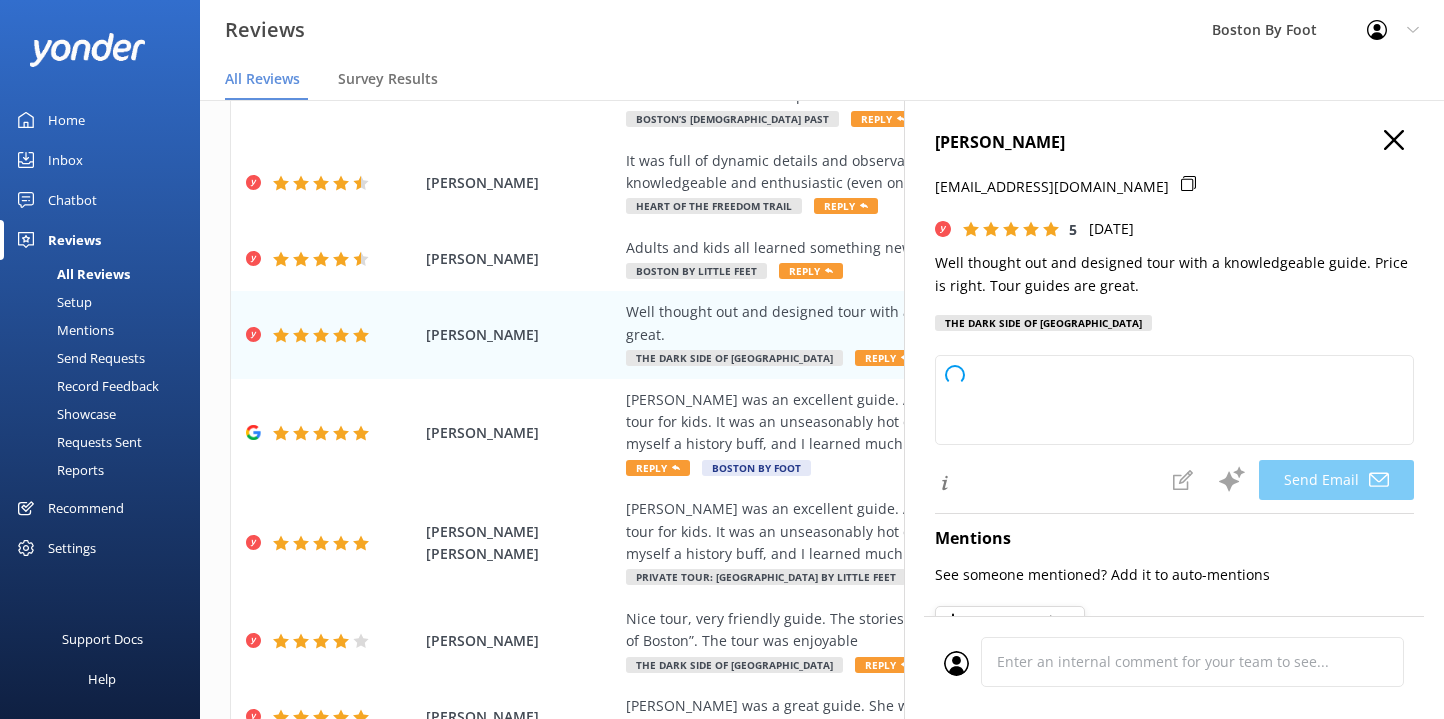 type on "Thank you so much, [PERSON_NAME]! We're delighted to hear you enjoyed the tour and found our guides knowledgeable. We appreciate your kind words and hope to welcome you again soon!" 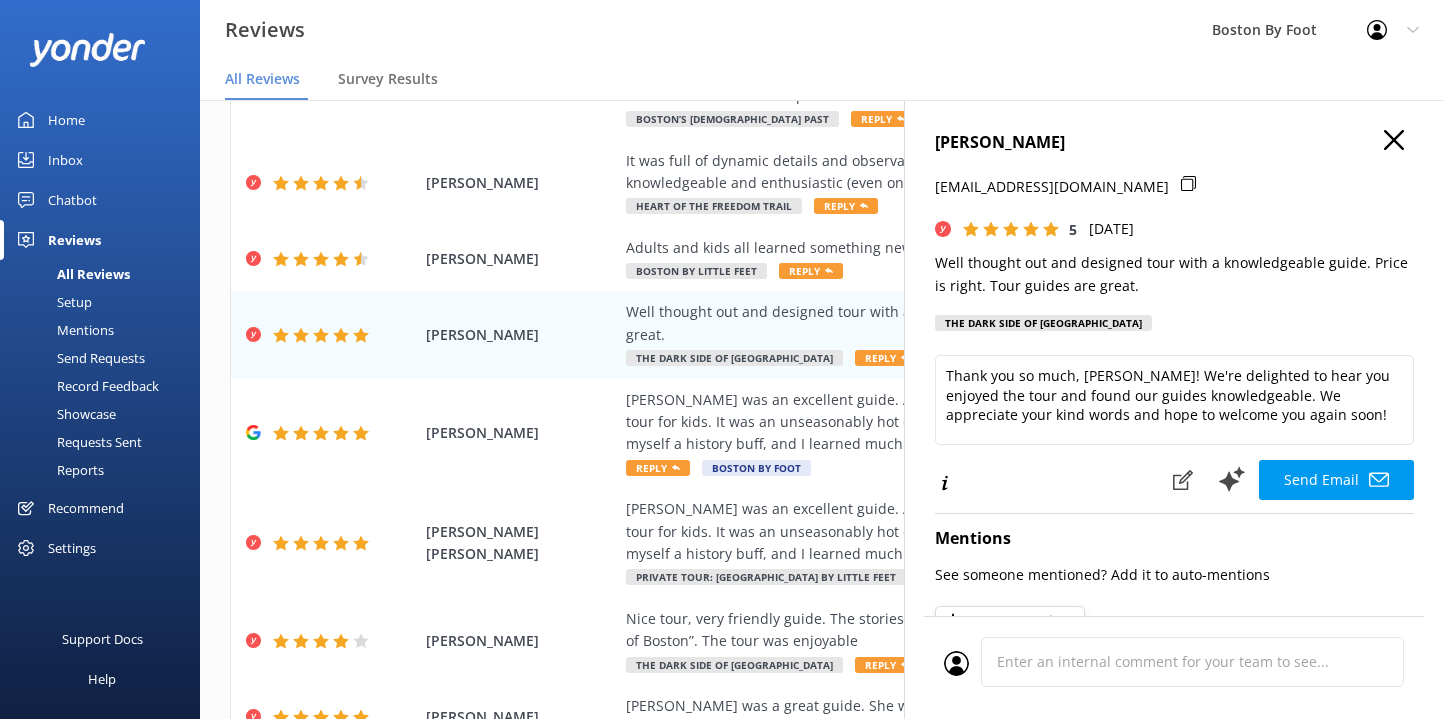 scroll, scrollTop: 0, scrollLeft: 0, axis: both 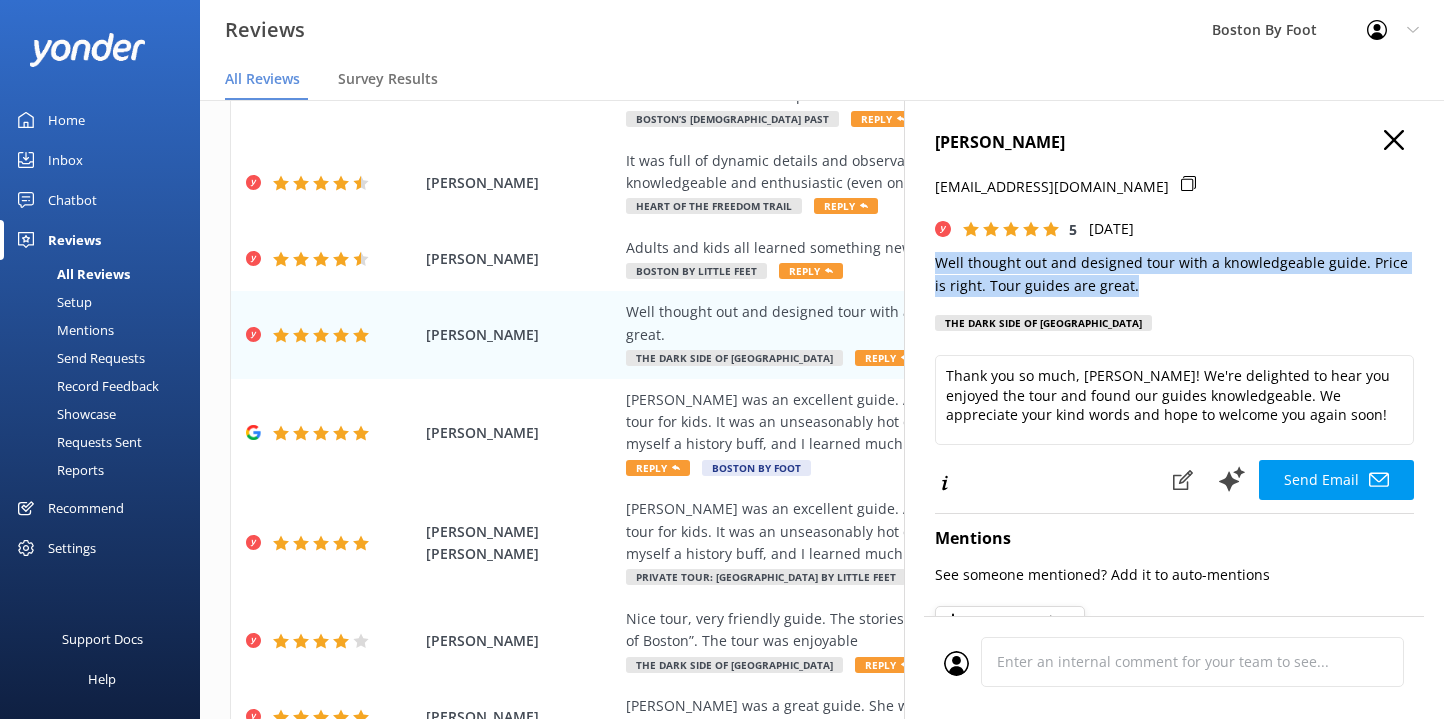 drag, startPoint x: 1125, startPoint y: 281, endPoint x: 924, endPoint y: 260, distance: 202.09404 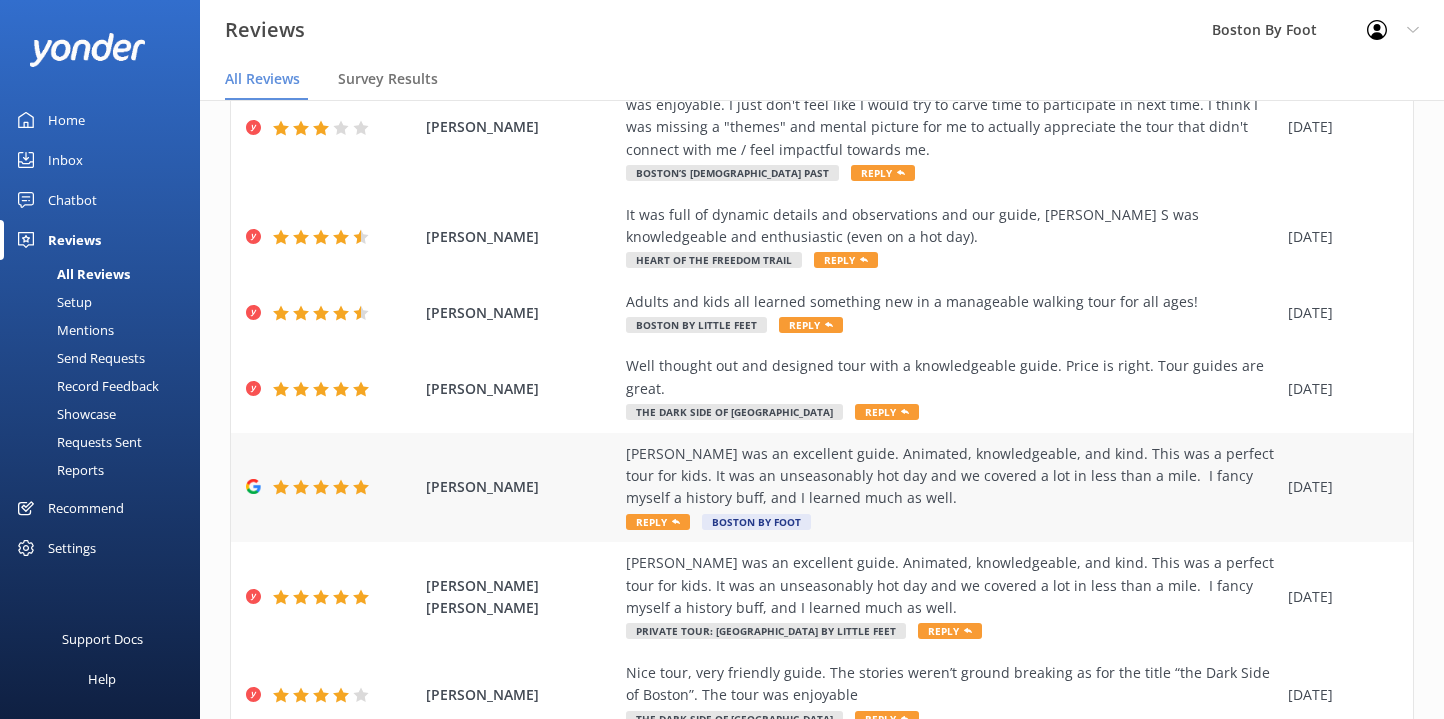 scroll, scrollTop: 220, scrollLeft: 0, axis: vertical 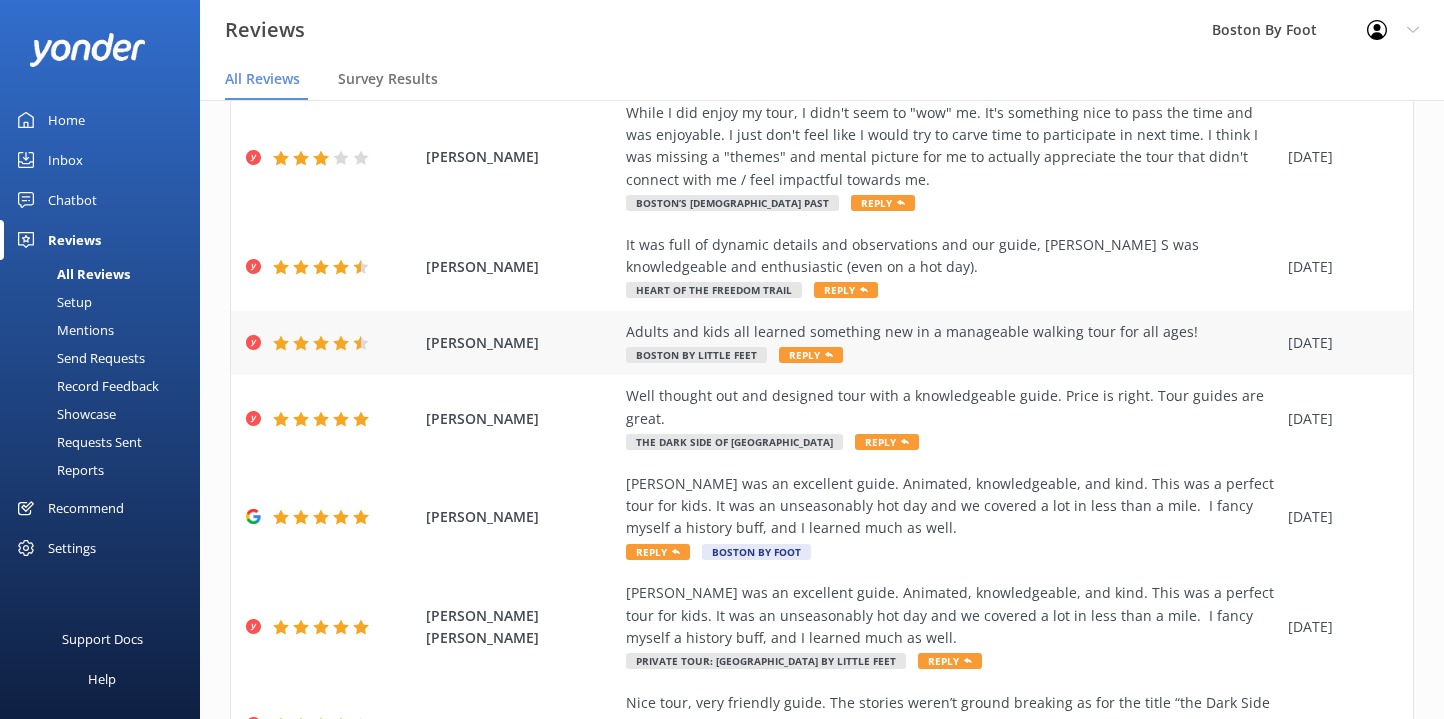 click on "Adults and kids all learned something new in a manageable walking tour for all ages! Boston By Little Feet Reply" at bounding box center (952, 343) 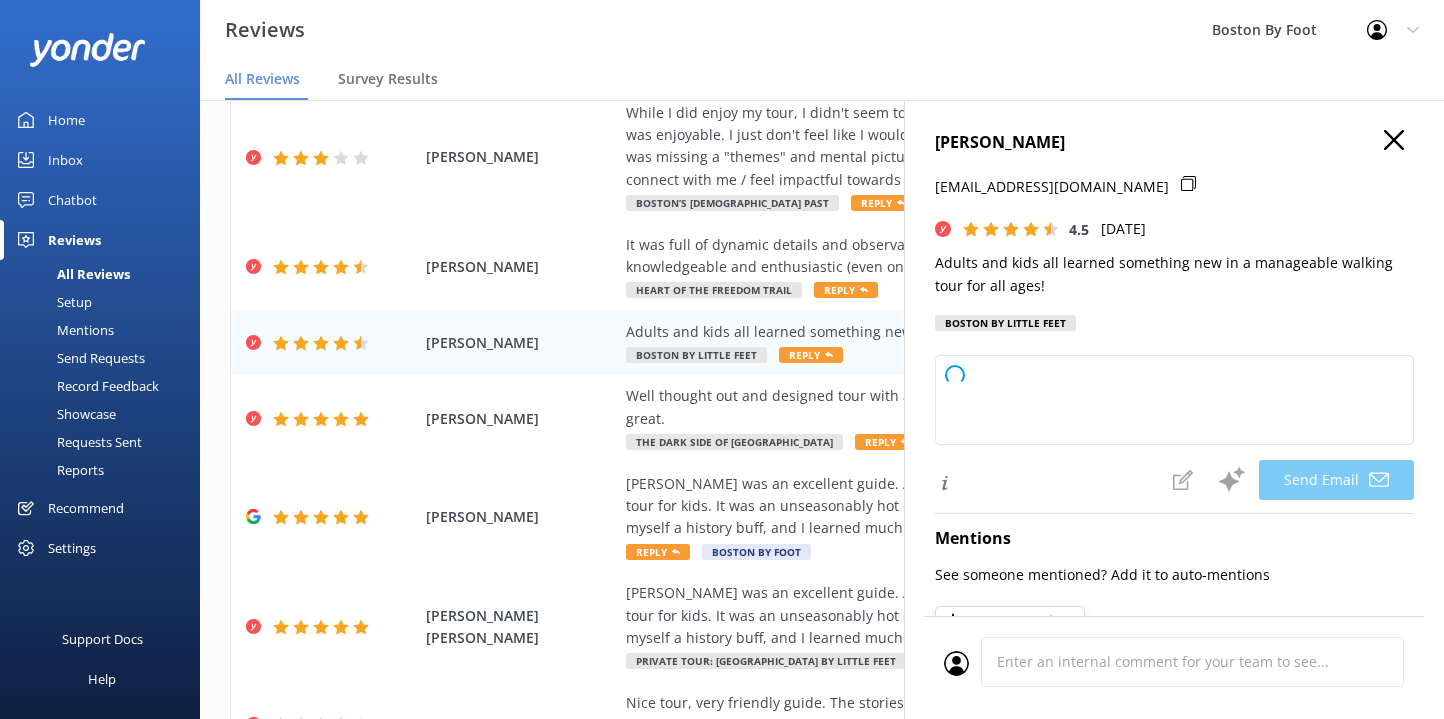 type on "Thank you so much, [PERSON_NAME]! We're delighted to hear that everyone in your group enjoyed the tour and learned something new. We appreciate your feedback and hope to welcome you all again soon!" 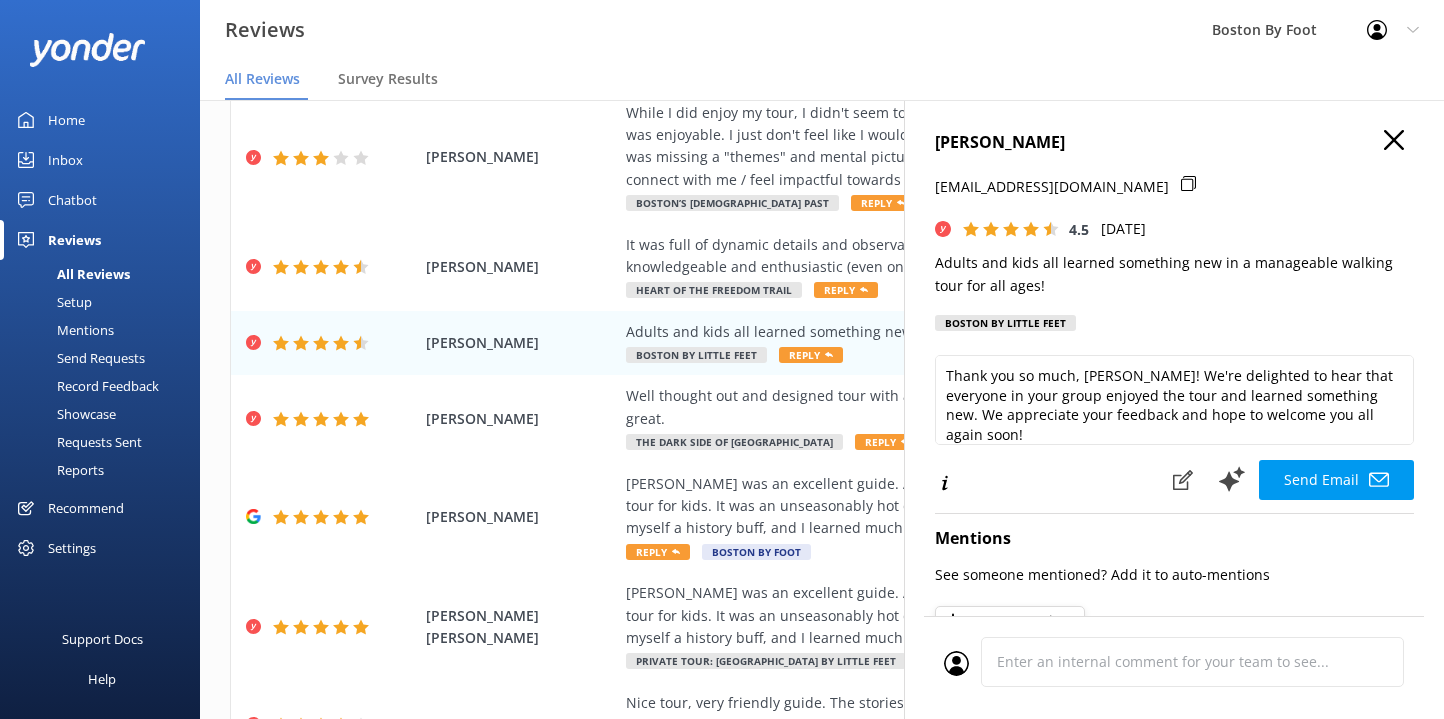 scroll, scrollTop: 0, scrollLeft: 0, axis: both 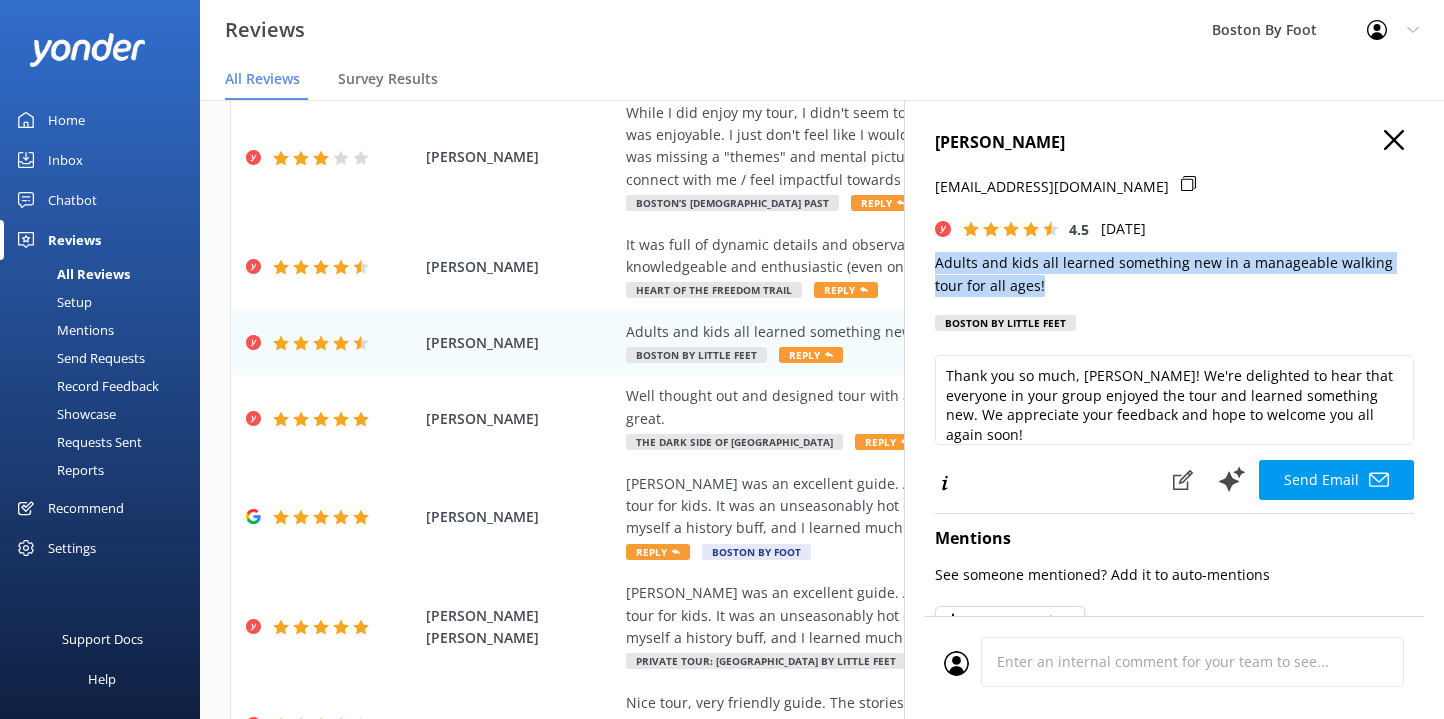 drag, startPoint x: 1017, startPoint y: 279, endPoint x: 925, endPoint y: 266, distance: 92.91394 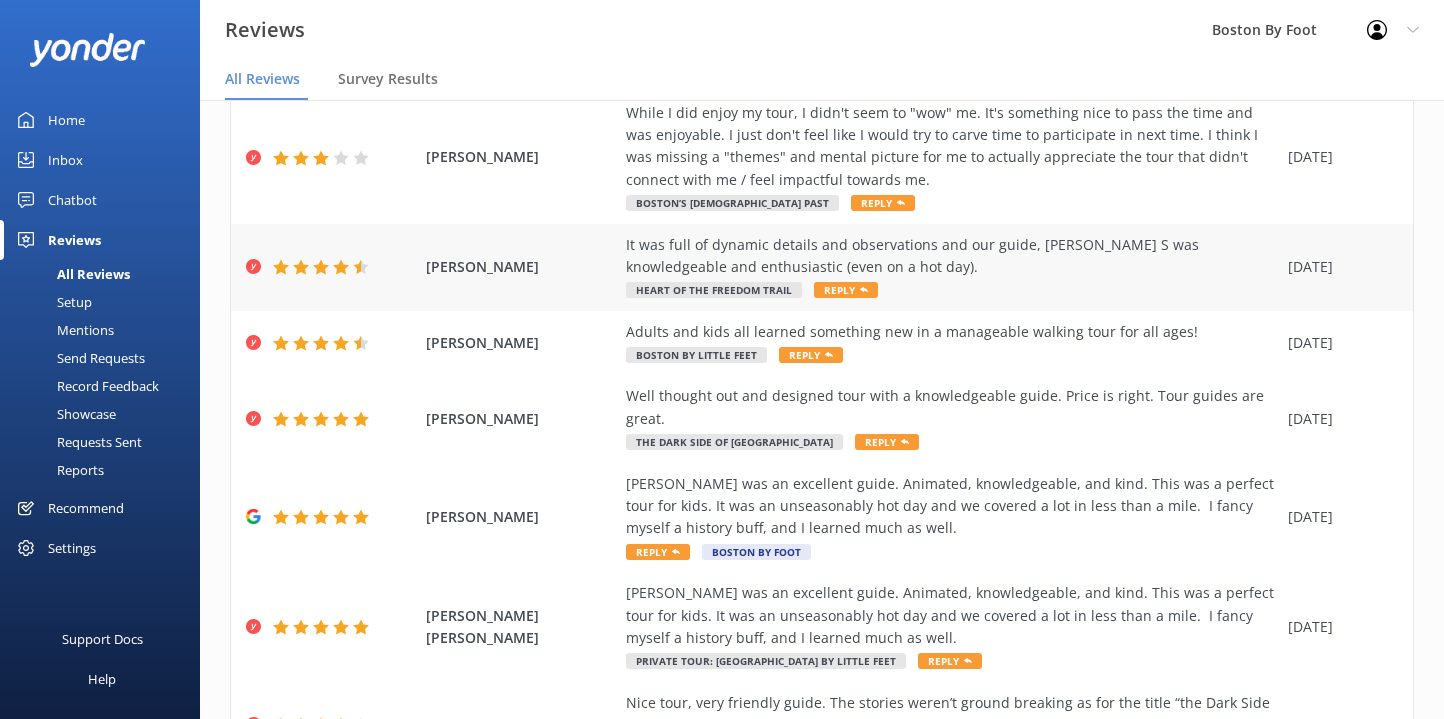 click on "It was full of dynamic details and observations and our guide, [PERSON_NAME] S was knowledgeable and enthusiastic (even on a hot day)." at bounding box center [952, 256] 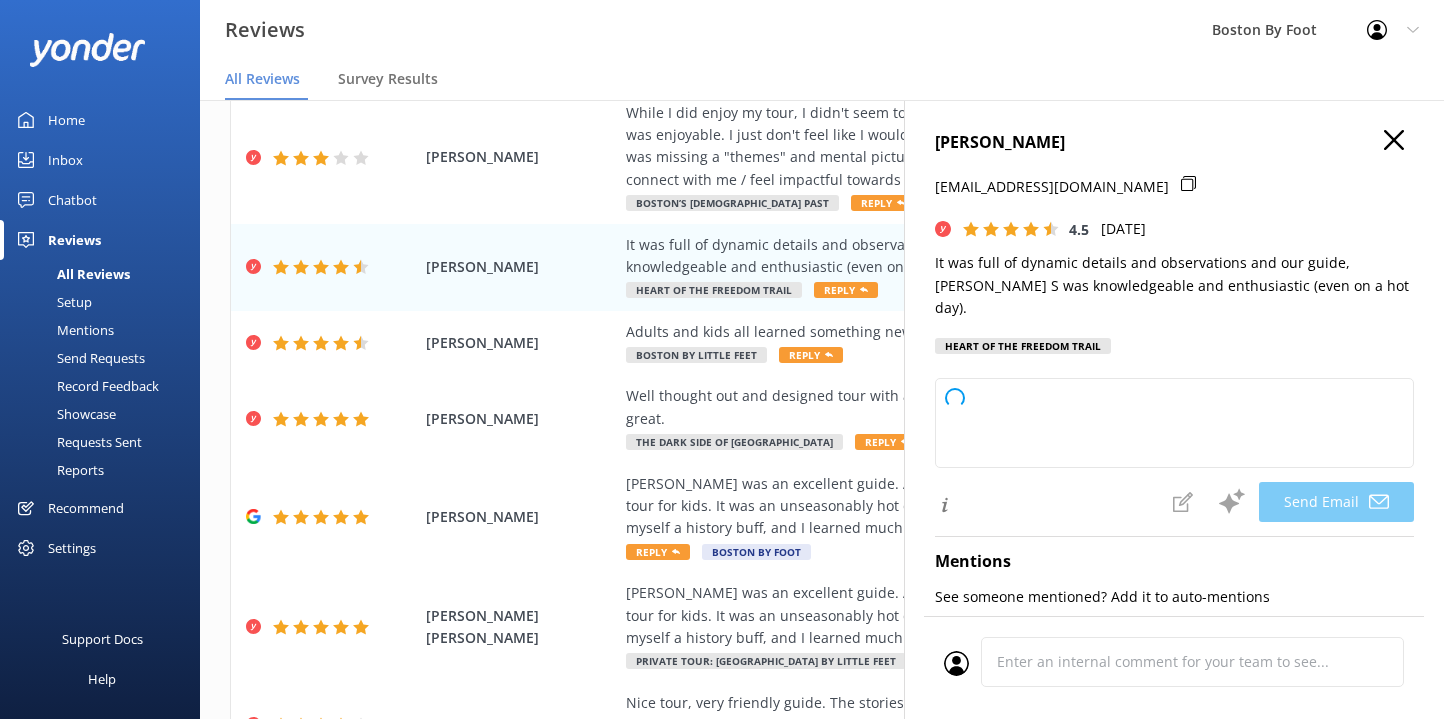 type on "Thank you so much for your kind words, [PERSON_NAME]! We're delighted to hear you enjoyed the tour and appreciated [PERSON_NAME] S's knowledge and enthusiasm. We hope to welcome you again soon!" 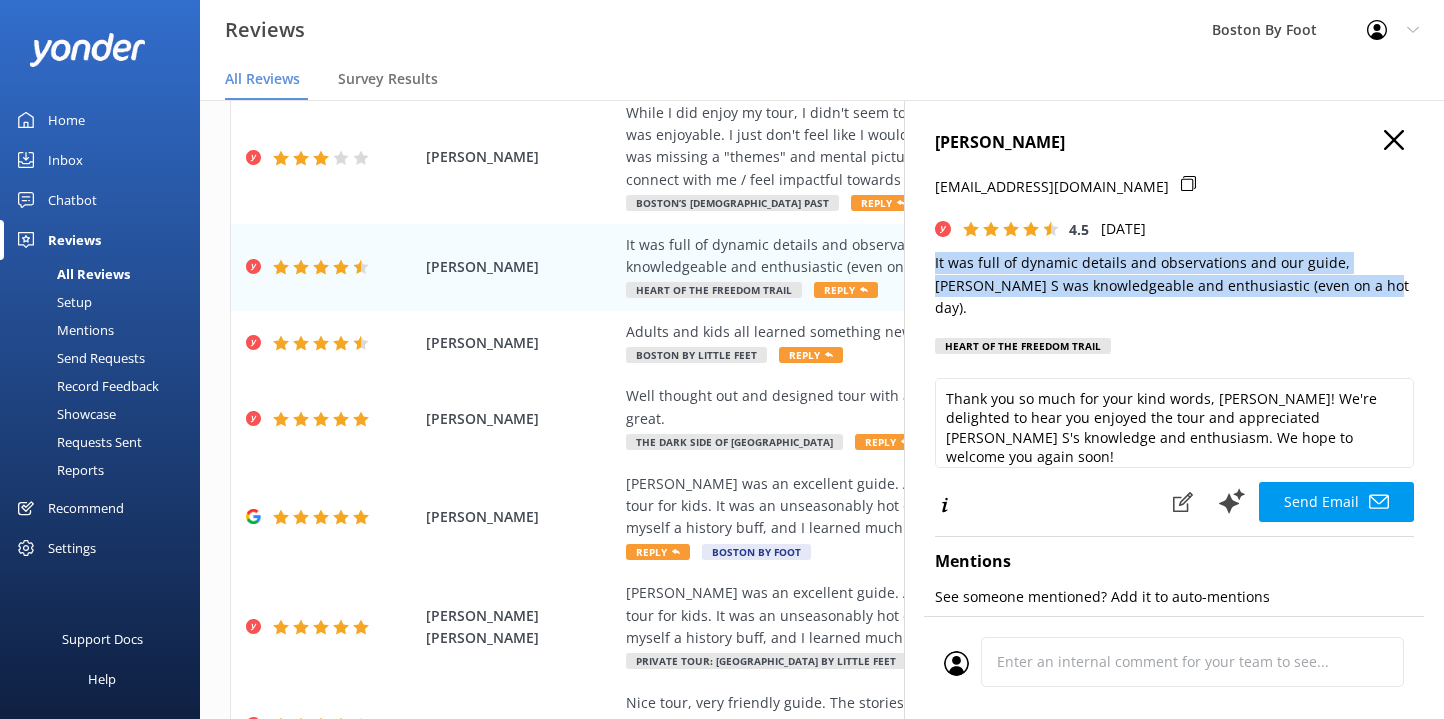 drag, startPoint x: 1309, startPoint y: 283, endPoint x: 933, endPoint y: 262, distance: 376.58597 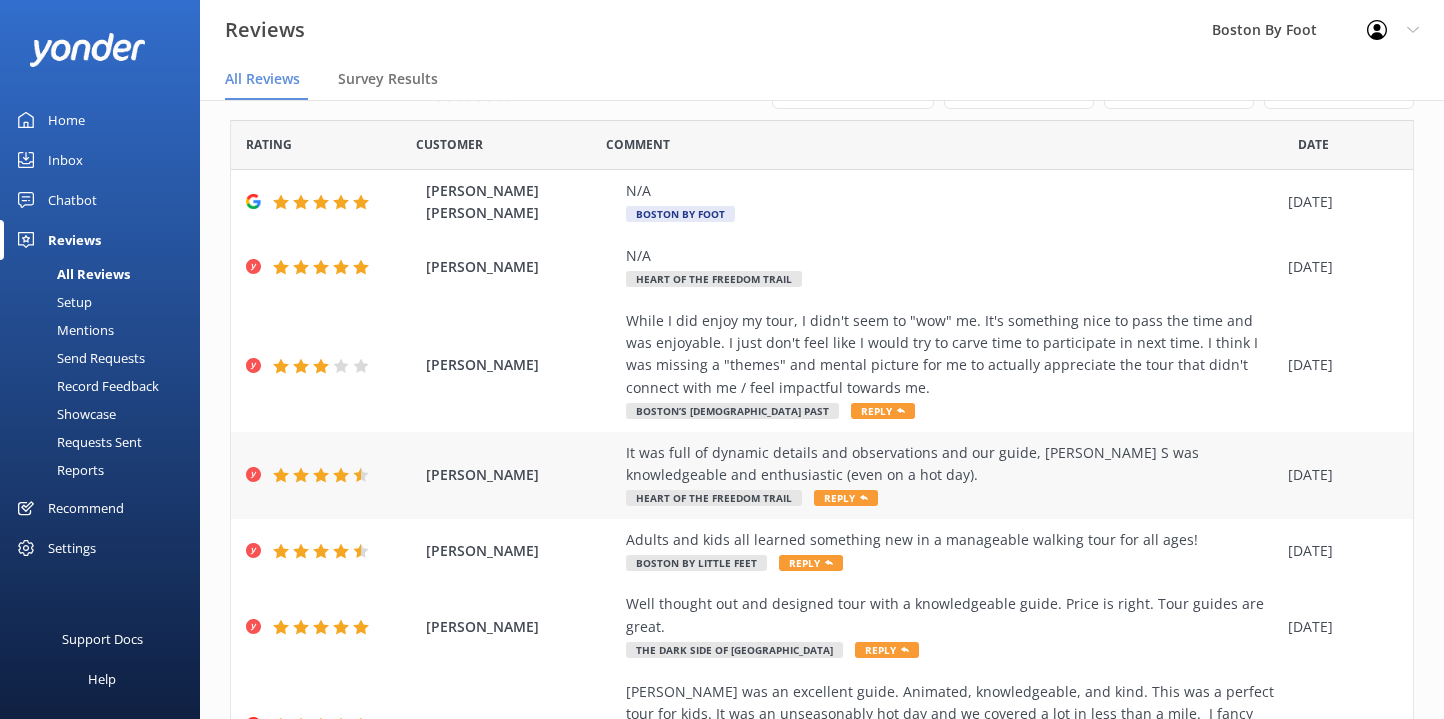 scroll, scrollTop: 10, scrollLeft: 0, axis: vertical 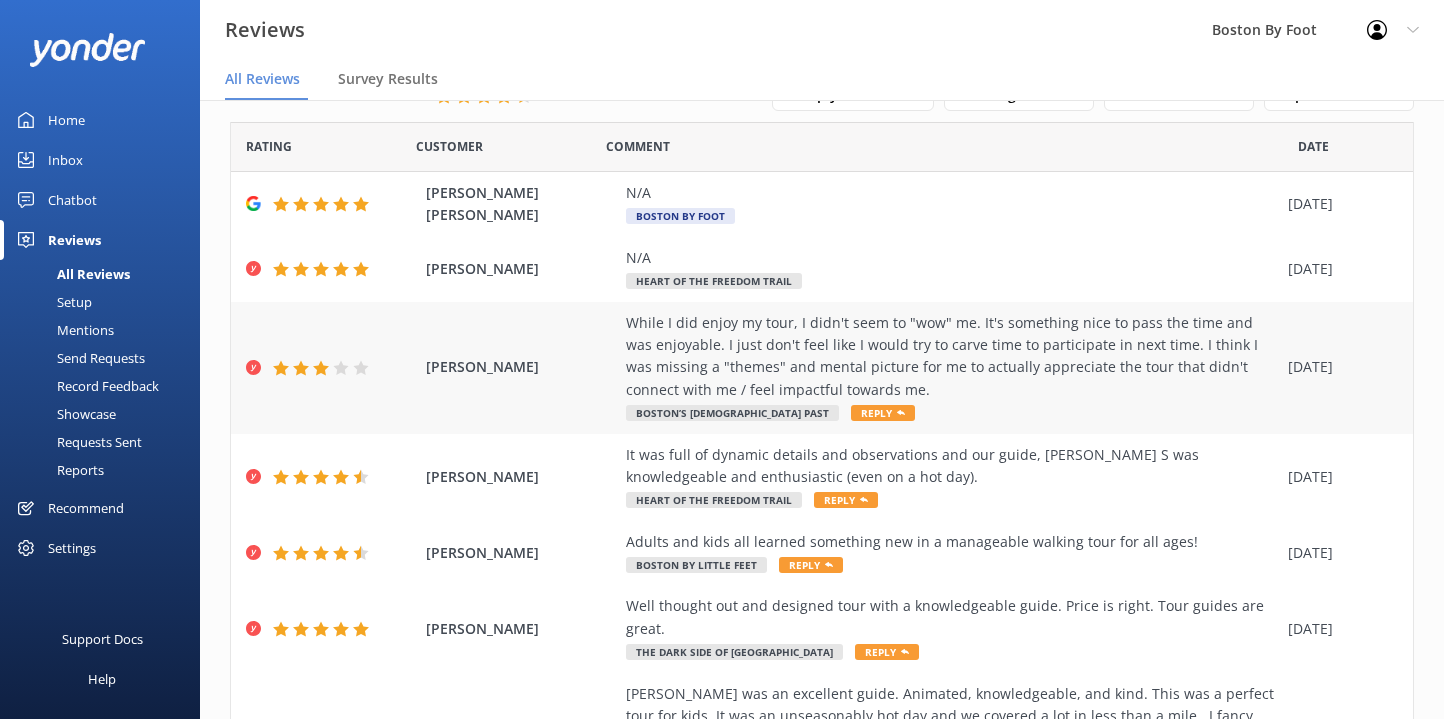 click on "While I did enjoy my tour, I didn't seem to "wow" me. It's something nice to pass the time and was enjoyable. I just don't feel like I would try to carve time to participate in next time. I think I was missing a "themes" and mental picture for me to actually appreciate the tour that didn't connect with me / feel impactful towards me." at bounding box center (952, 357) 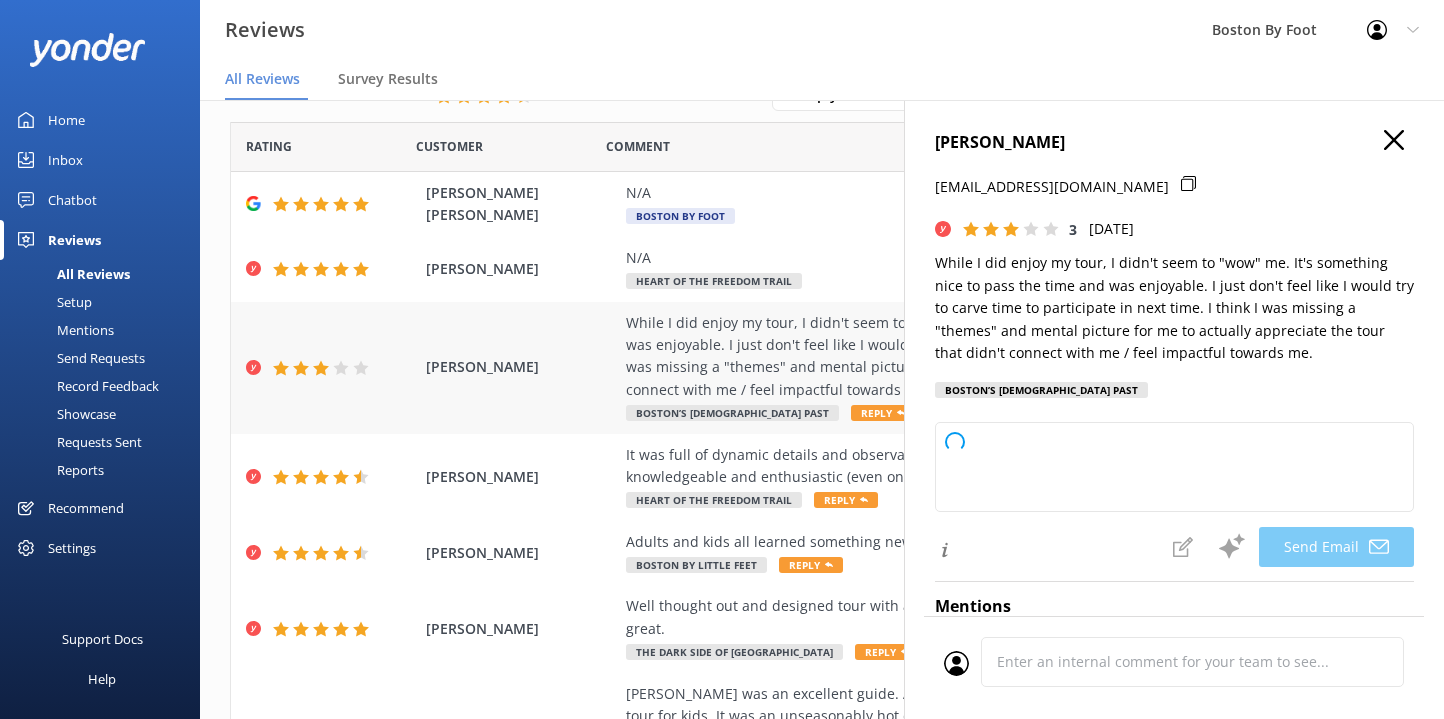 type on "Hi [PERSON_NAME],
Thank you for sharing your feedback and for joining our tour. We appreciate your honest thoughts and will take your comments about themes and impact into consideration as we work to improve our experience. We hope you'll consider giving us another try in the future!
Best regards,
The [Your Company] Team" 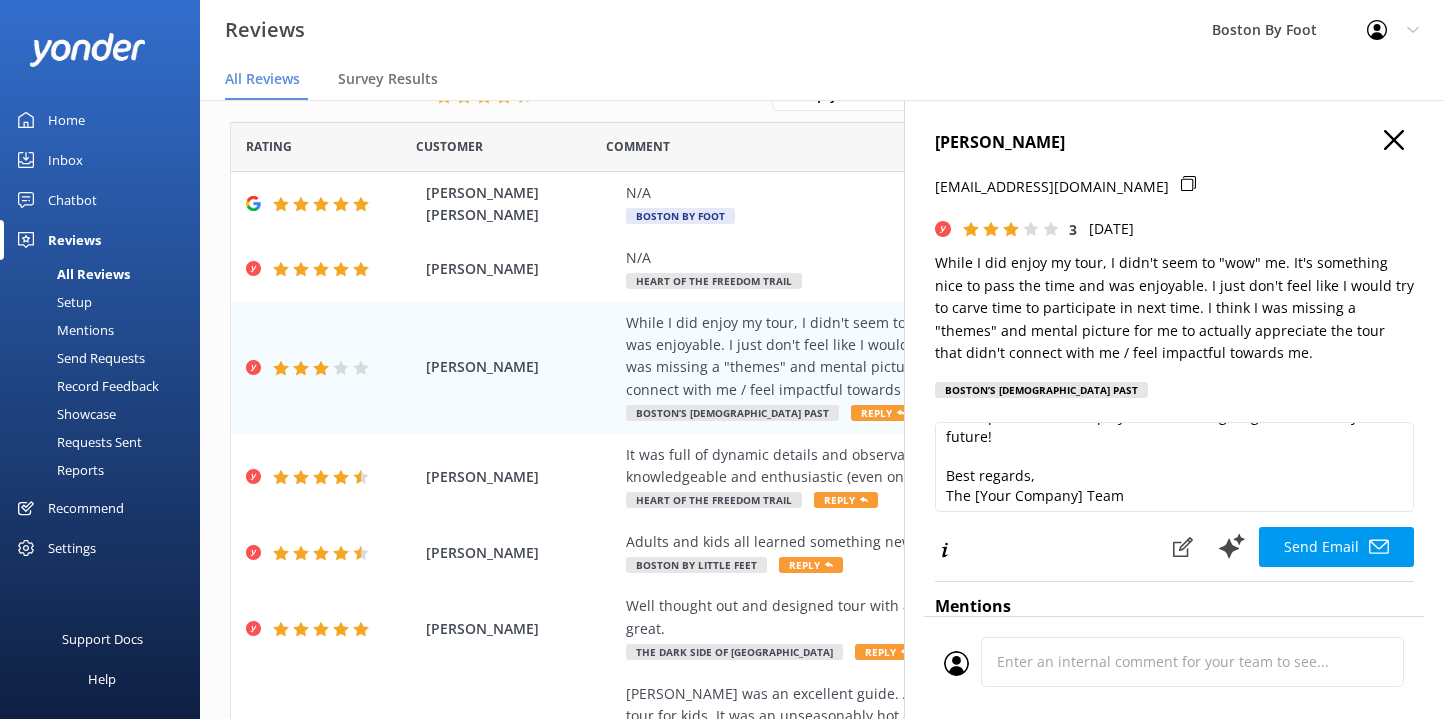 scroll, scrollTop: 122, scrollLeft: 0, axis: vertical 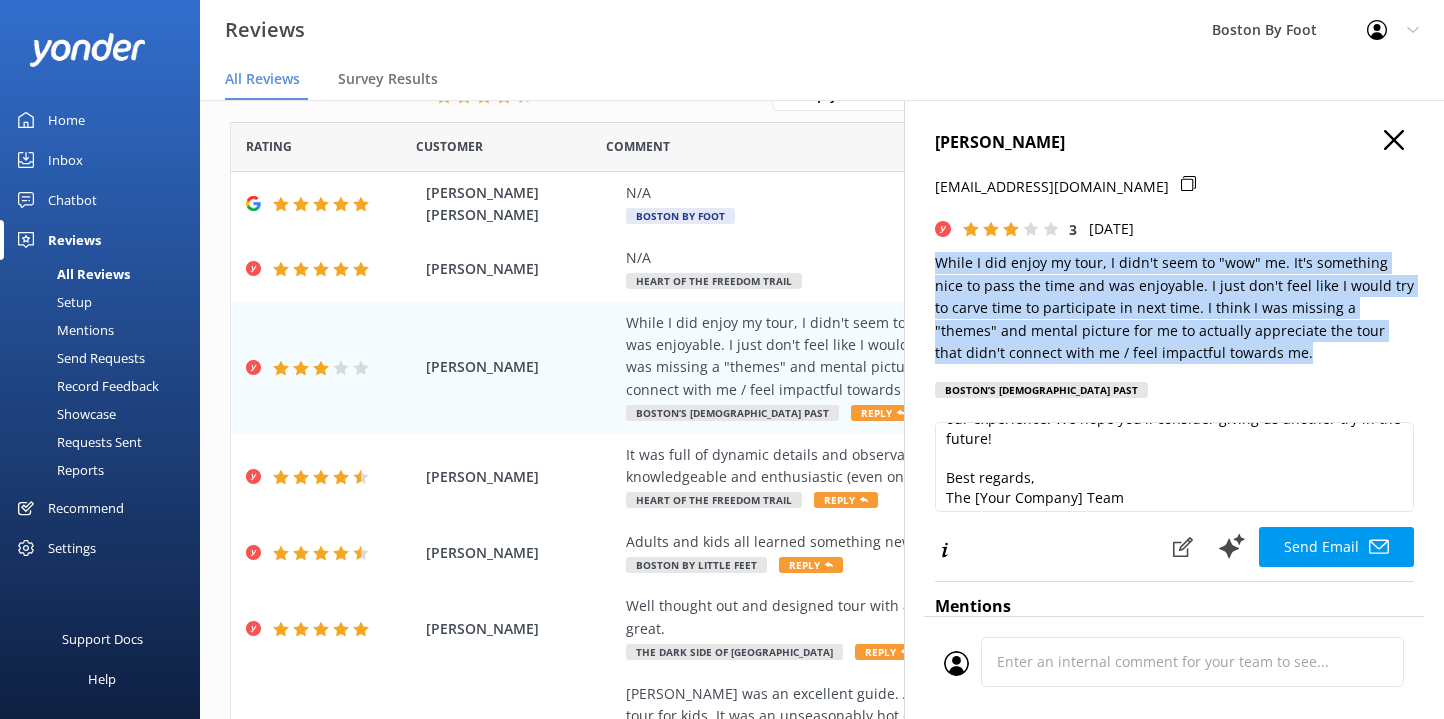 drag, startPoint x: 1237, startPoint y: 350, endPoint x: 931, endPoint y: 262, distance: 318.40225 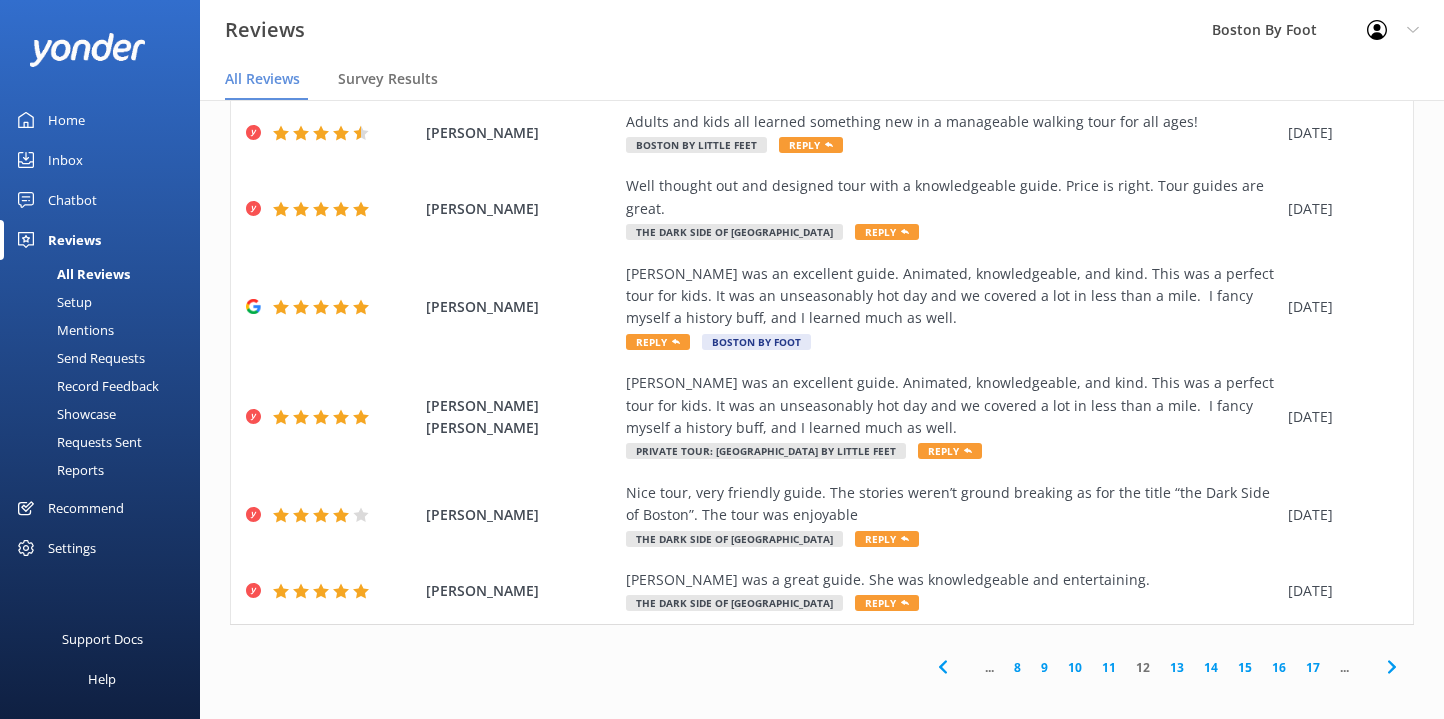 scroll, scrollTop: 429, scrollLeft: 0, axis: vertical 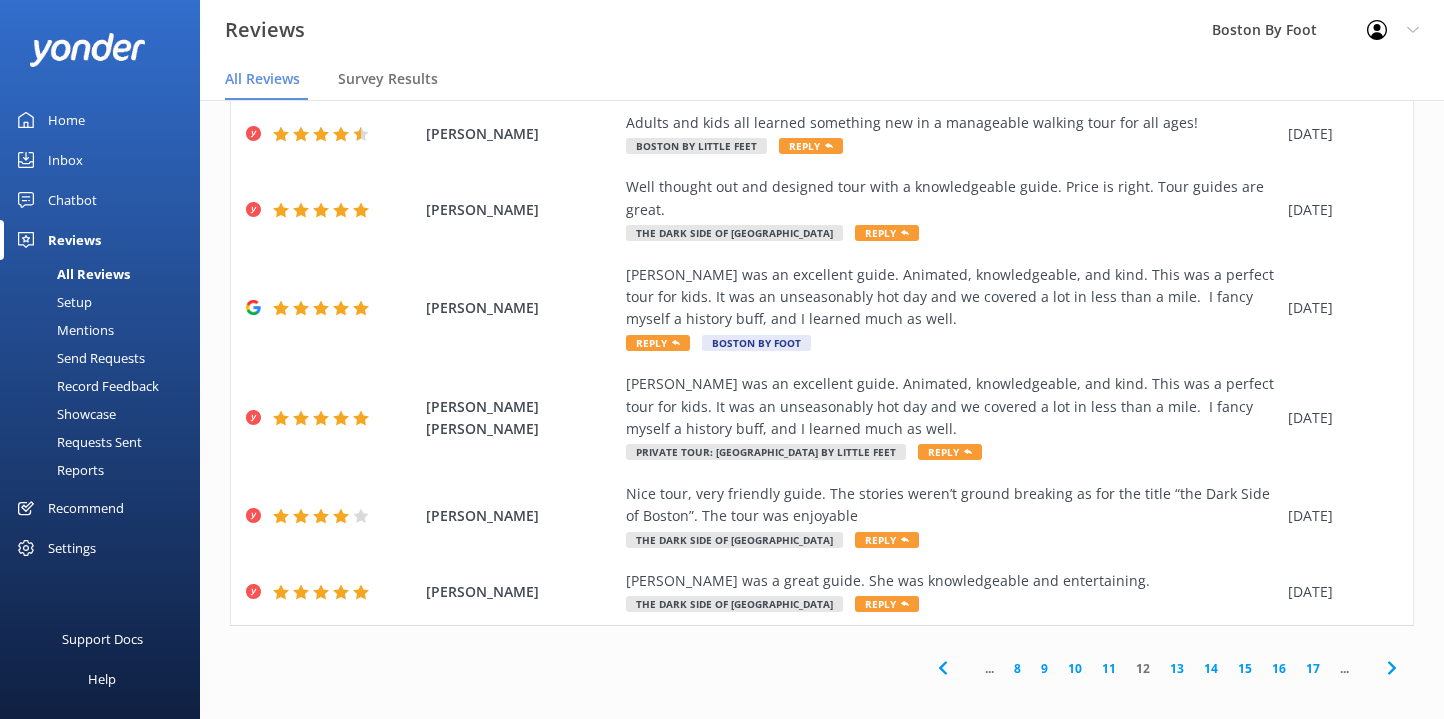 click on "11" at bounding box center [1109, 668] 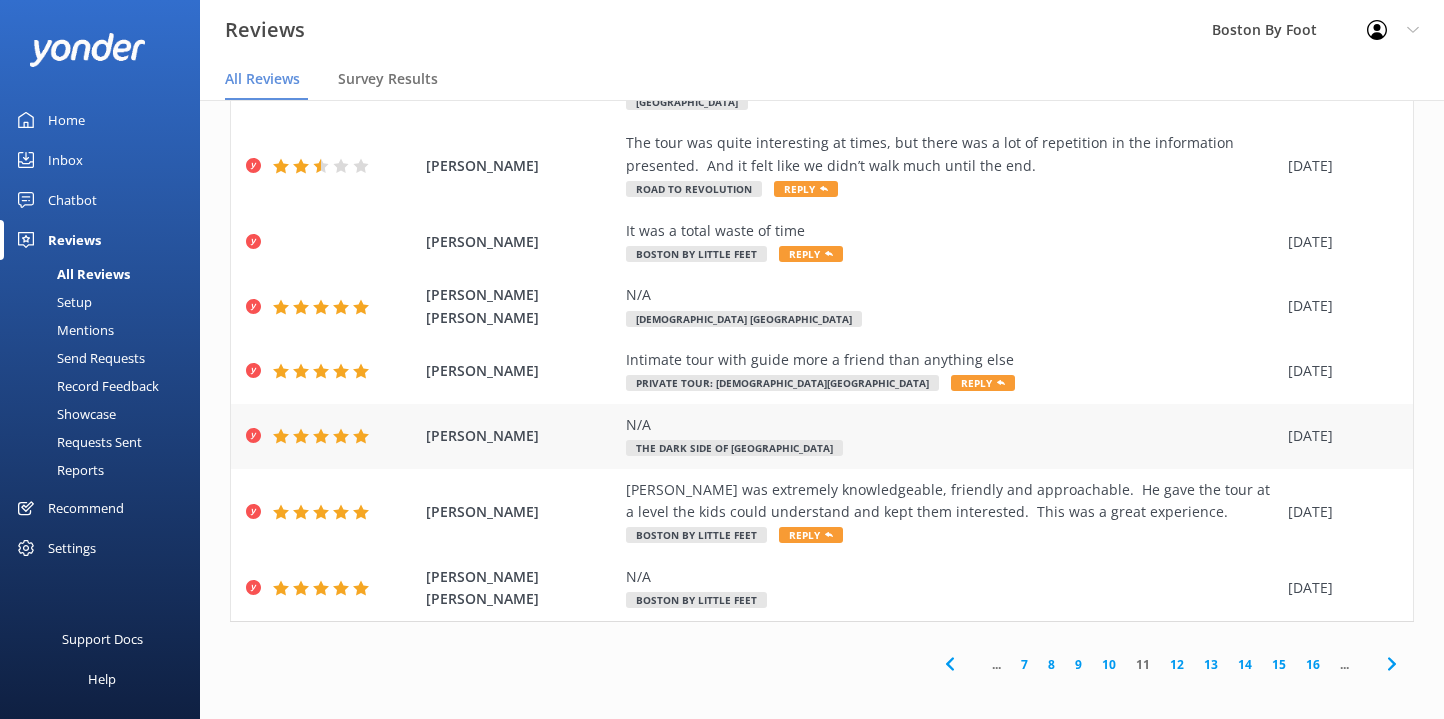 scroll, scrollTop: 253, scrollLeft: 0, axis: vertical 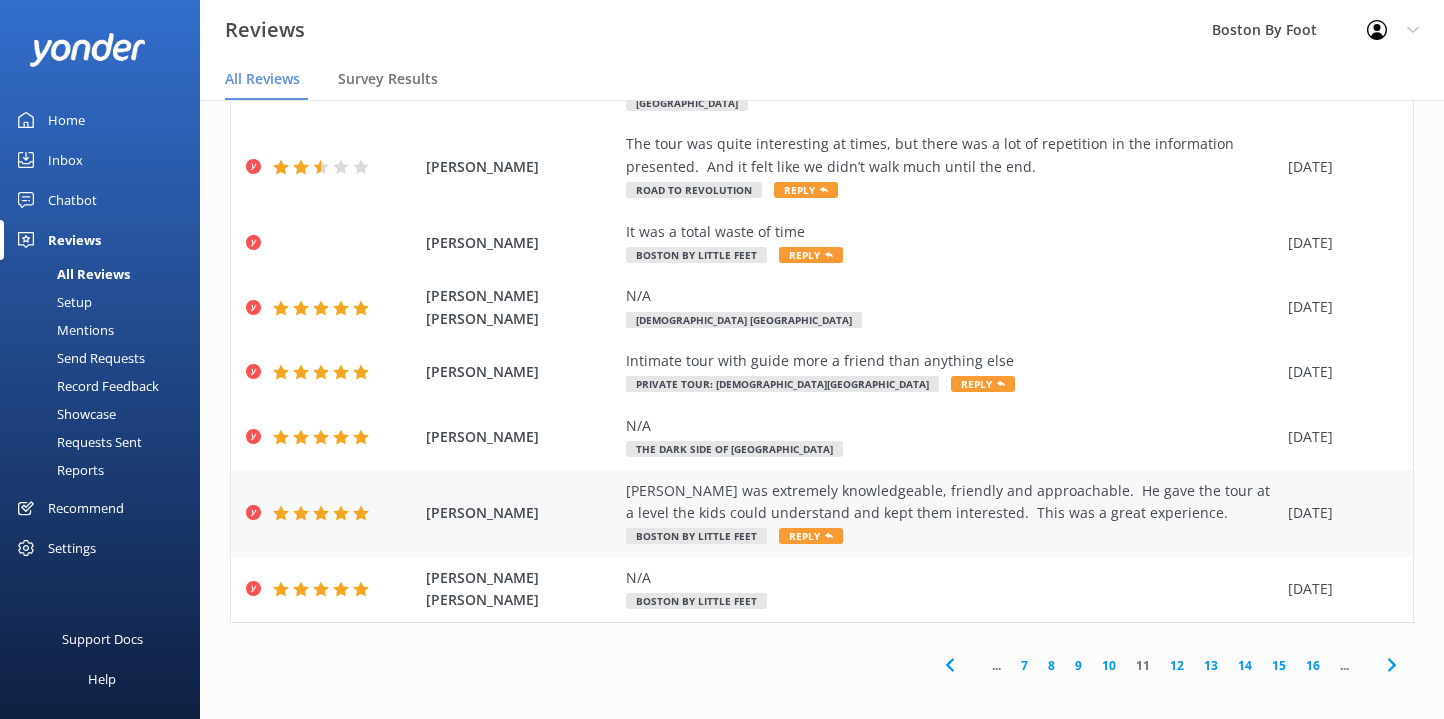 click on "[PERSON_NAME] was extremely knowledgeable, friendly and approachable.  He gave the tour at a level the kids could understand and kept them interested.  This was a great experience." at bounding box center (952, 502) 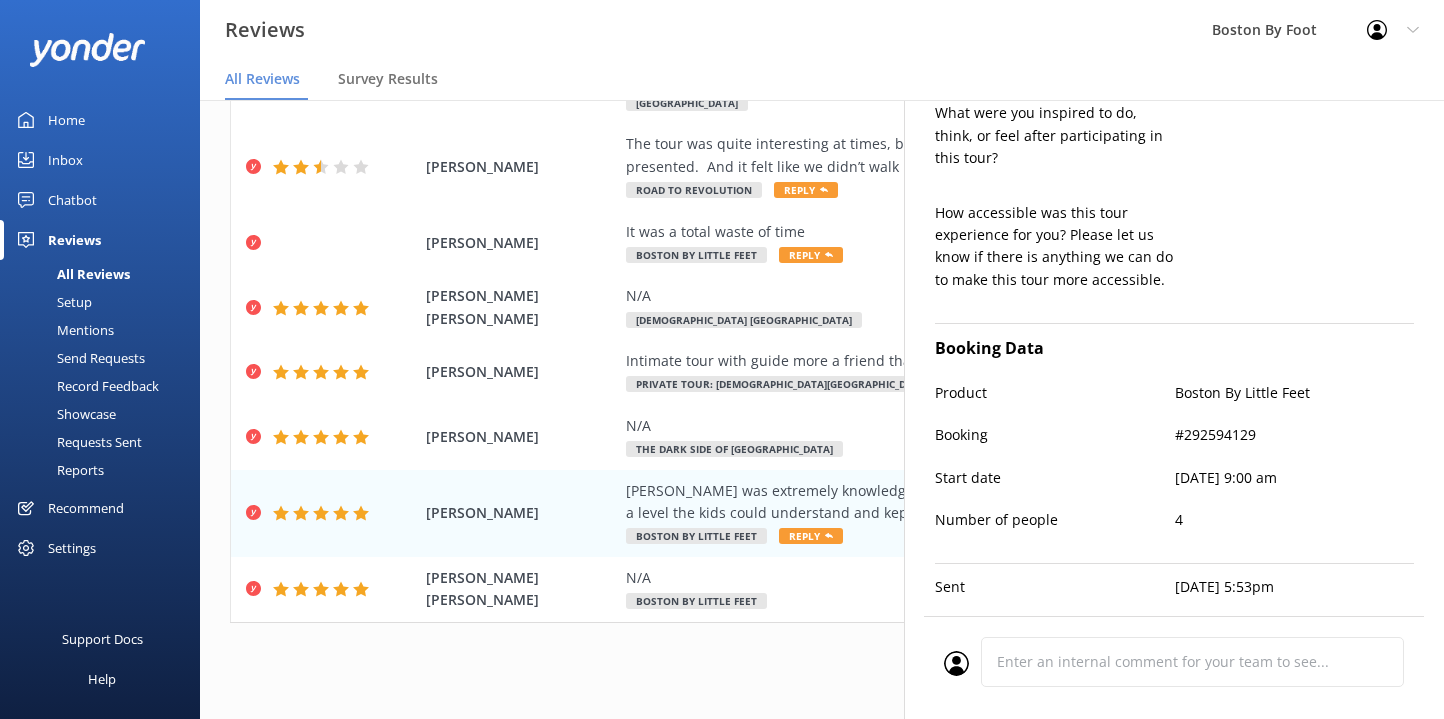 scroll, scrollTop: 782, scrollLeft: 0, axis: vertical 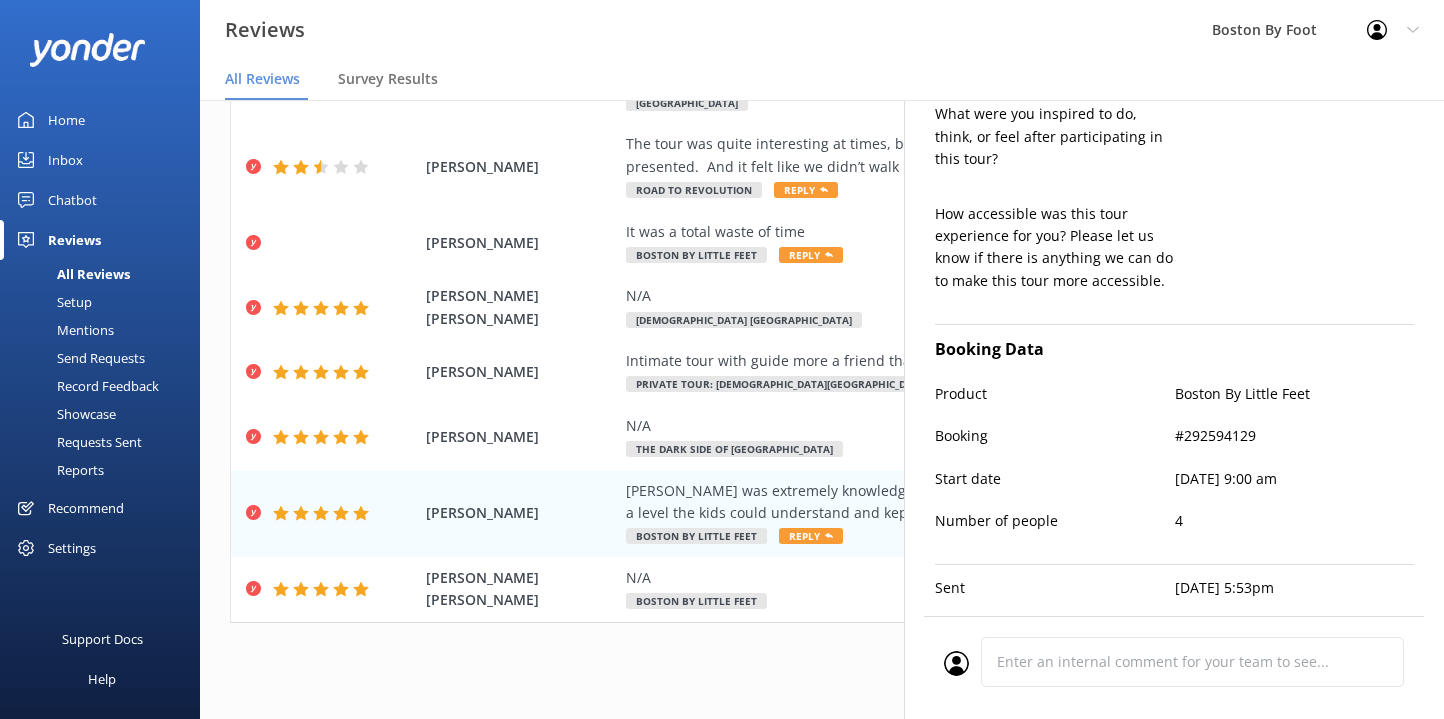 type on "Thank you so much, [PERSON_NAME]! We're delighted to hear that you and your kids had a great experience with [PERSON_NAME]. We'll be sure to pass along your kind words. We hope to welcome you back again soon!" 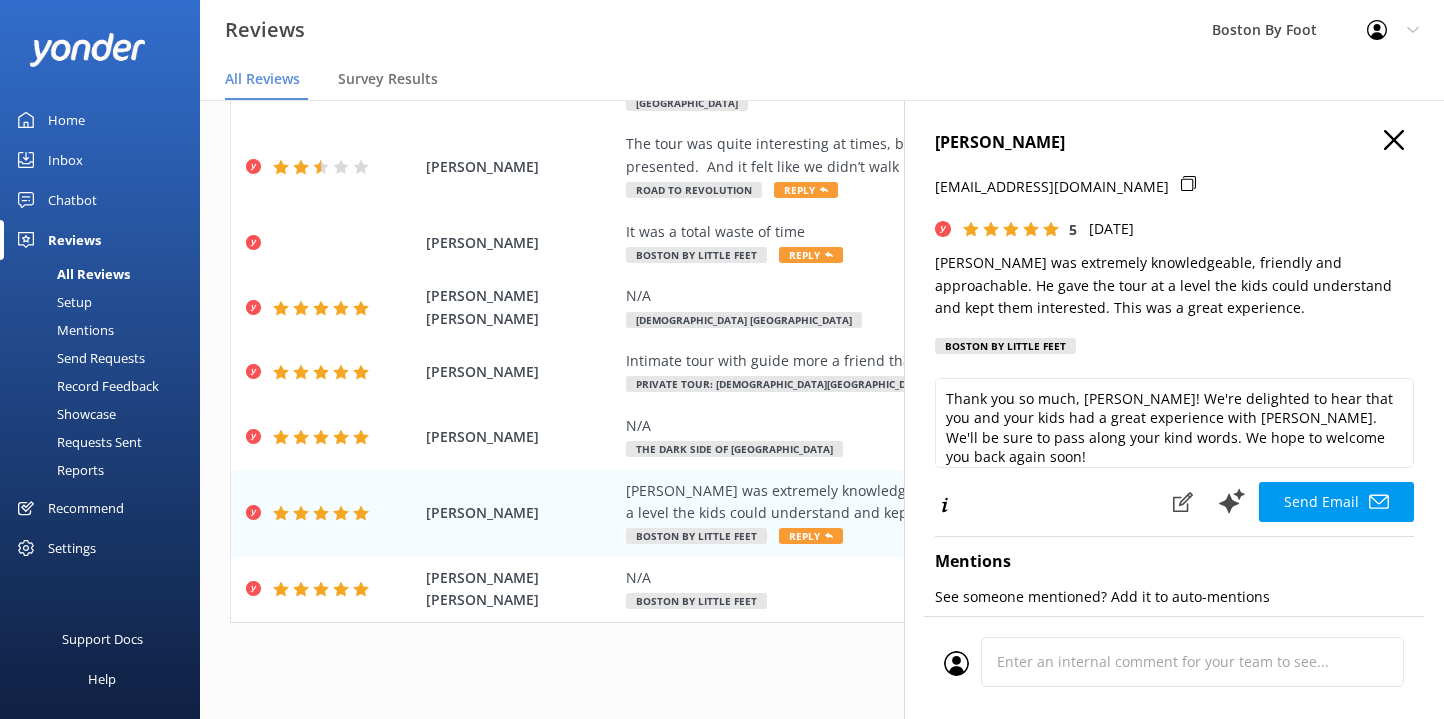 scroll, scrollTop: 0, scrollLeft: 0, axis: both 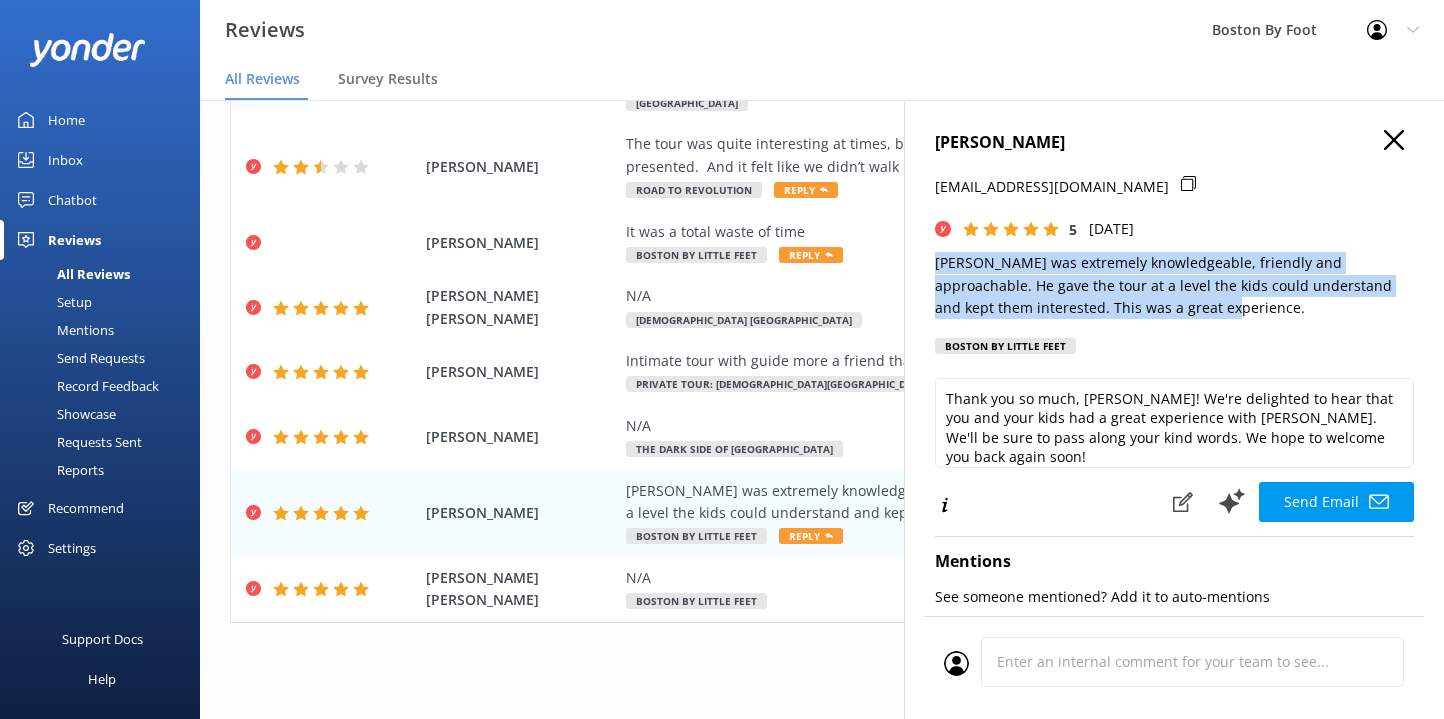 drag, startPoint x: 1129, startPoint y: 302, endPoint x: 930, endPoint y: 261, distance: 203.17972 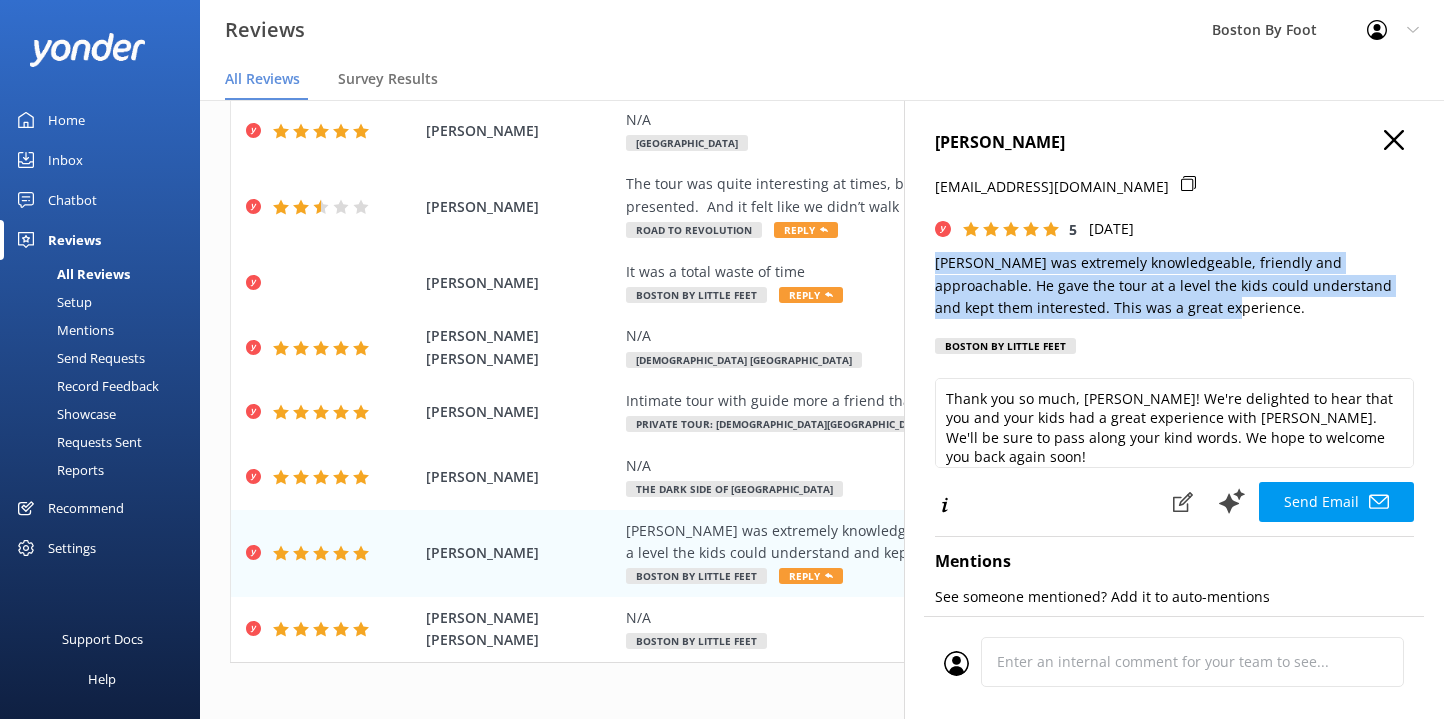 scroll, scrollTop: 0, scrollLeft: 0, axis: both 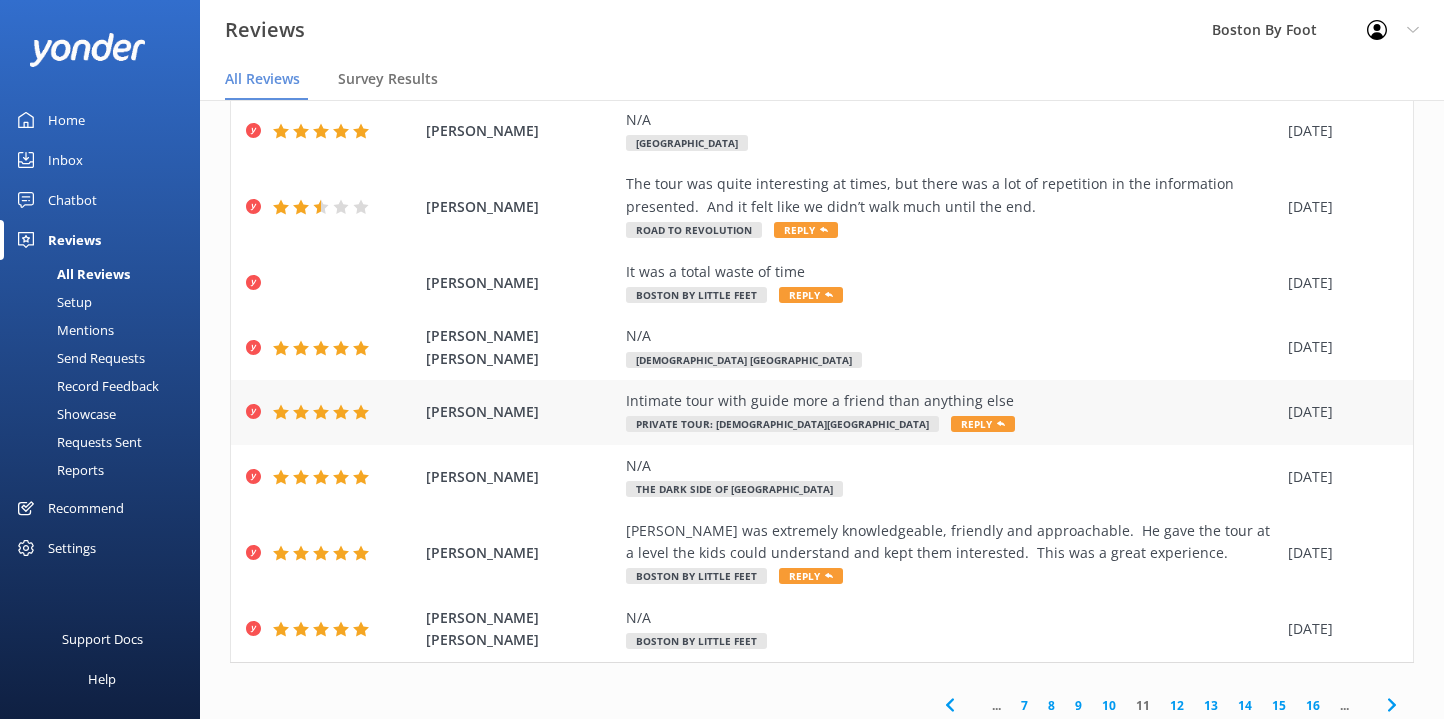 click on "Intimate tour with guide more a friend than anything else" at bounding box center (952, 401) 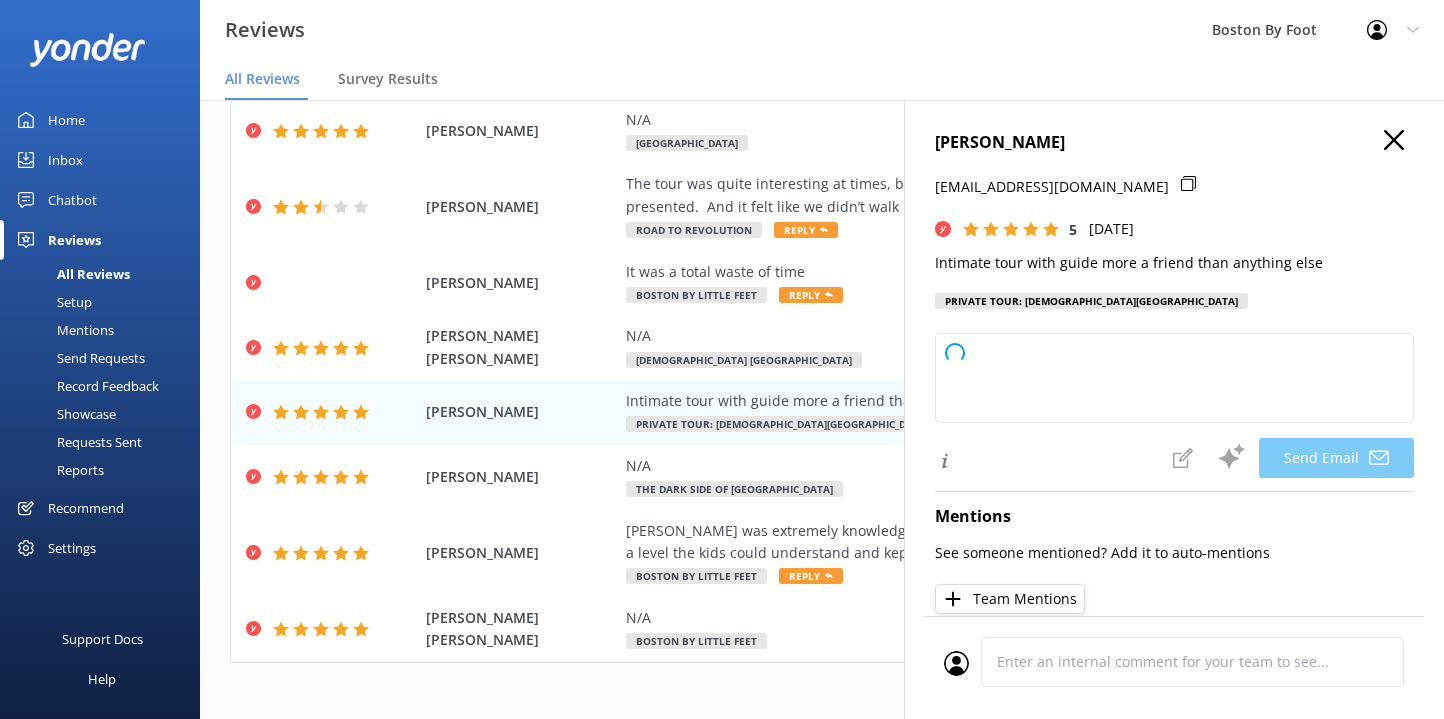 type on "Thank you so much, [PERSON_NAME]! We're delighted to hear you enjoyed the tour and felt at ease with your guide. We hope to see you again on your next adventure!" 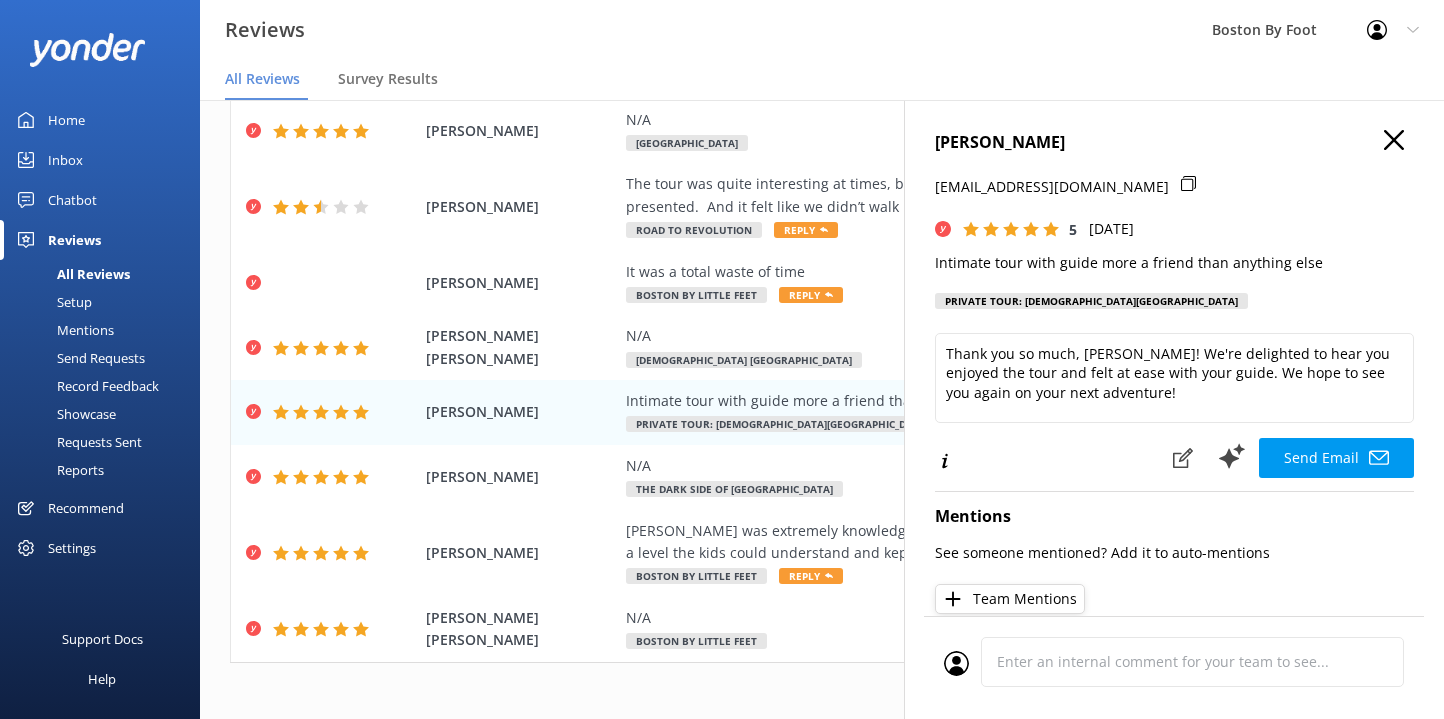 scroll, scrollTop: 0, scrollLeft: 0, axis: both 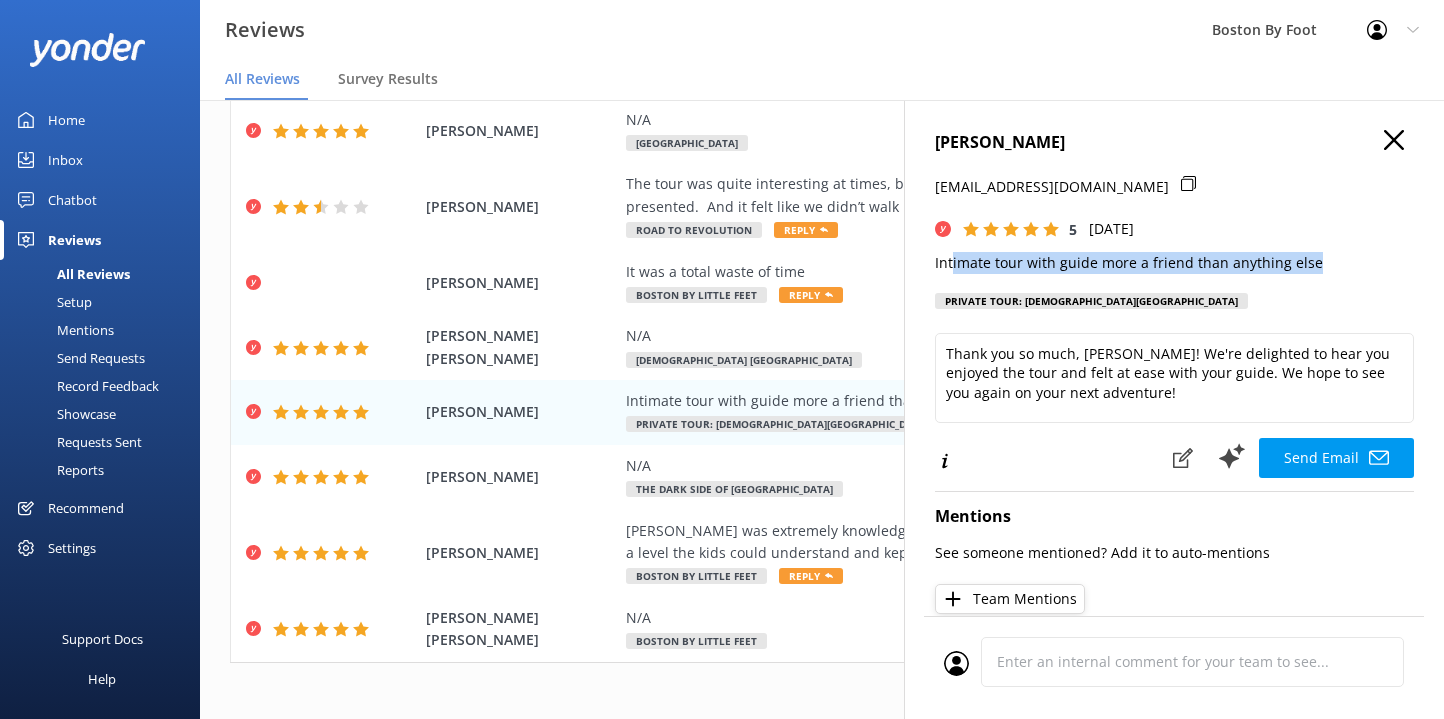 drag, startPoint x: 1312, startPoint y: 260, endPoint x: 952, endPoint y: 254, distance: 360.05 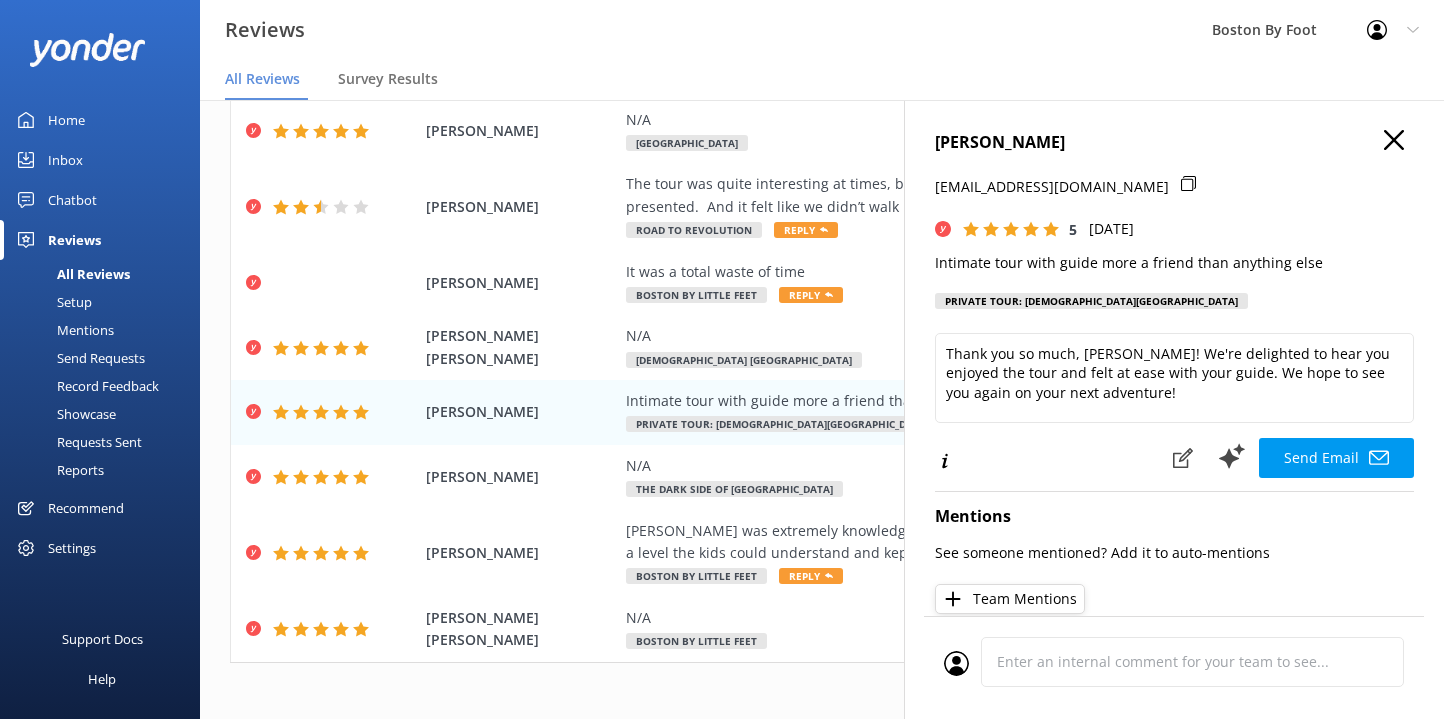 drag, startPoint x: 1322, startPoint y: 262, endPoint x: 989, endPoint y: 272, distance: 333.15012 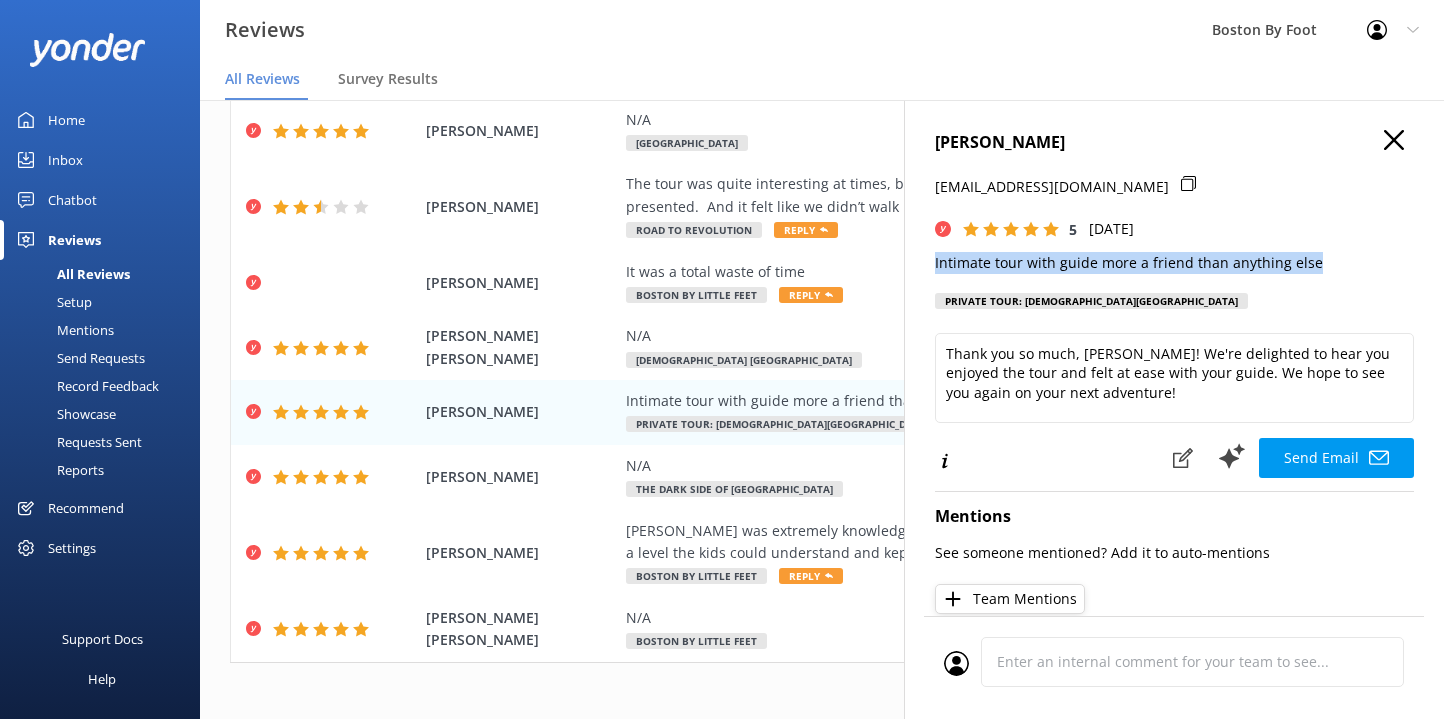 drag, startPoint x: 1311, startPoint y: 259, endPoint x: 934, endPoint y: 261, distance: 377.0053 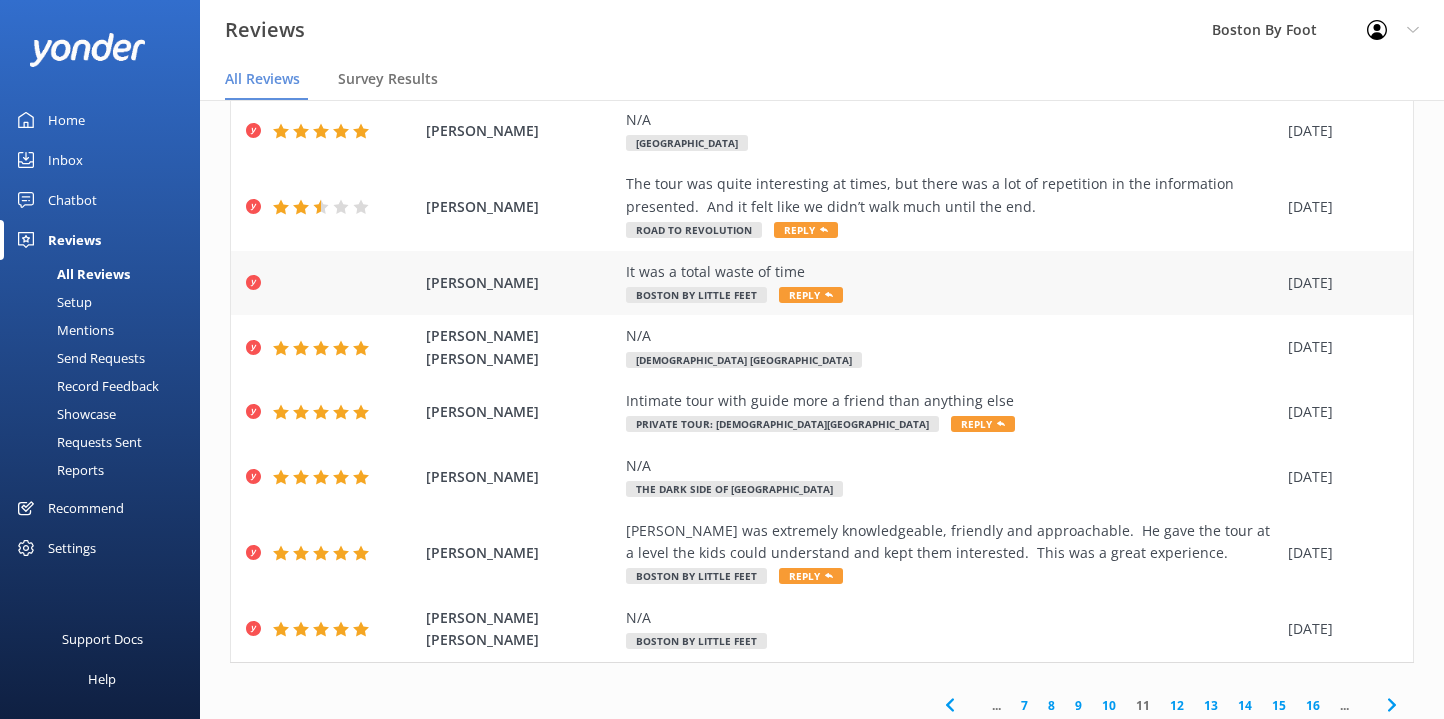 click on "It was a total waste of time" at bounding box center [952, 272] 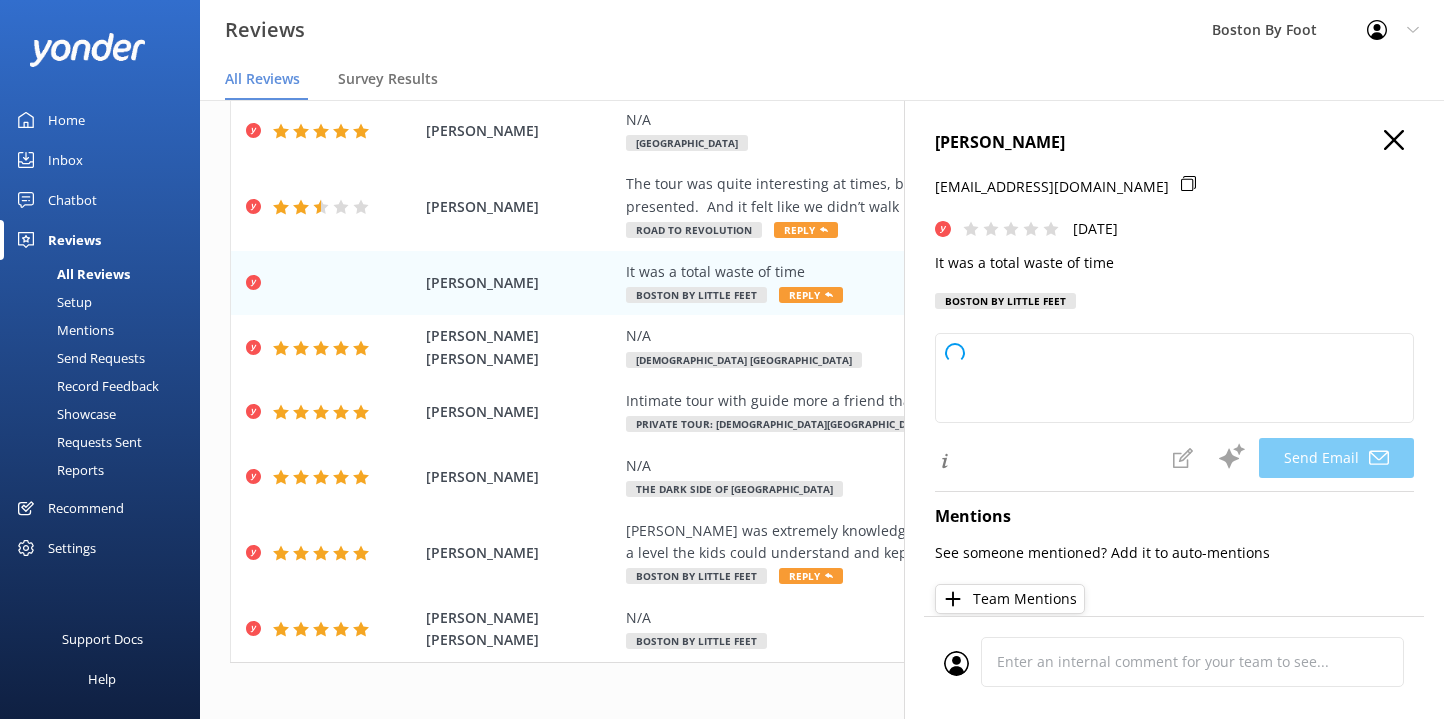 type on "Hi [PERSON_NAME],
We're truly sorry to hear about your experience and appreciate your feedback. We’d love the opportunity to learn more and make things right. Please reach out to us directly so we can address your concerns.
Thank you,
The Team" 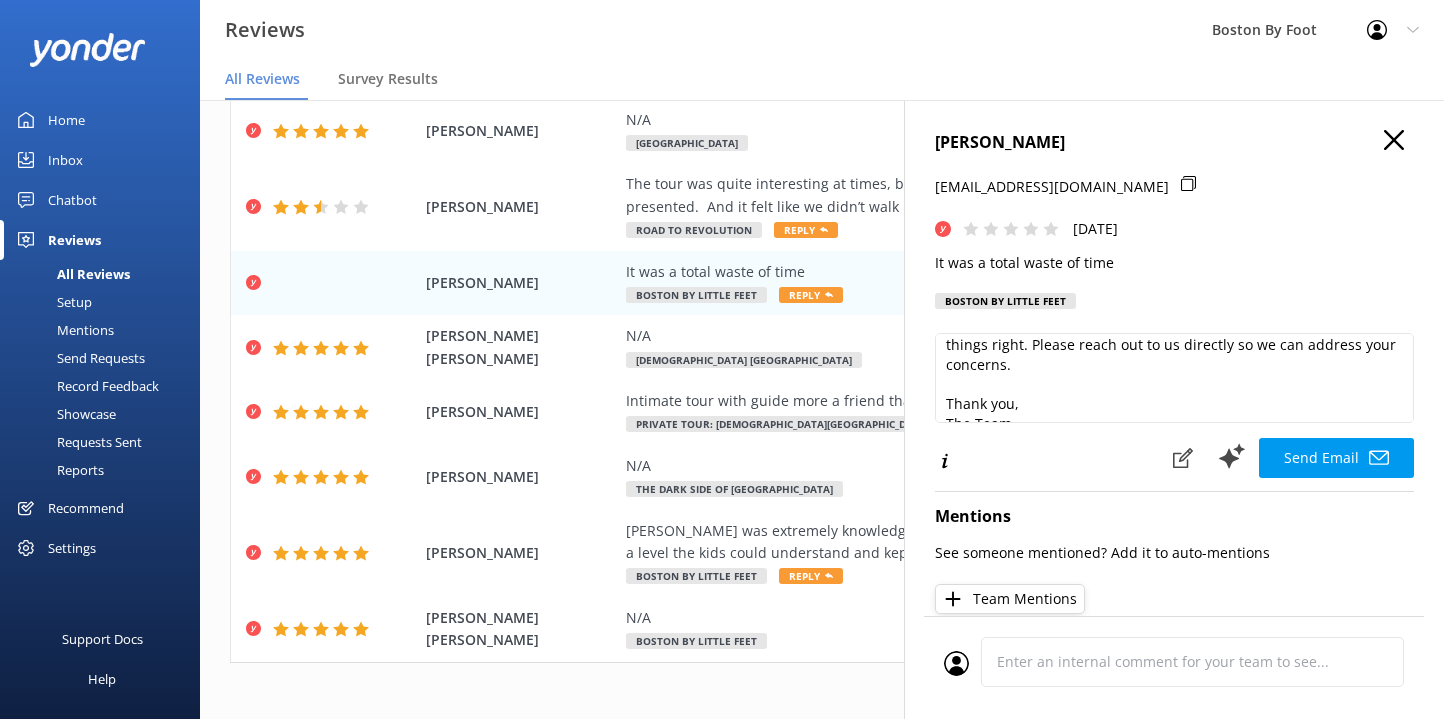 scroll, scrollTop: 84, scrollLeft: 0, axis: vertical 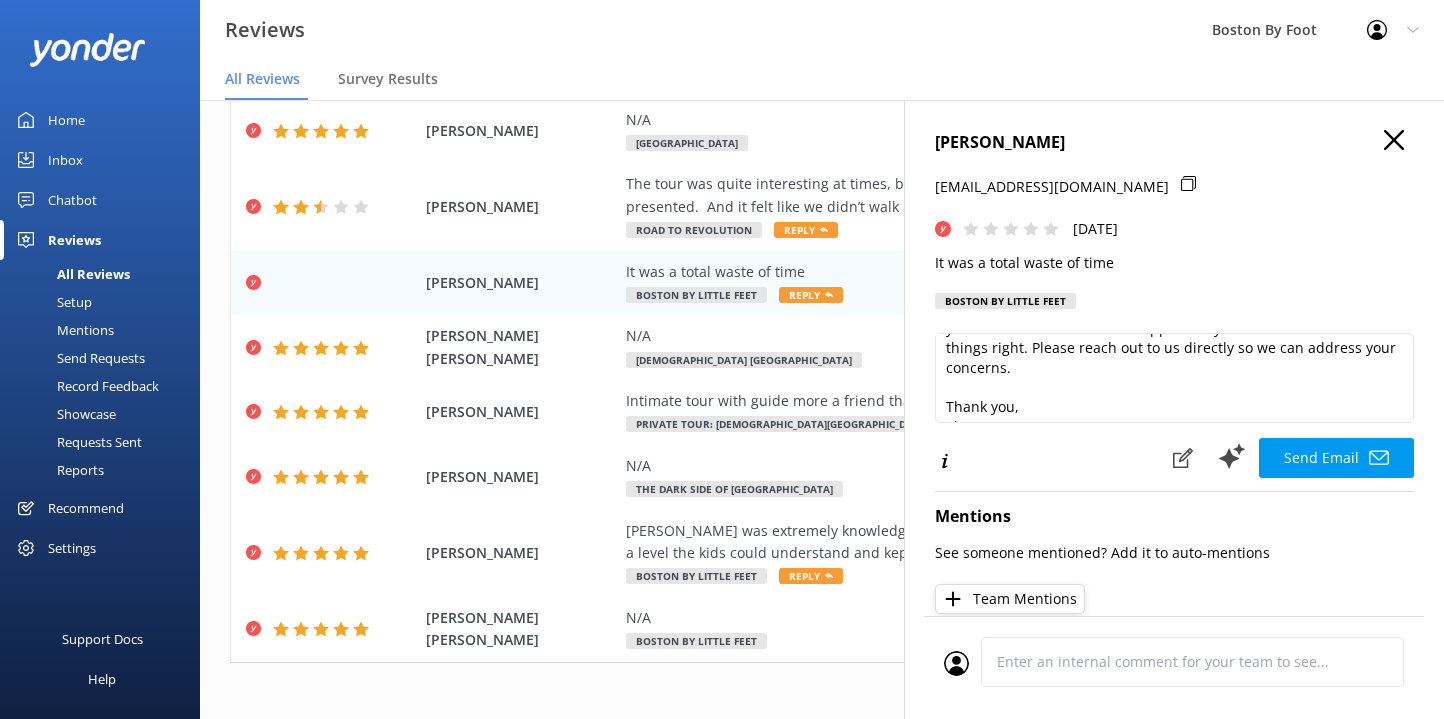 click 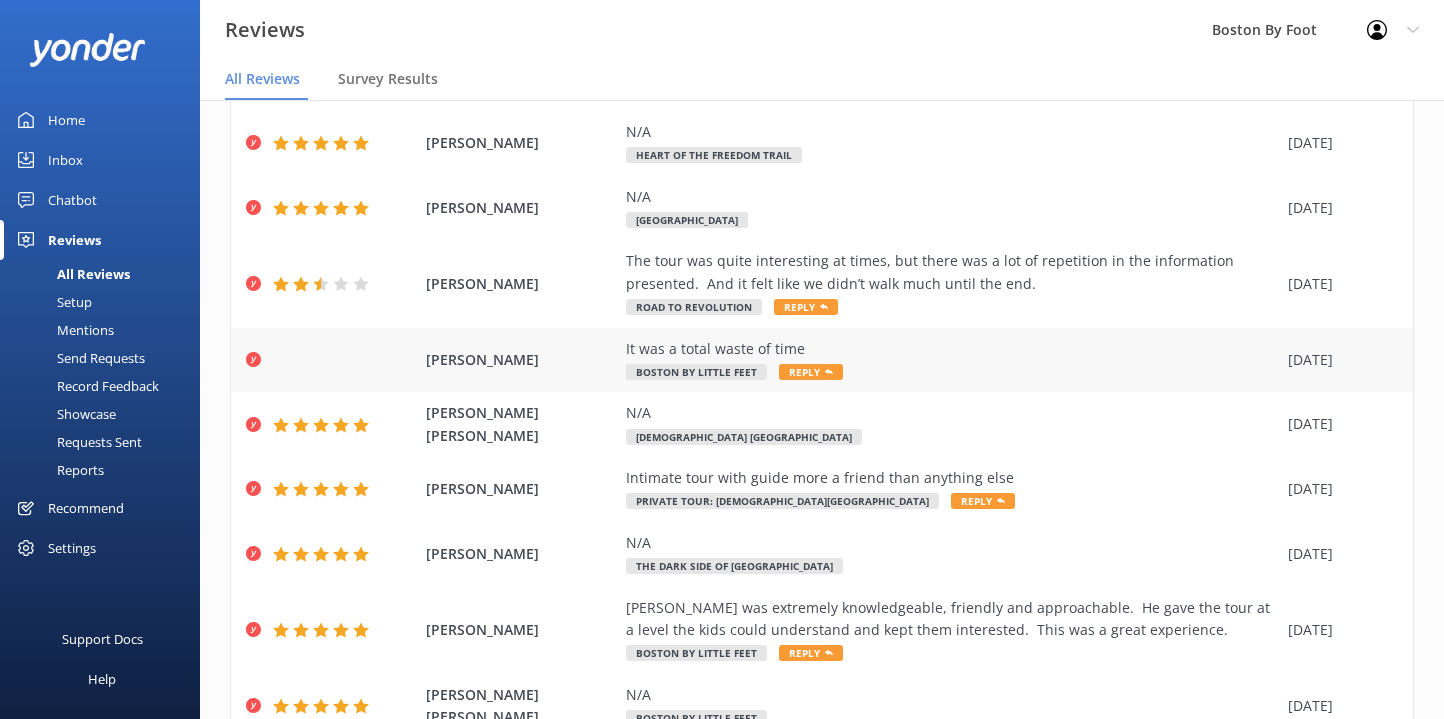 scroll, scrollTop: 175, scrollLeft: 0, axis: vertical 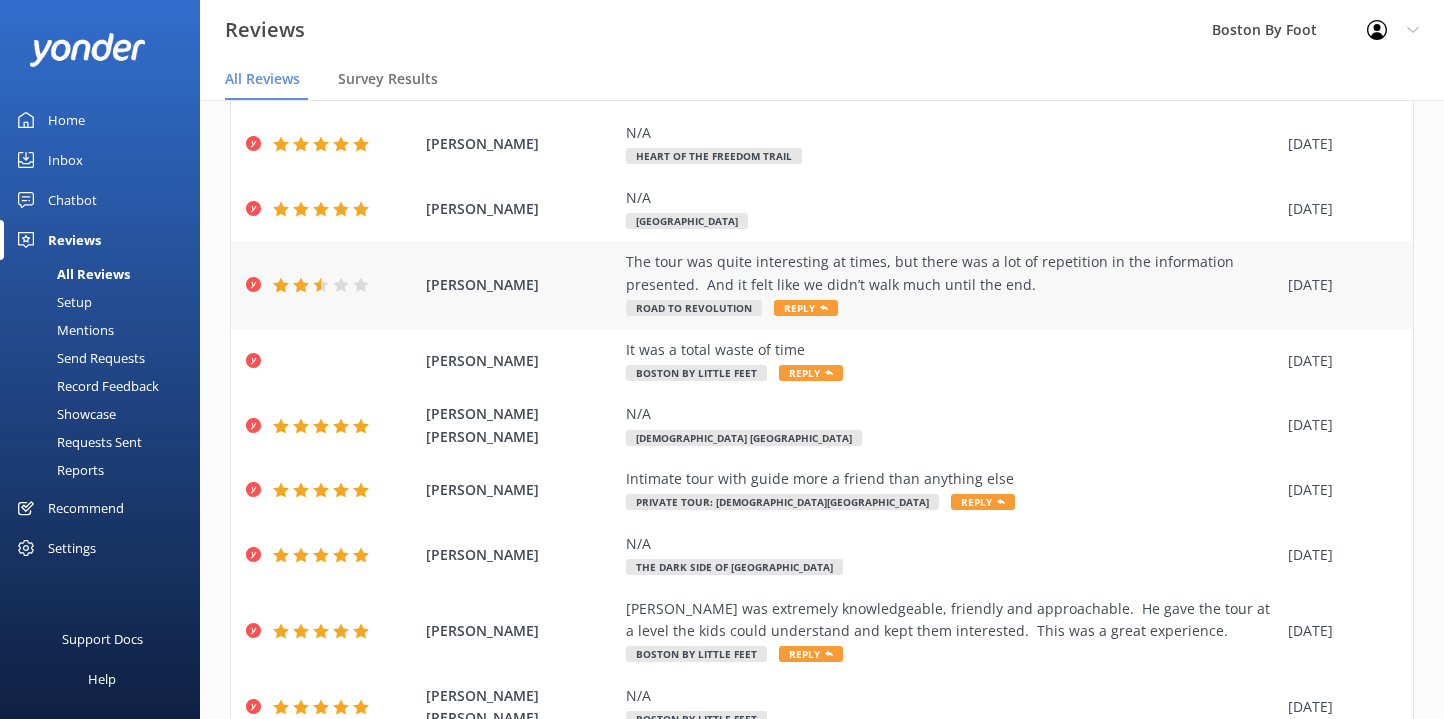 click on "The tour was quite interesting at times, but there was a lot of repetition in the information presented.  And it felt like we didn’t walk much until the end." at bounding box center (952, 273) 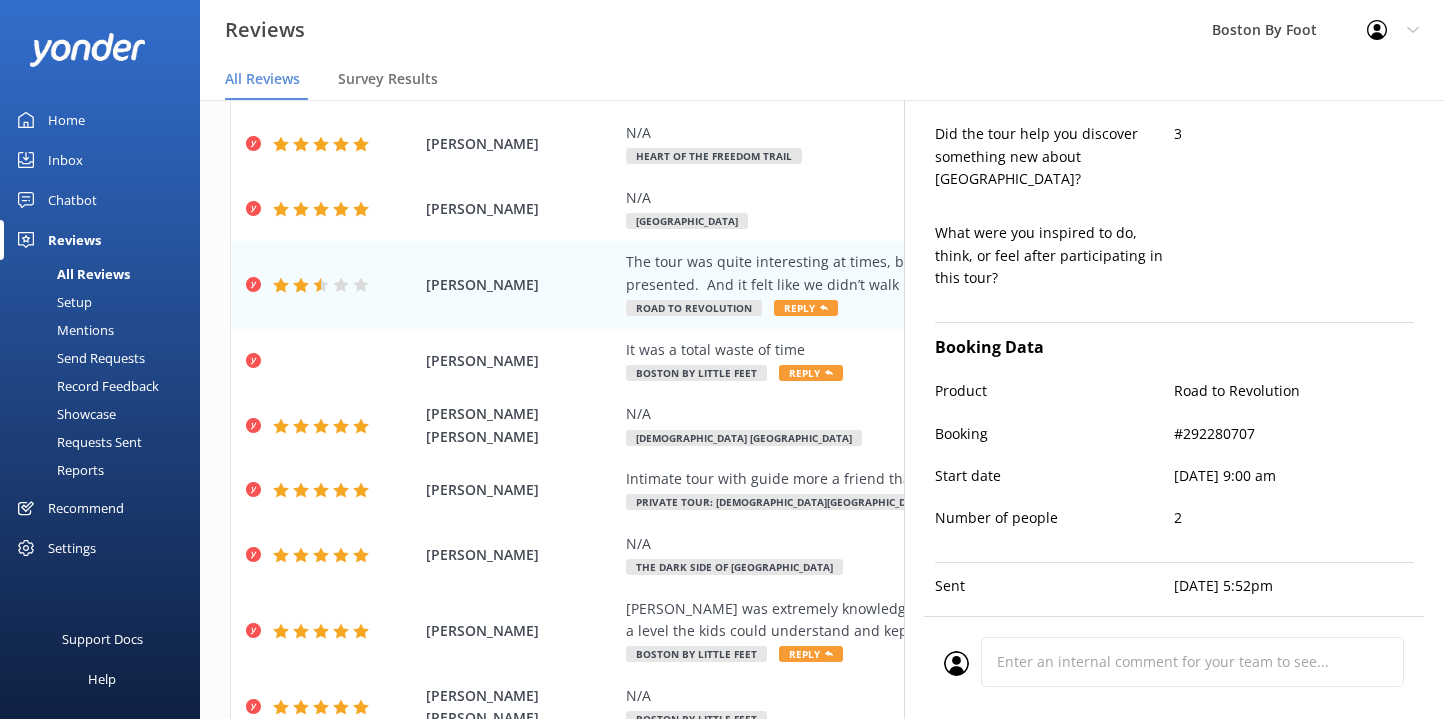 scroll, scrollTop: 662, scrollLeft: 0, axis: vertical 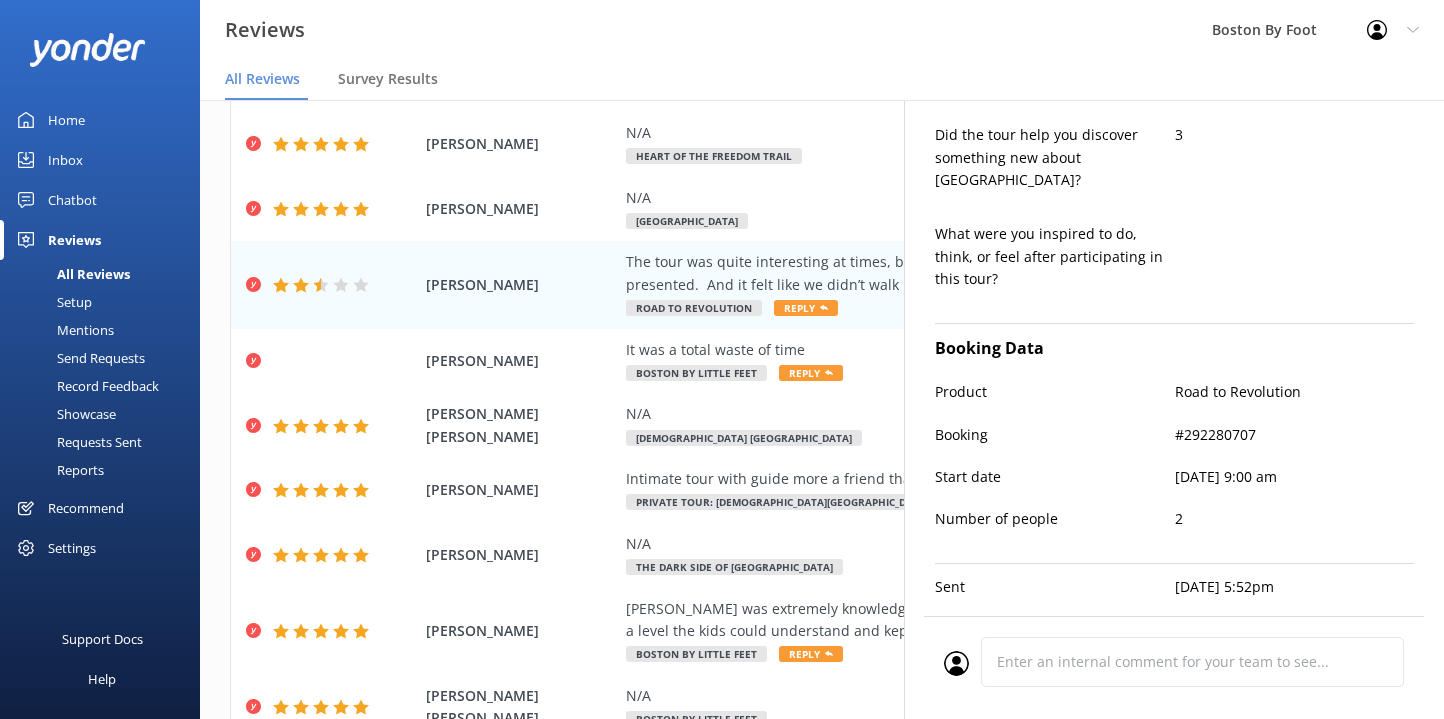type on "Hi [PERSON_NAME], thank you for sharing your feedback. We appreciate your honest comments and will review our tour content and pacing to improve the experience. If you have any further suggestions, please let us know—we value your input!" 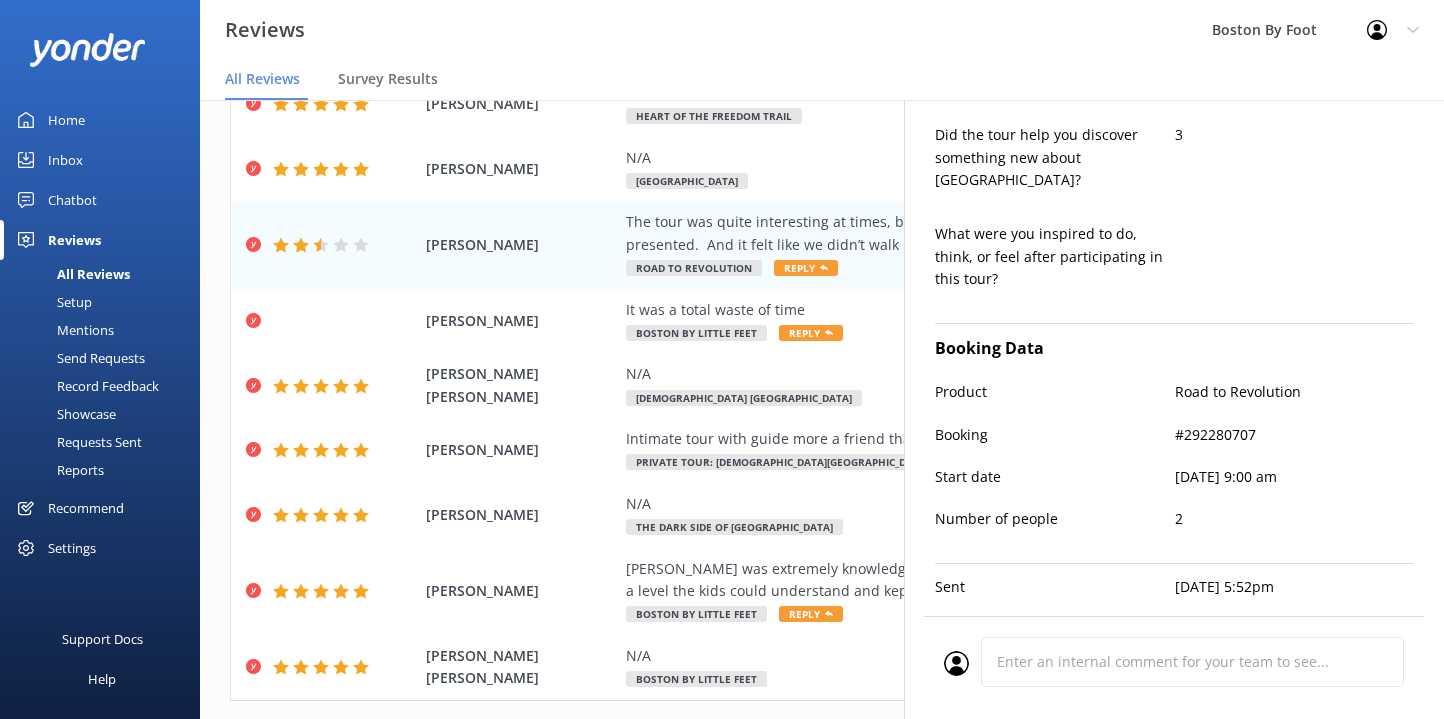 scroll, scrollTop: 43, scrollLeft: 0, axis: vertical 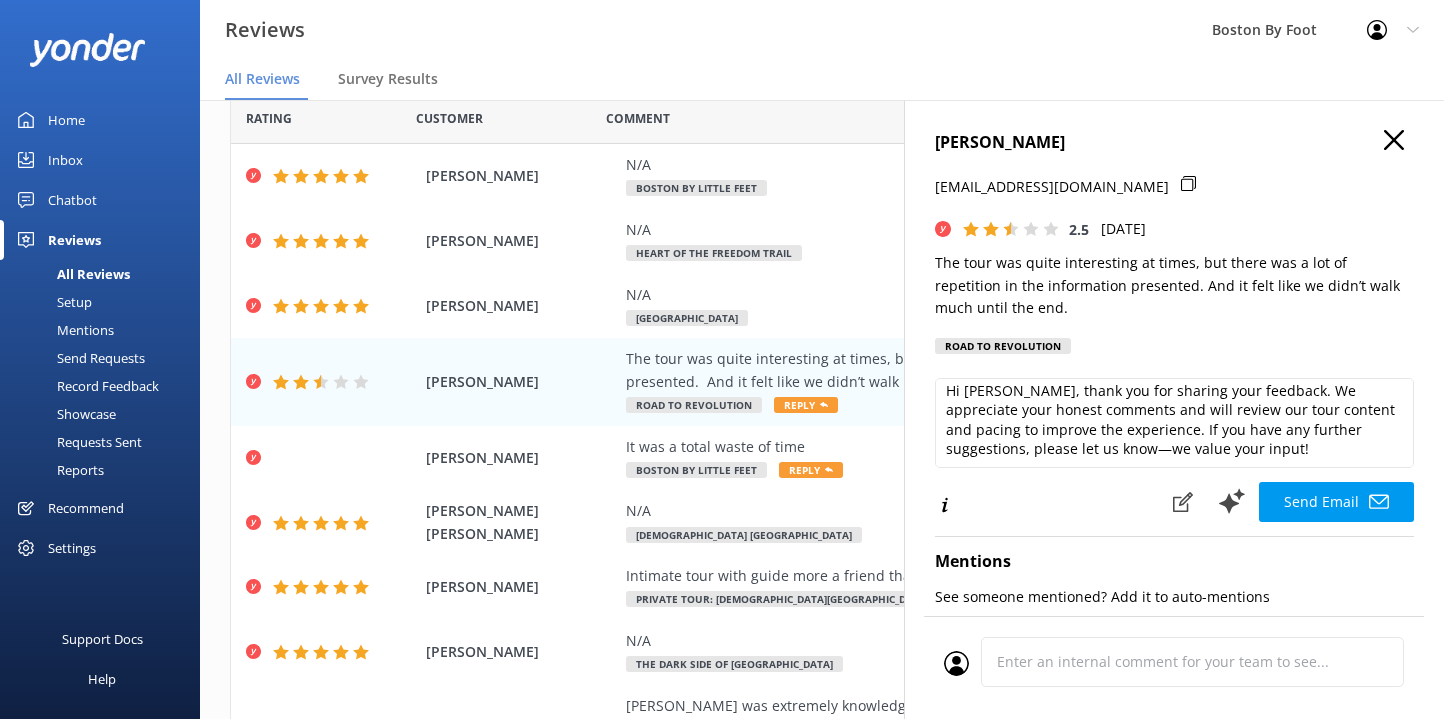click 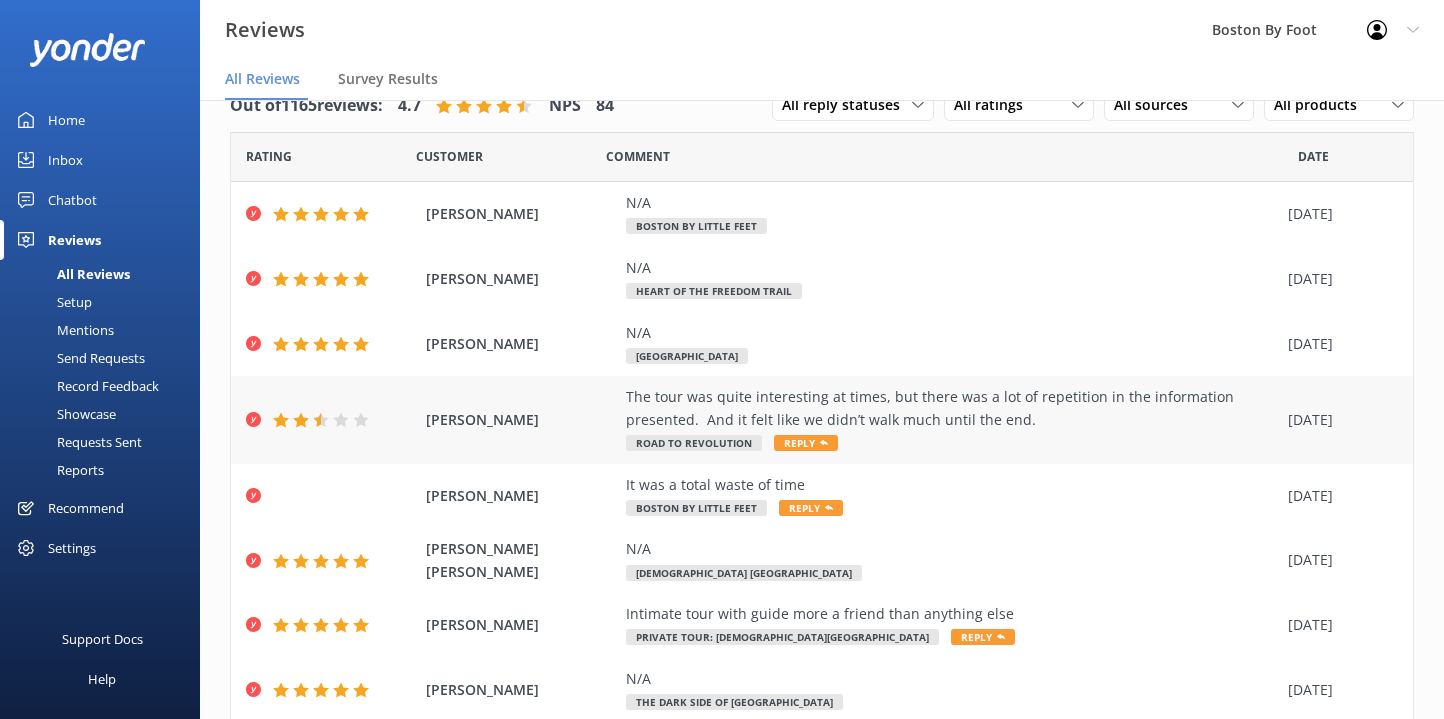 scroll, scrollTop: 0, scrollLeft: 0, axis: both 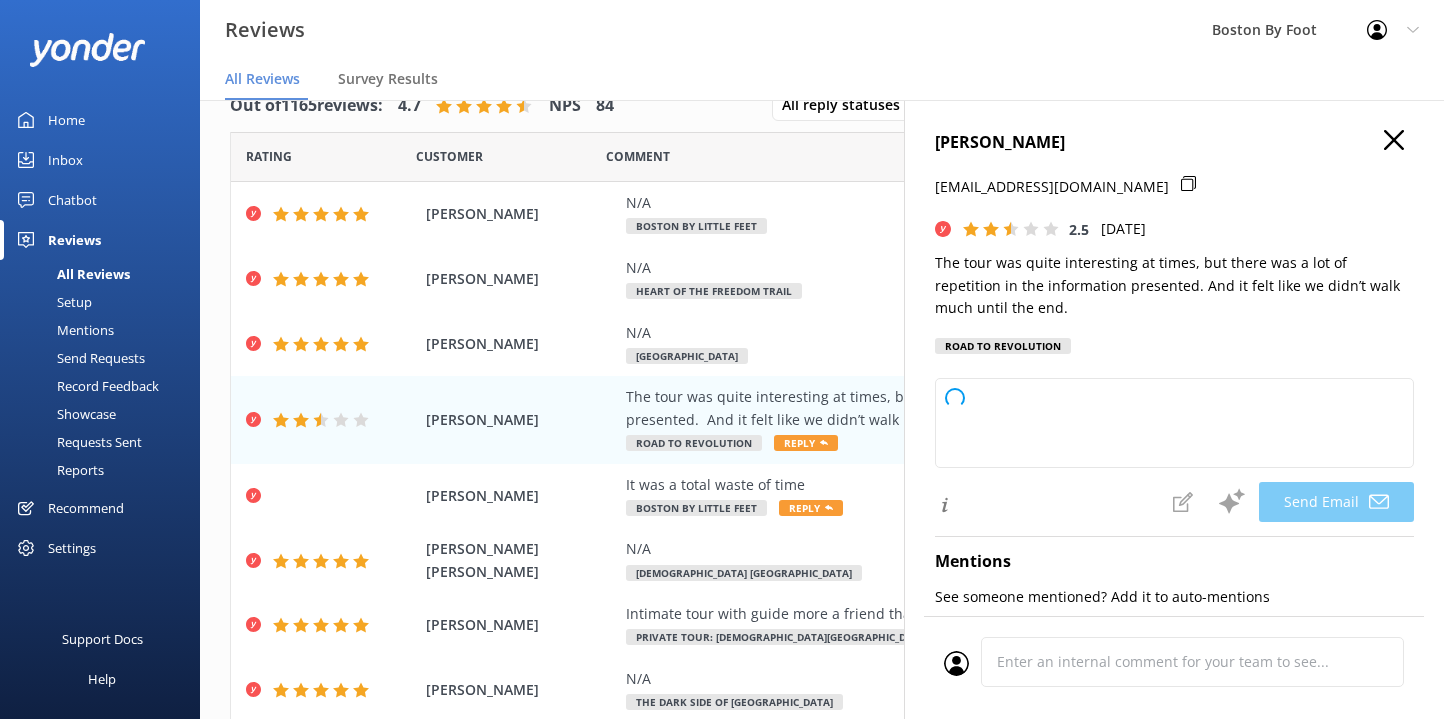 type on "Hi [PERSON_NAME],
Thank you for taking the time to share your feedback. We appreciate your honest comments and will review our tour content and pacing to improve the experience. If you have any additional suggestions, please feel free to reach out—we’d love to make your next visit more enjoyable!
Best regards,
The [Your Company] Team" 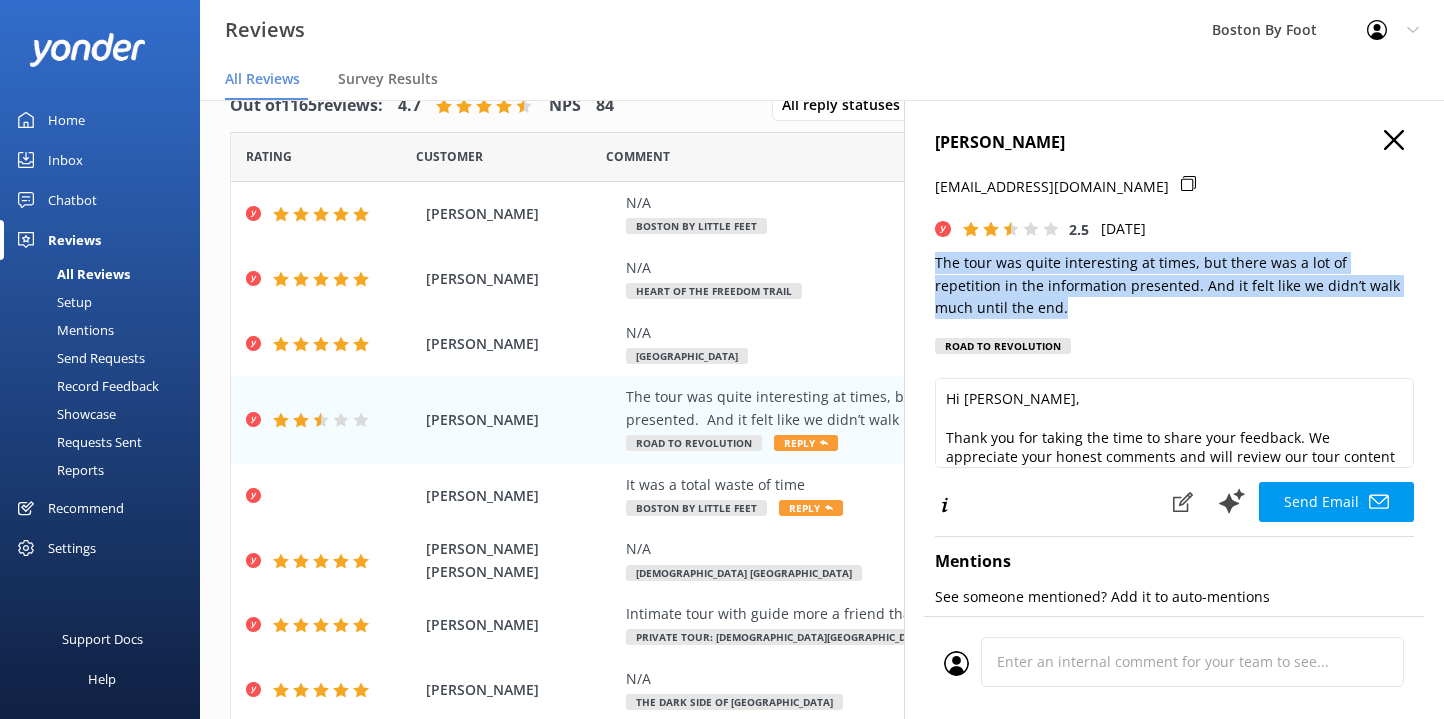 drag, startPoint x: 976, startPoint y: 305, endPoint x: 934, endPoint y: 257, distance: 63.780876 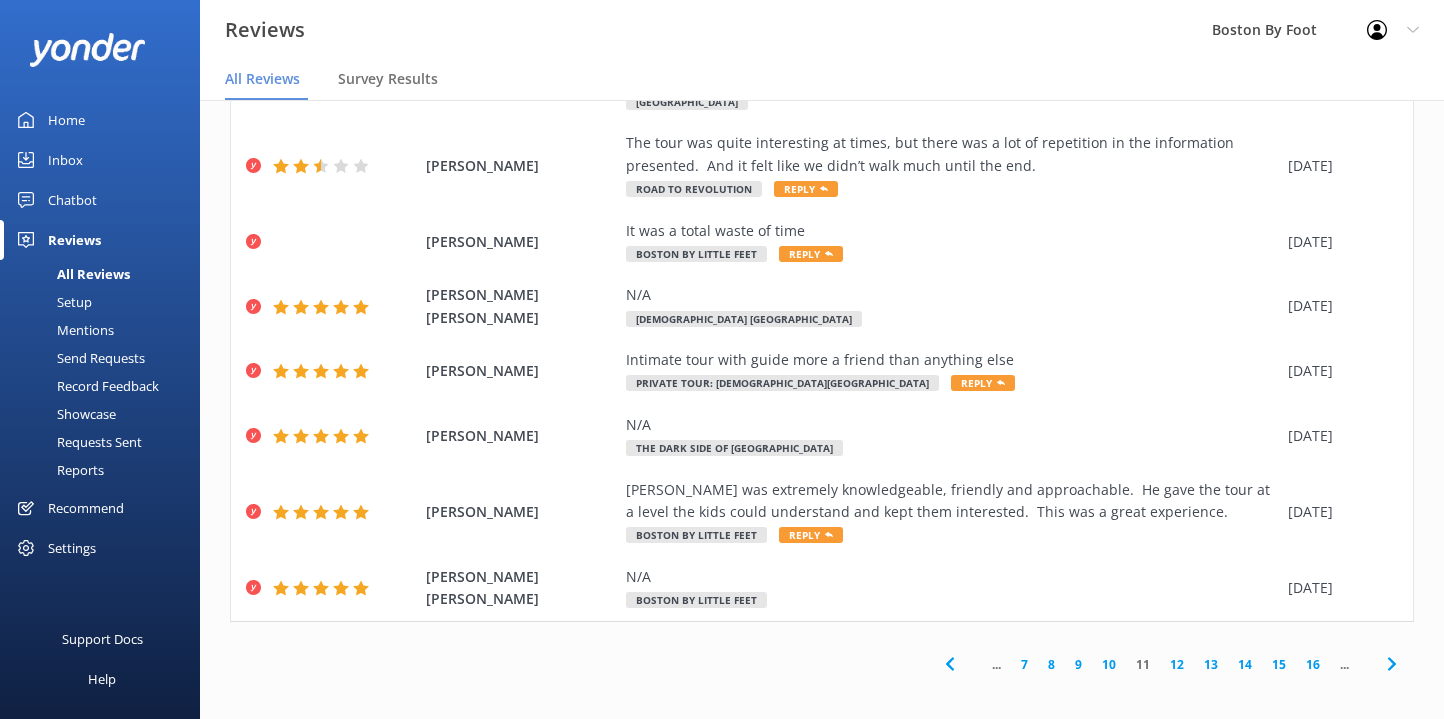 scroll, scrollTop: 253, scrollLeft: 0, axis: vertical 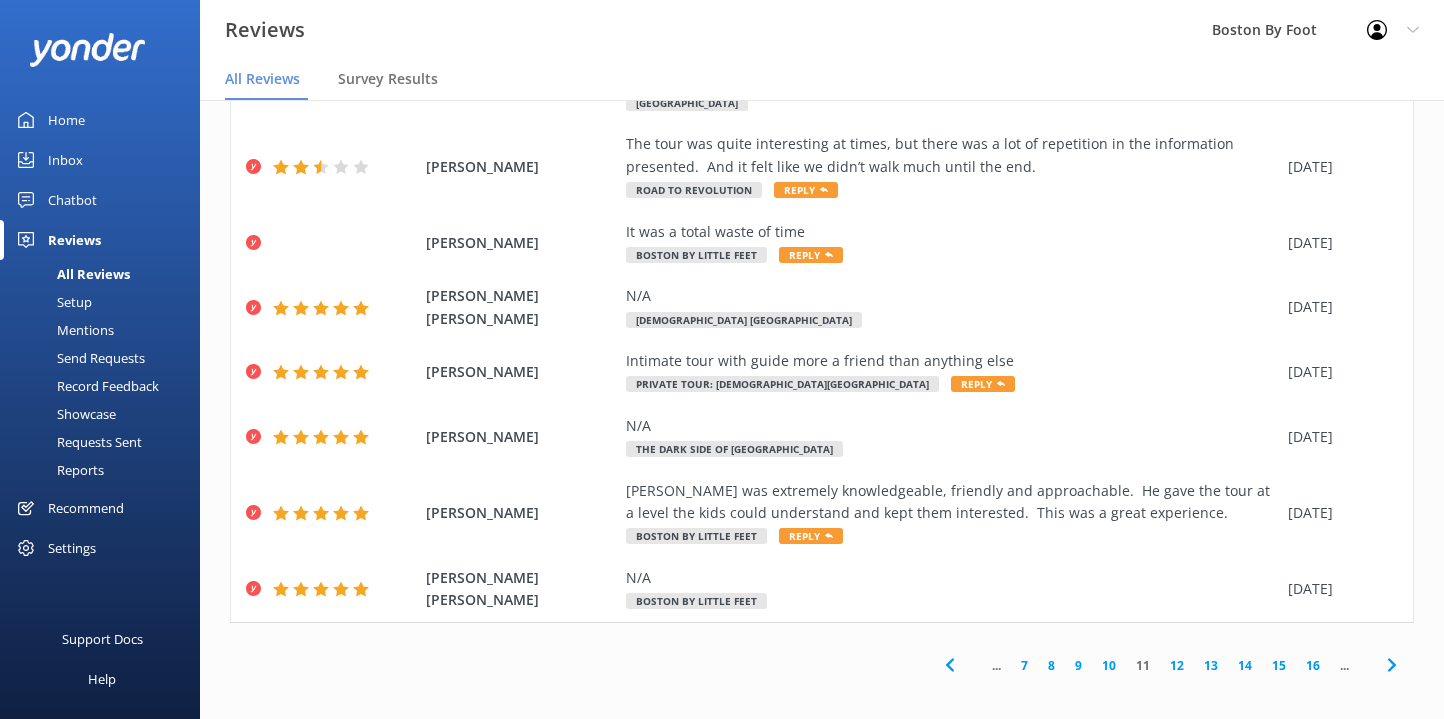 click on "10" at bounding box center (1109, 665) 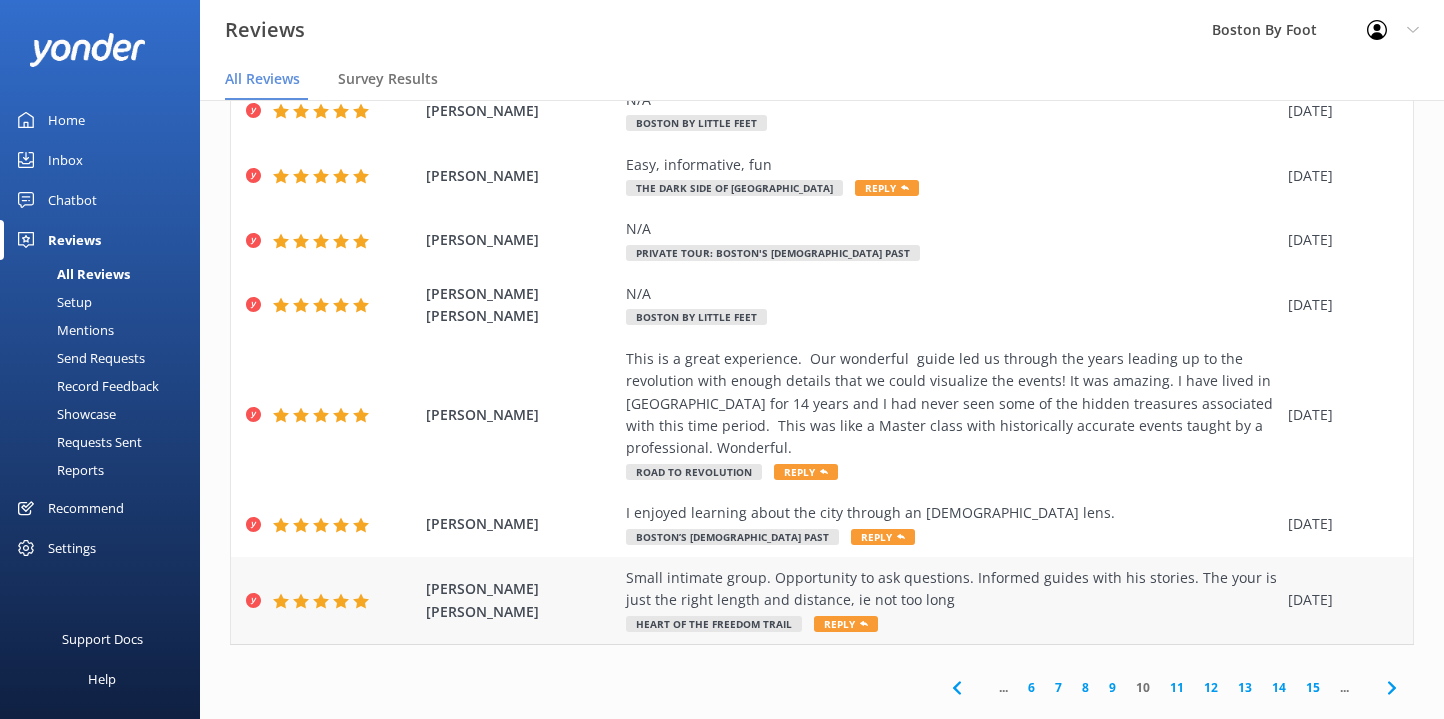 scroll, scrollTop: 319, scrollLeft: 0, axis: vertical 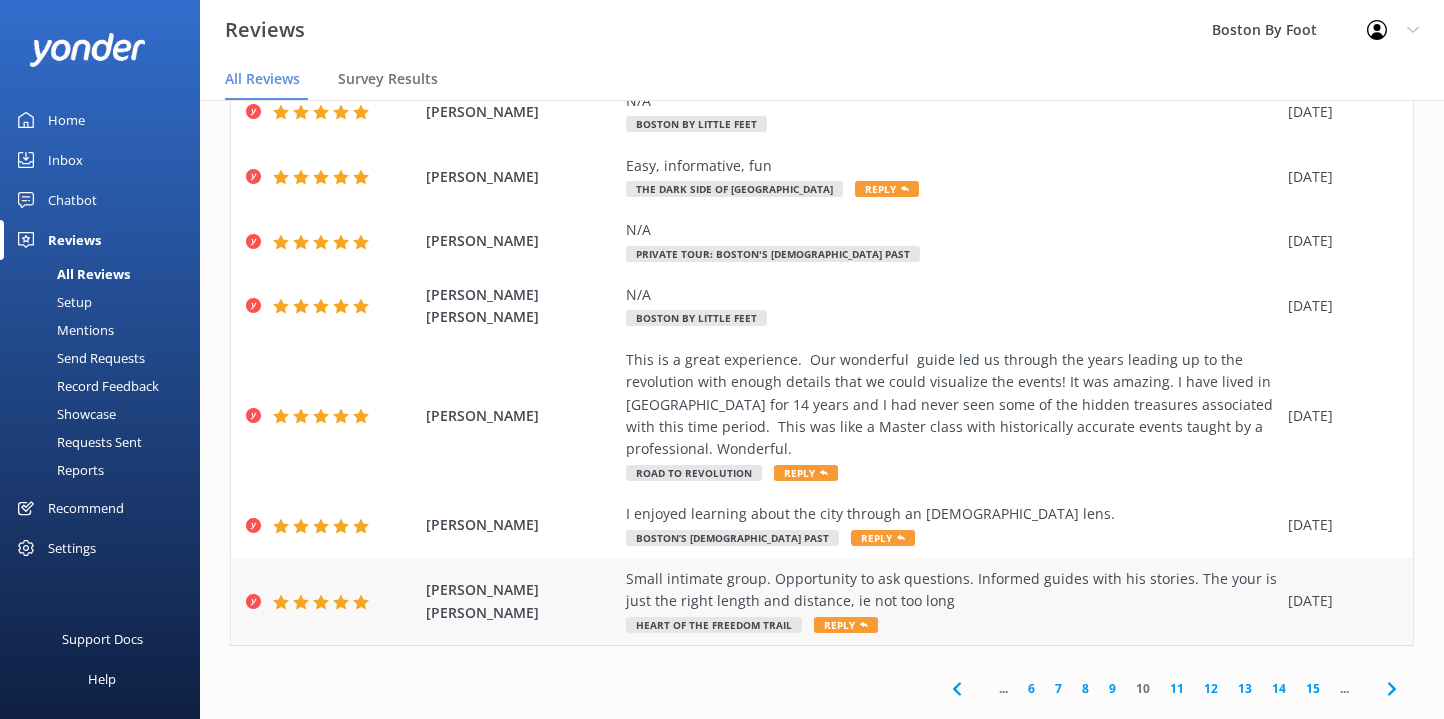 click on "Small intimate group. Opportunity to ask questions. Informed guides with his stories. The your is just the right length and distance, ie not too long" at bounding box center (952, 590) 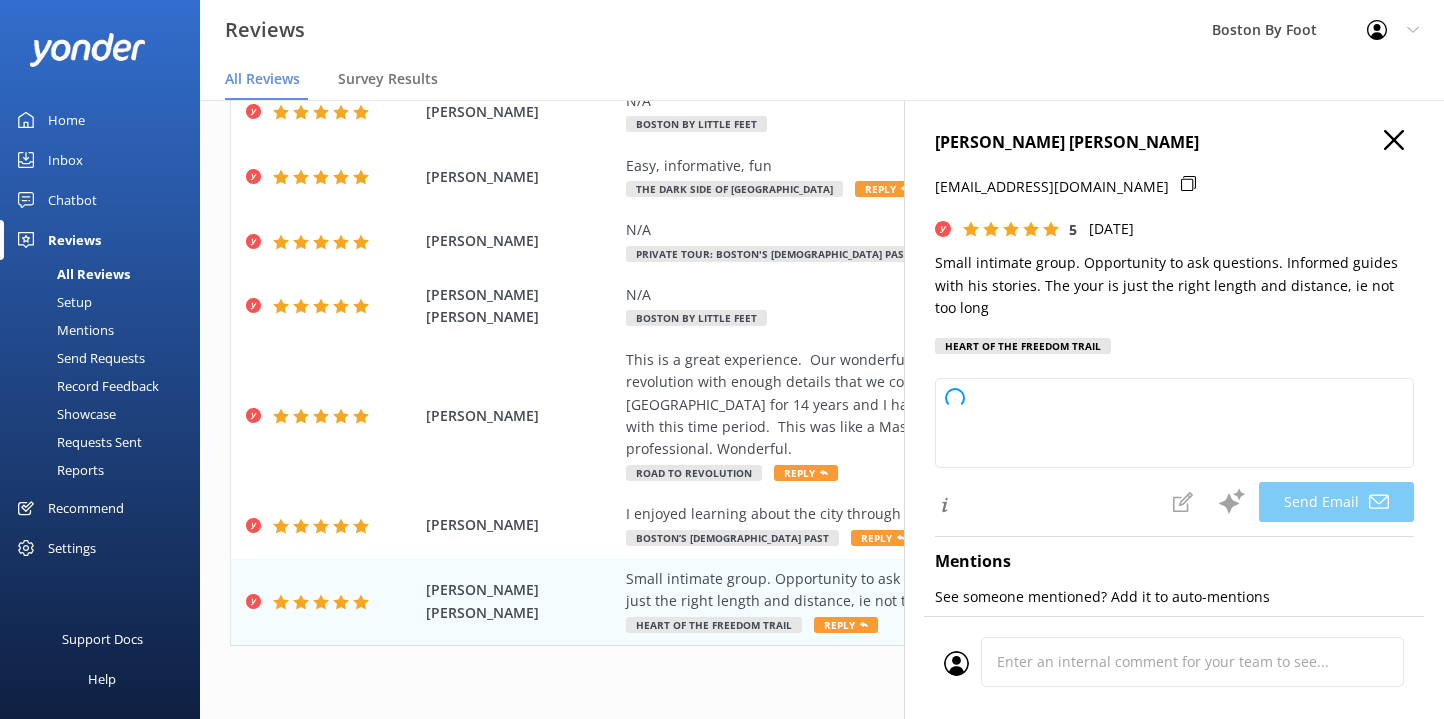 type on "Thank you so much for your wonderful review, [PERSON_NAME]! We're glad you enjoyed the small group experience and found the tour informative and well-paced. We appreciate your feedback and hope to welcome you again soon!" 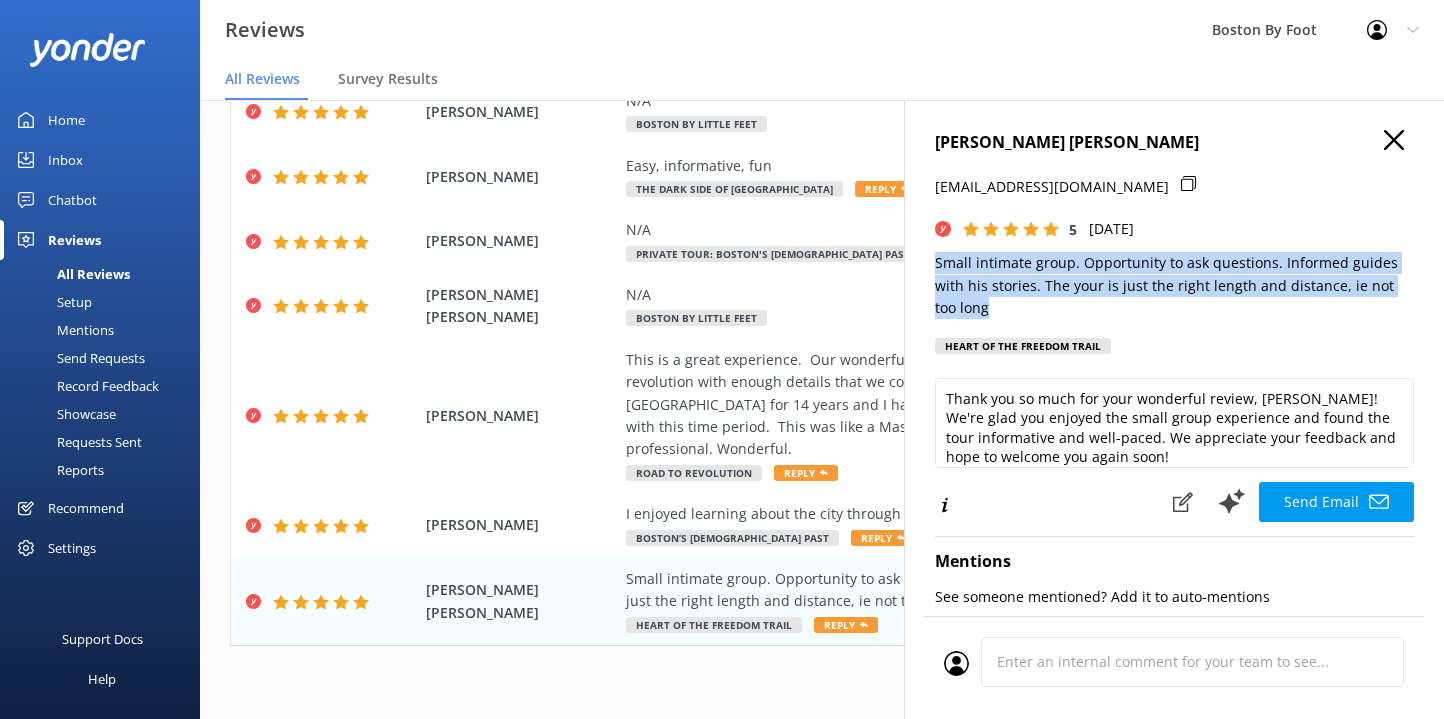 drag, startPoint x: 975, startPoint y: 309, endPoint x: 930, endPoint y: 255, distance: 70.292244 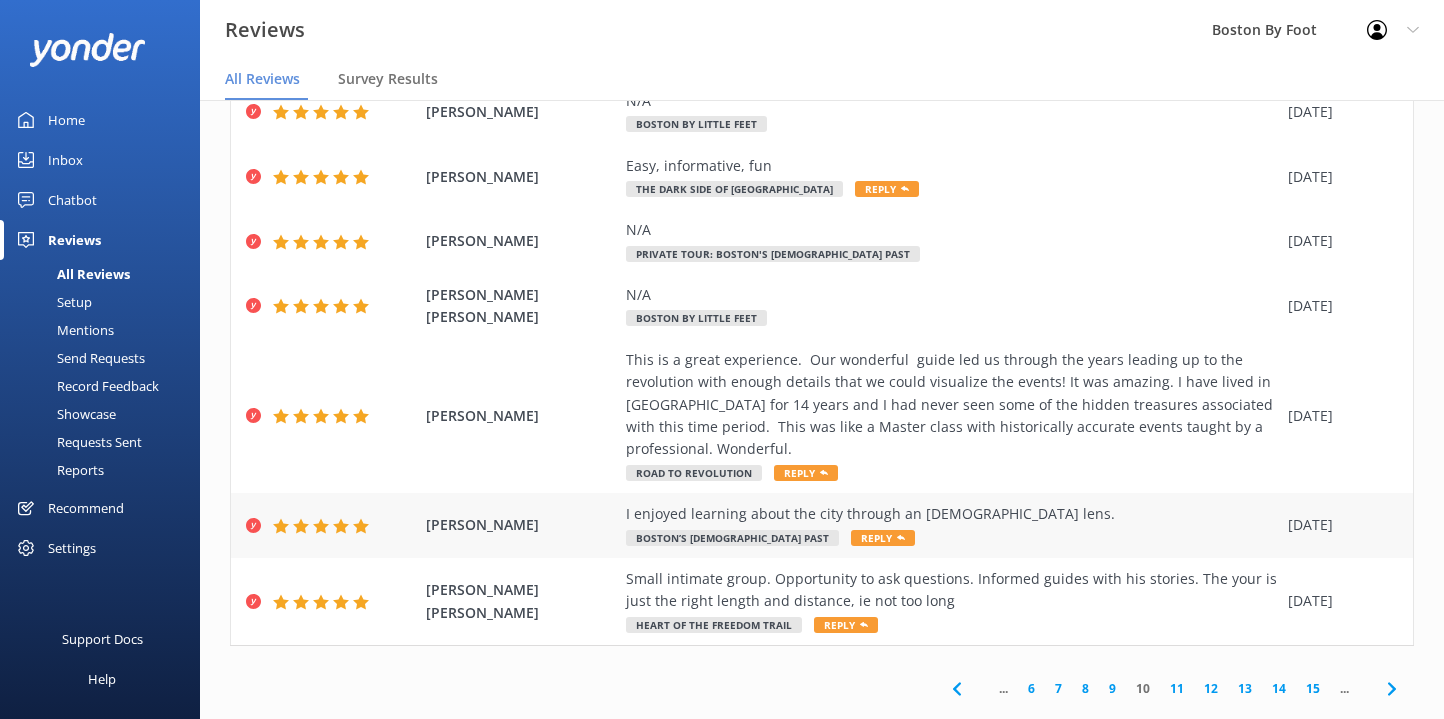 click on "I enjoyed learning about the city through an [DEMOGRAPHIC_DATA] lens." at bounding box center [952, 514] 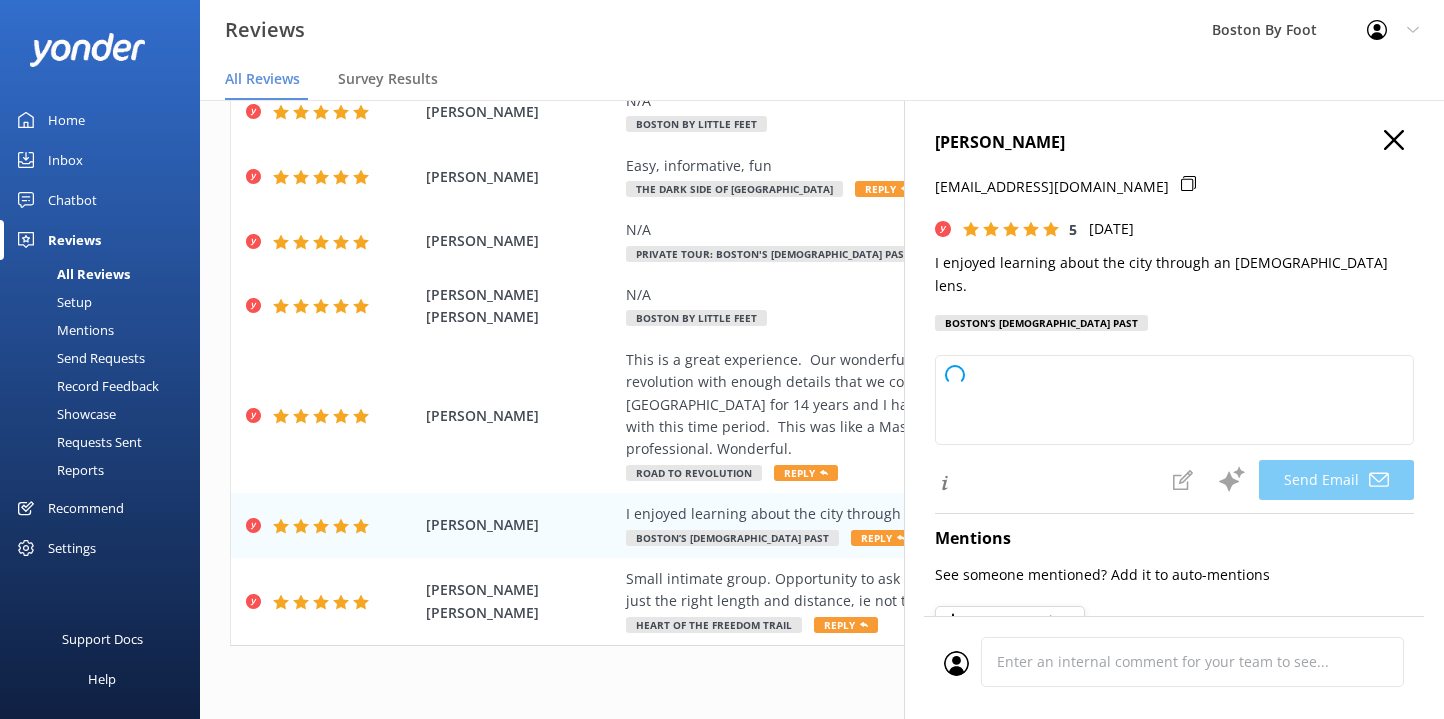 type on "Thank you so much, [PERSON_NAME]! We're thrilled to hear you enjoyed exploring the city with us and appreciated the [DEMOGRAPHIC_DATA] perspective. Hope to see you on another tour soon!" 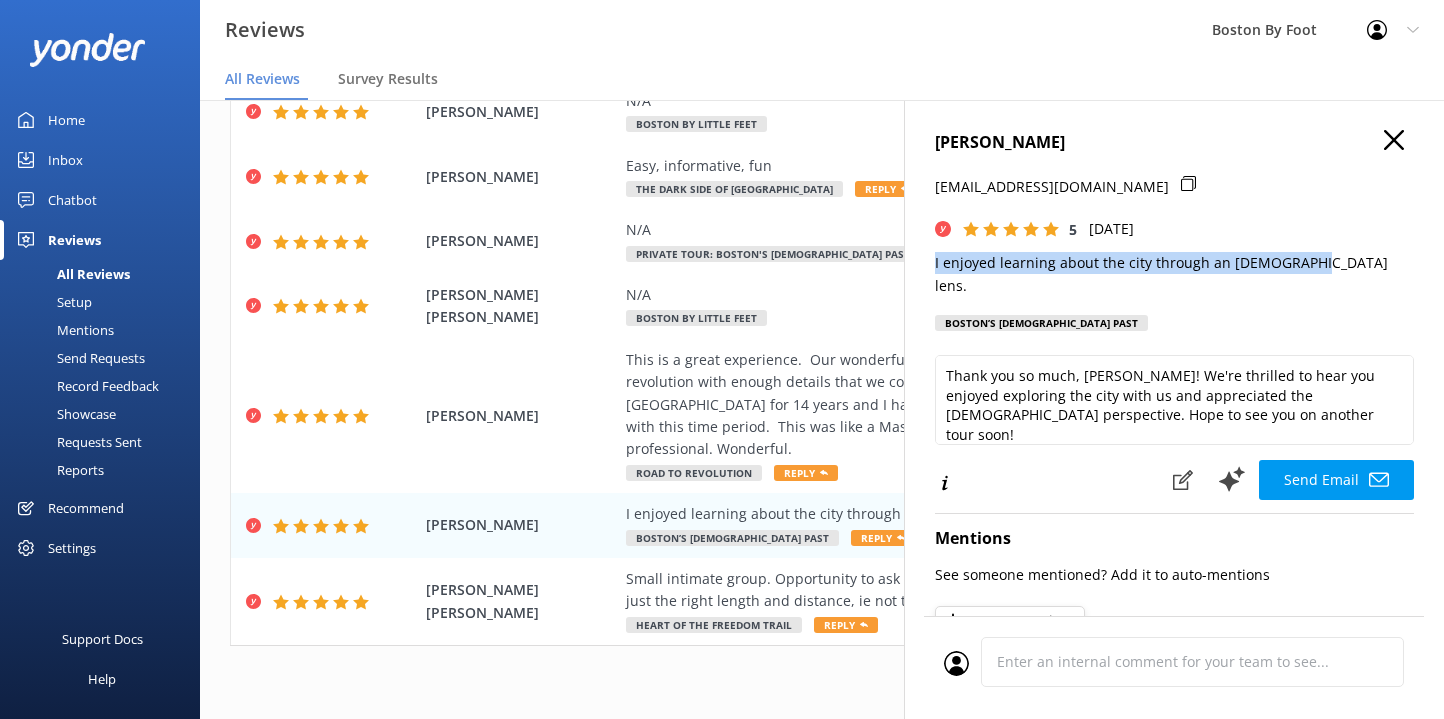 drag, startPoint x: 1306, startPoint y: 264, endPoint x: 926, endPoint y: 261, distance: 380.01184 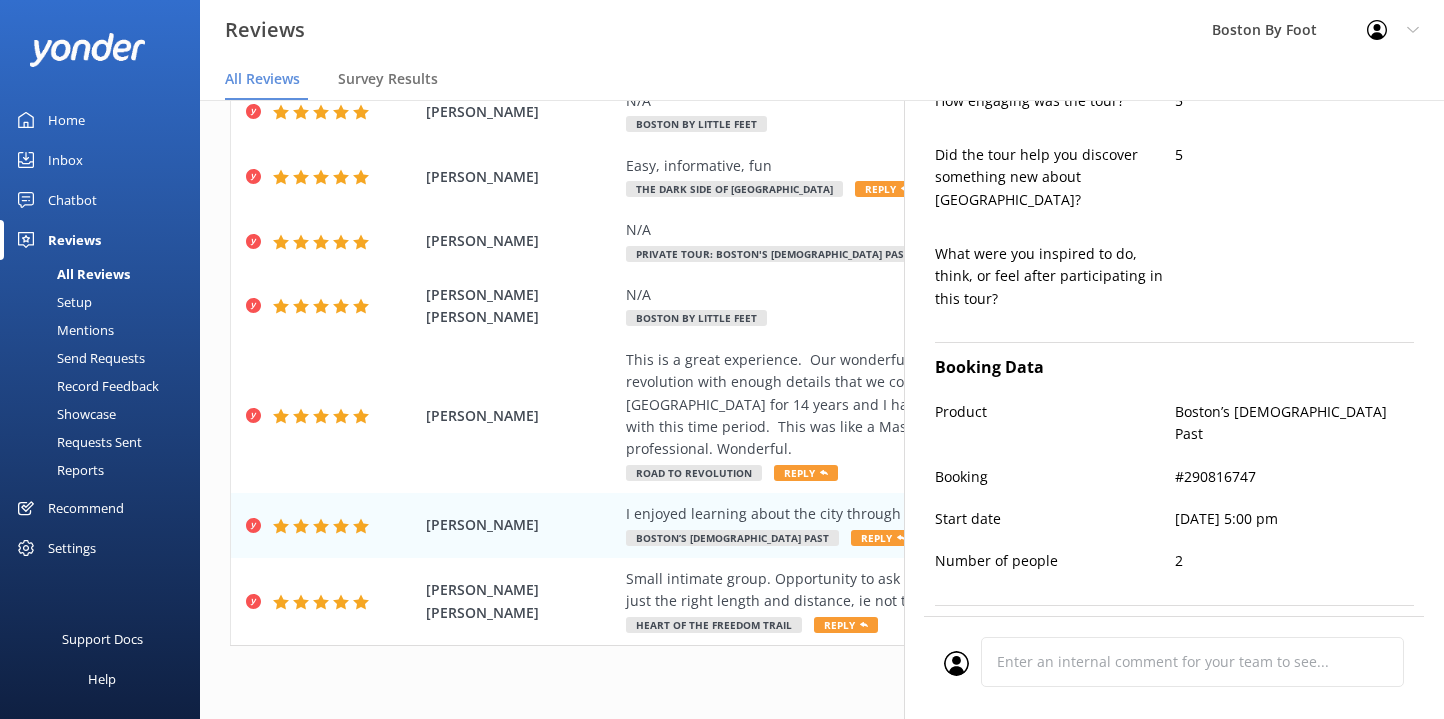 scroll, scrollTop: 618, scrollLeft: 0, axis: vertical 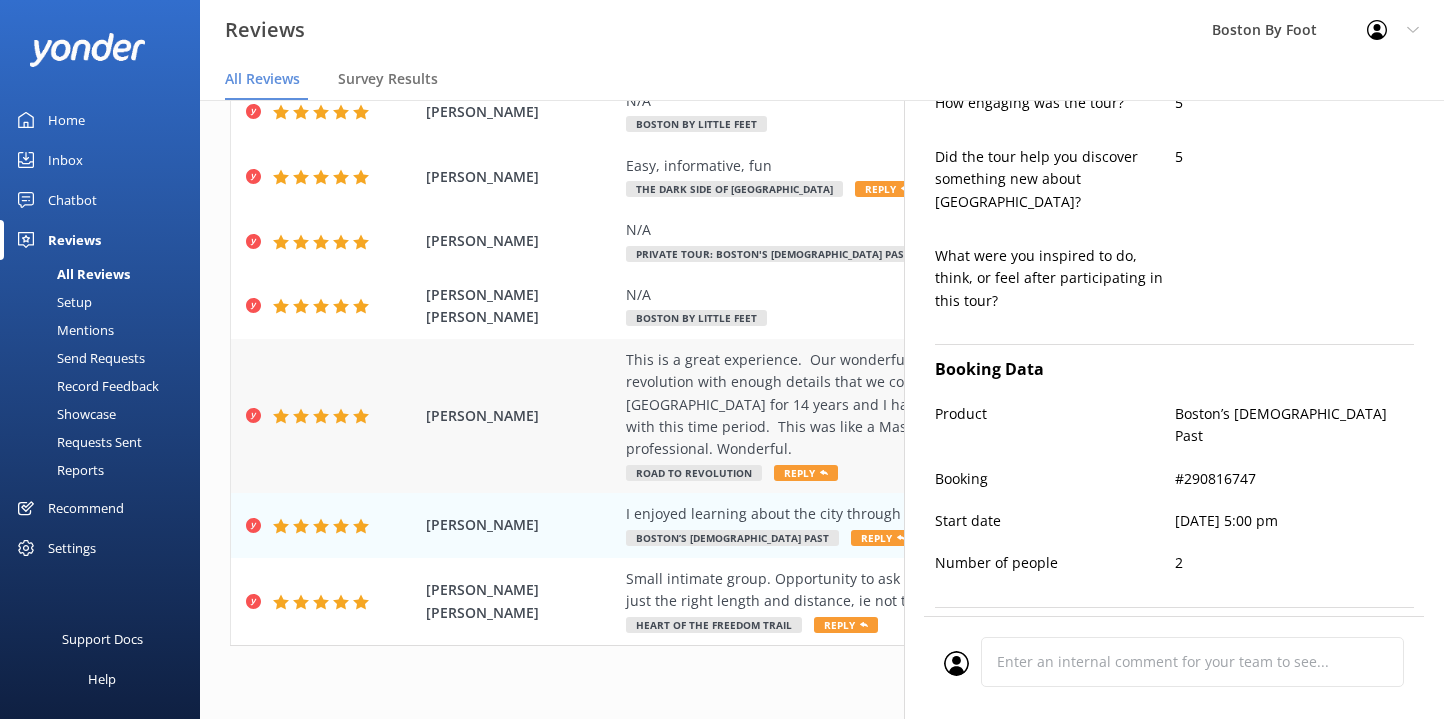 click on "This is a great experience.  Our wonderful  guide led us through the years leading up to the revolution with enough details that we could visualize the events! It was amazing. I have lived in [GEOGRAPHIC_DATA] for 14 years and I had never seen some of the hidden treasures associated with this time period.  This was like a Master class with historically accurate events taught by a professional. Wonderful." at bounding box center (952, 405) 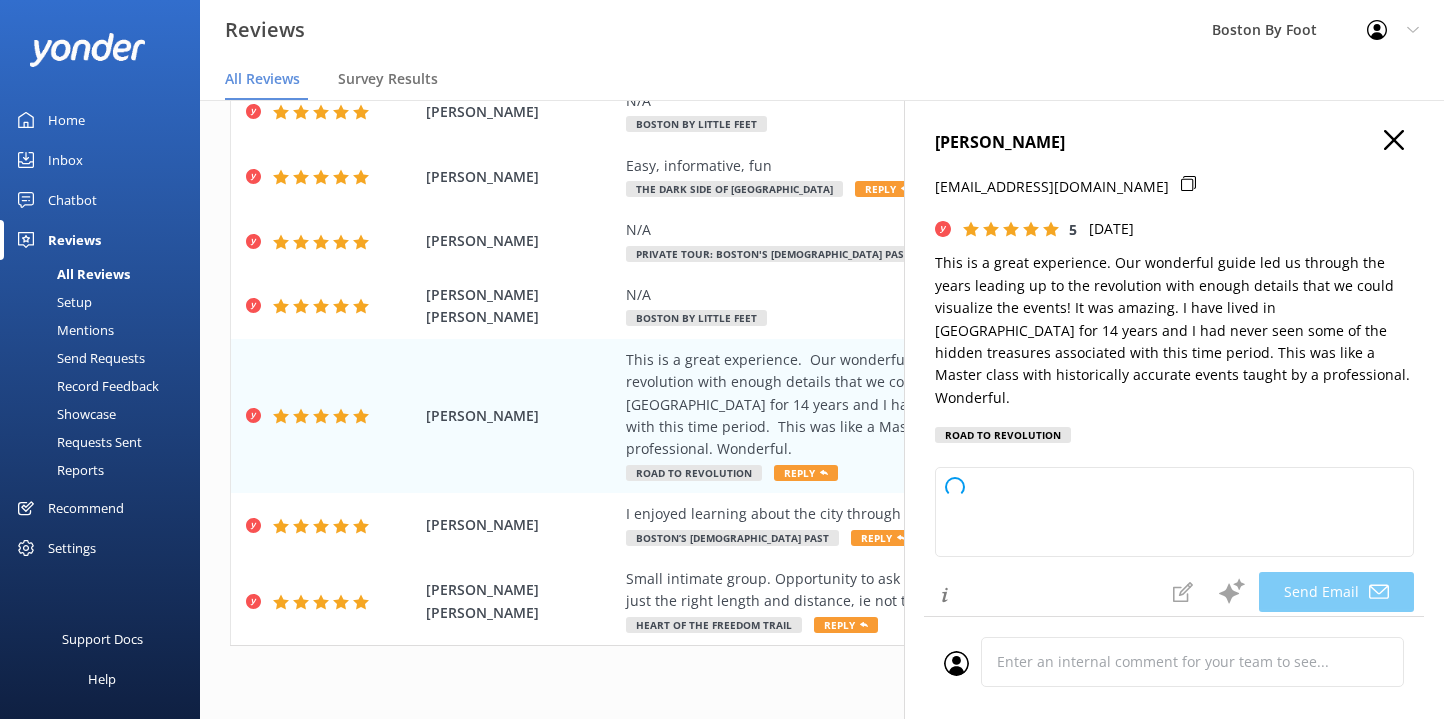type on "Thank you so much, [PERSON_NAME], for your wonderful review! We're thrilled to hear you enjoyed the tour and discovered new sides of Boston's history, even as a longtime resident. Your kind words about our guide mean a lot to us. We hope to see you again on another adventure soon!" 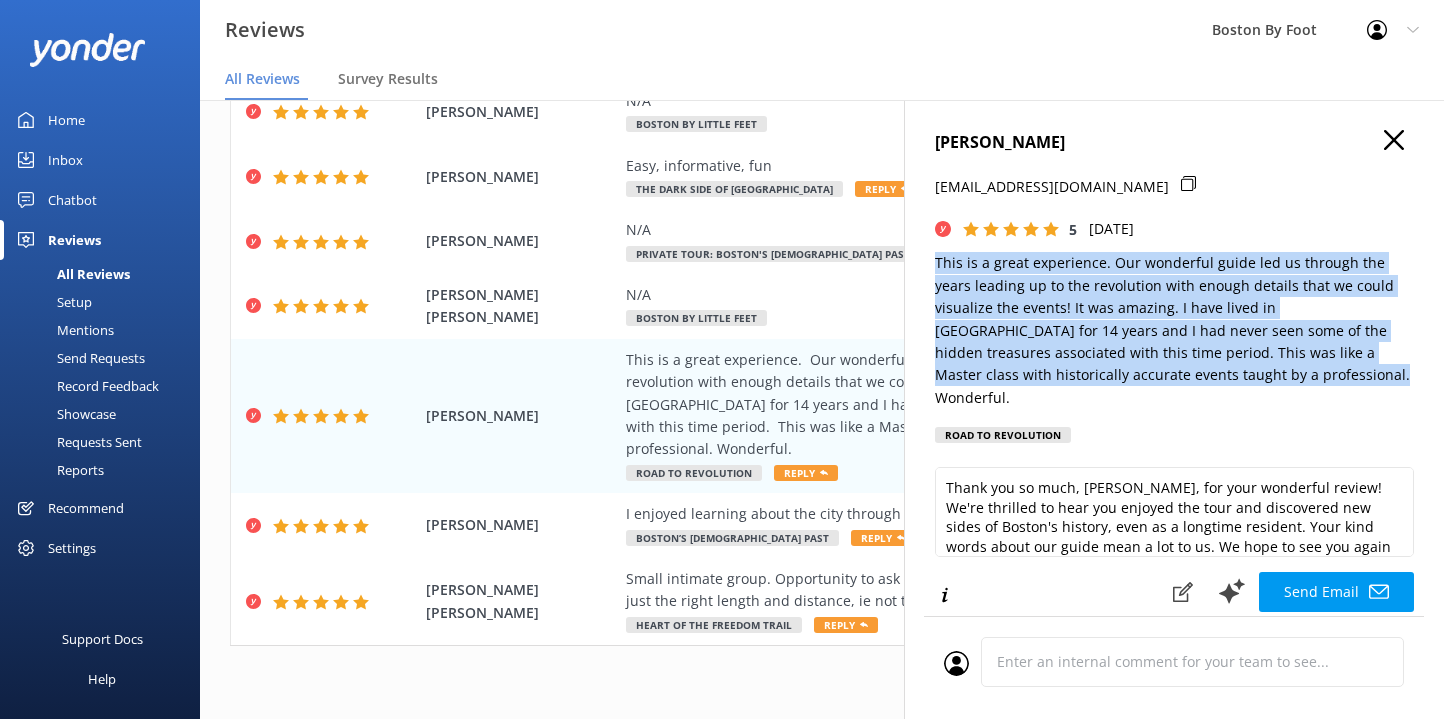 drag, startPoint x: 1177, startPoint y: 372, endPoint x: 934, endPoint y: 263, distance: 266.32687 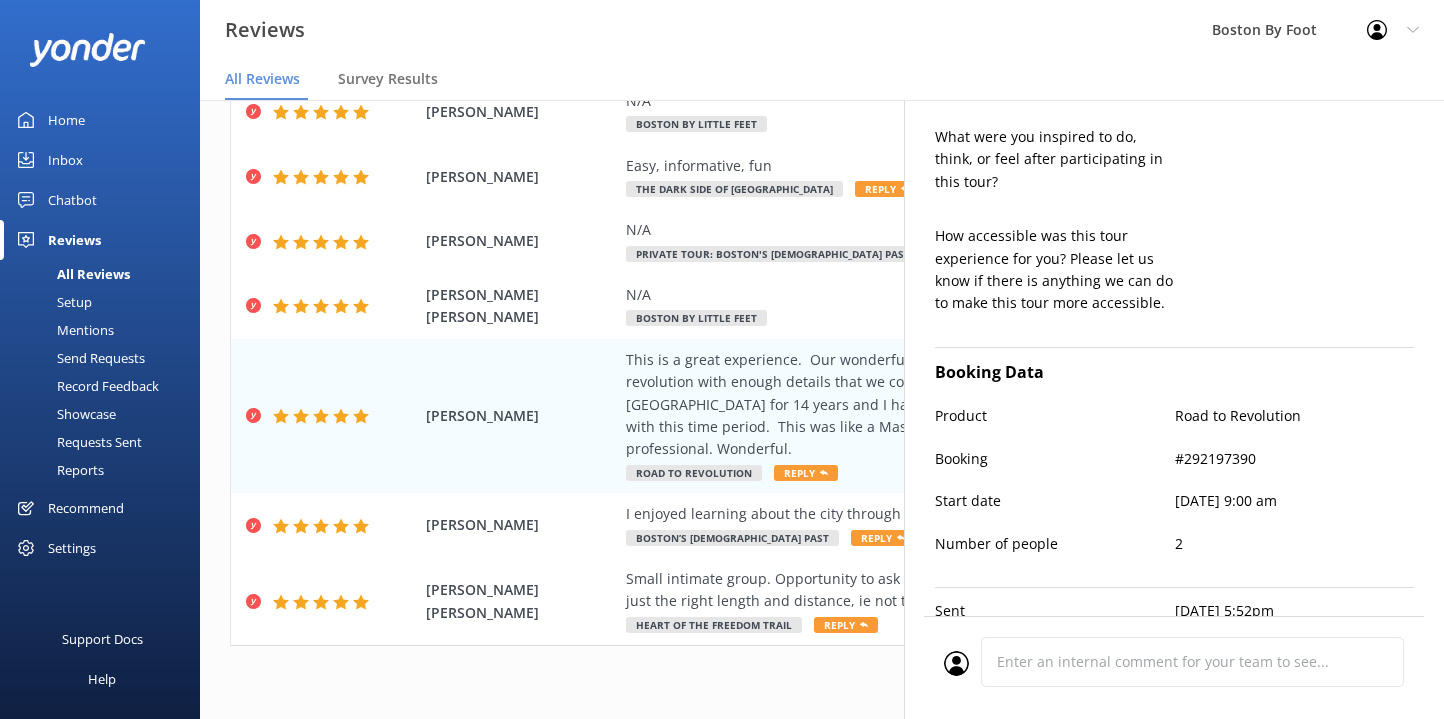 scroll, scrollTop: 848, scrollLeft: 0, axis: vertical 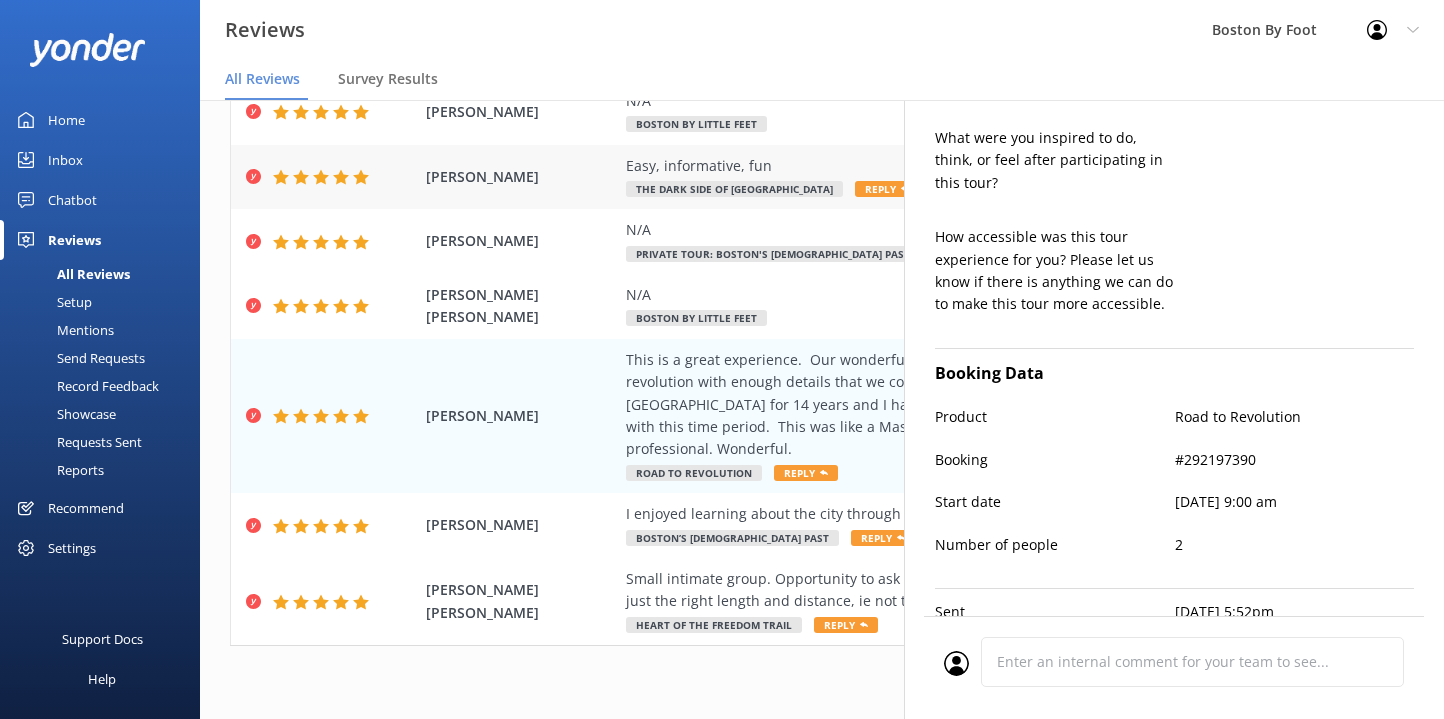 click on "Easy, informative, fun" at bounding box center [952, 166] 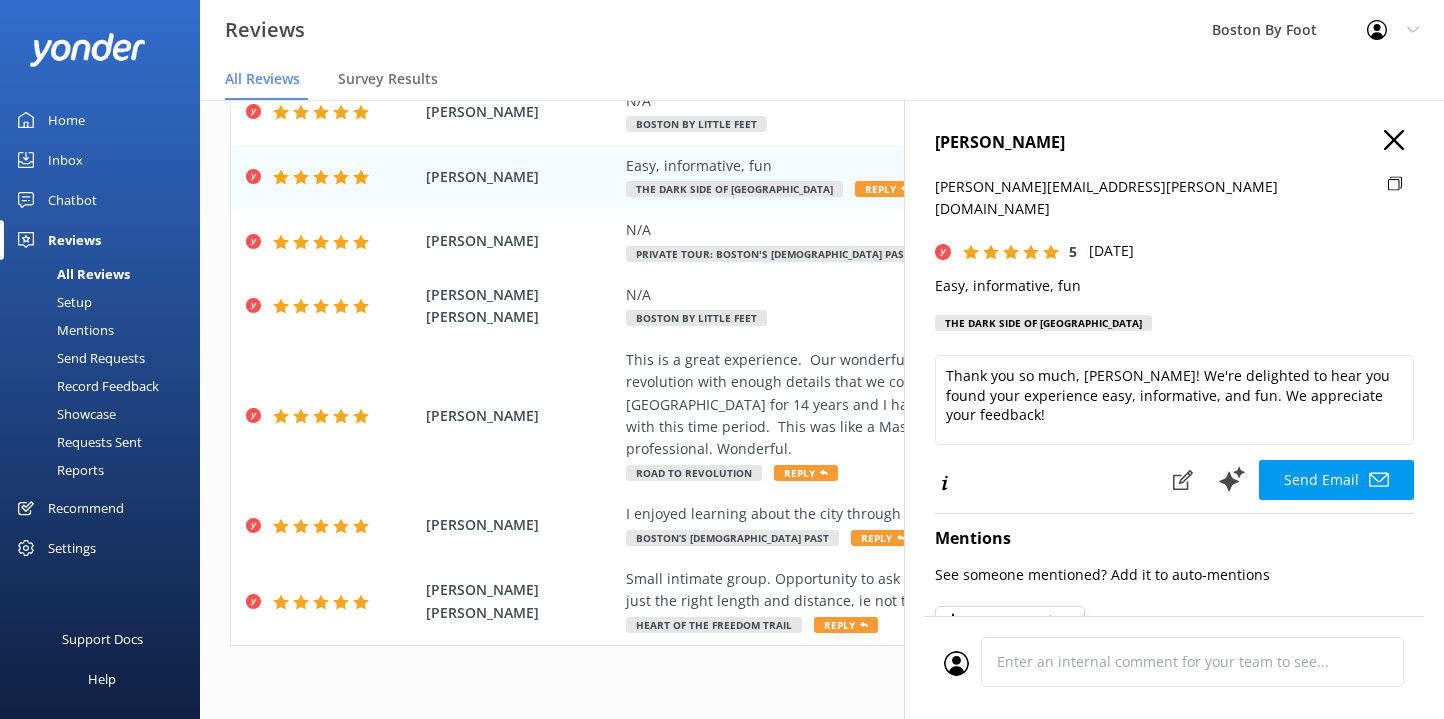 type on "Thank you so much, [PERSON_NAME]! We're delighted to hear you found your experience easy, informative, and fun. We appreciate your feedback!" 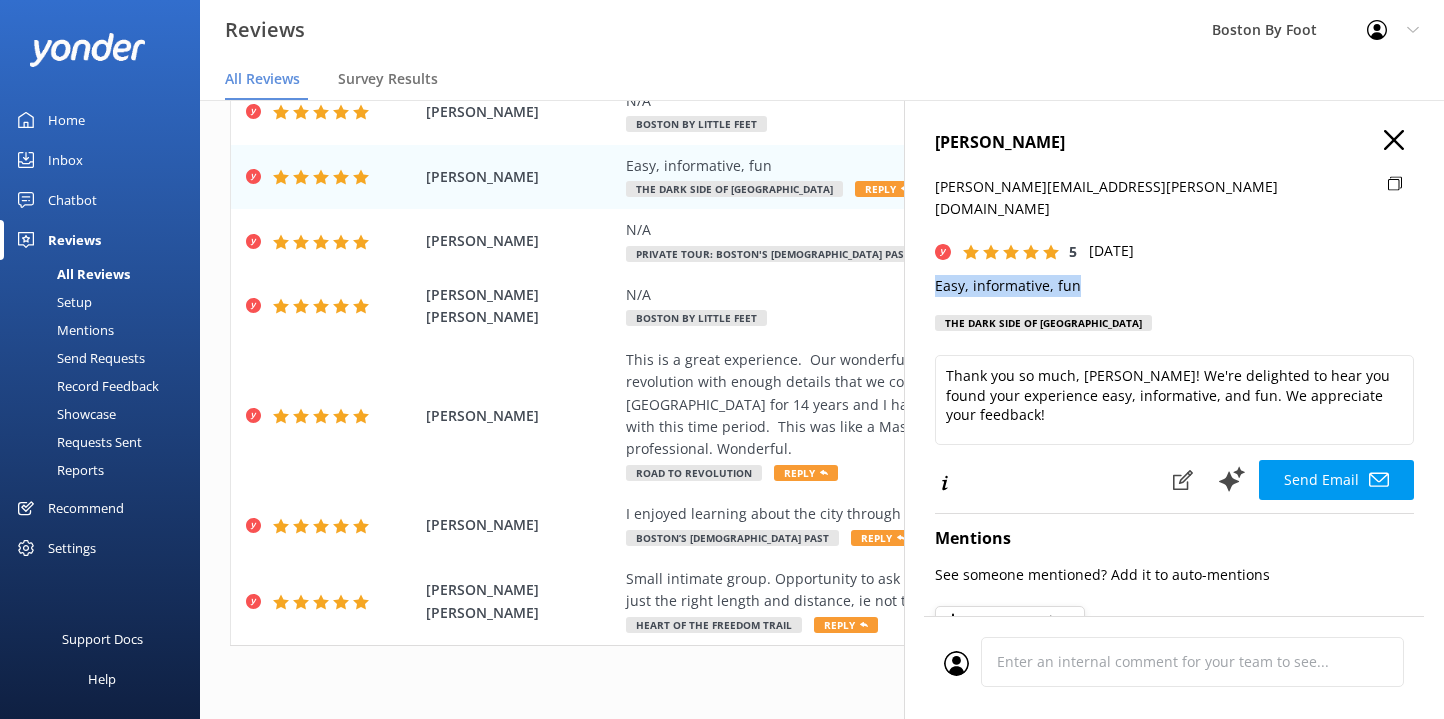 drag, startPoint x: 1084, startPoint y: 262, endPoint x: 923, endPoint y: 260, distance: 161.01242 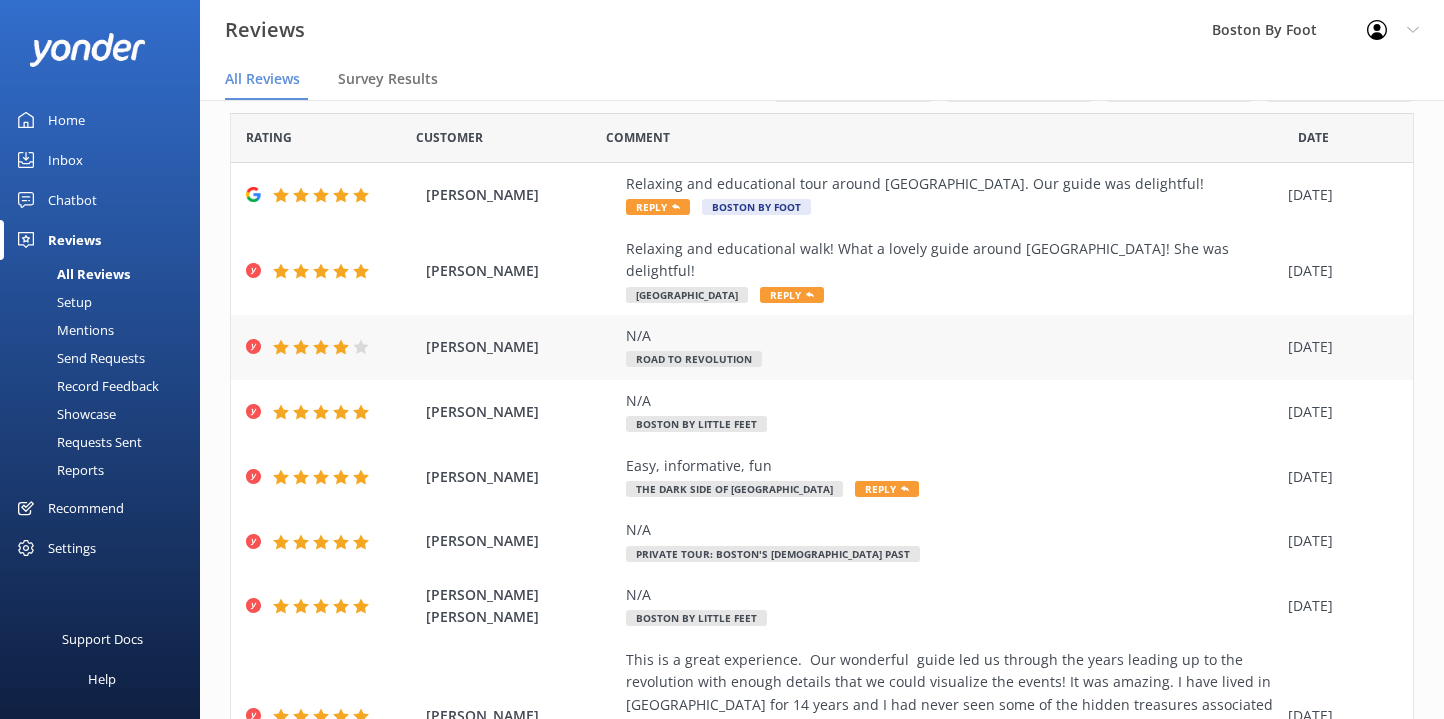 scroll, scrollTop: 12, scrollLeft: 0, axis: vertical 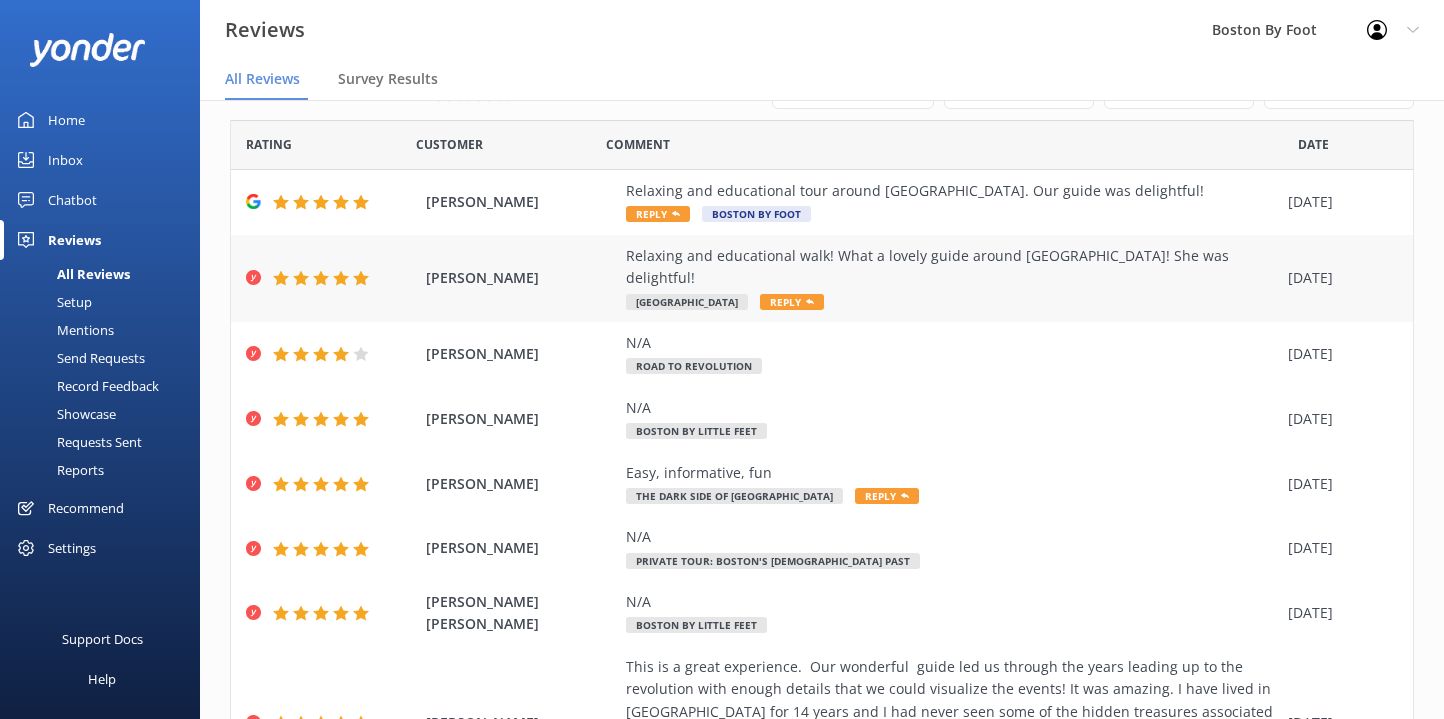 click on "Relaxing and educational walk! What a lovely guide around [GEOGRAPHIC_DATA]! She was delightful!" at bounding box center [952, 267] 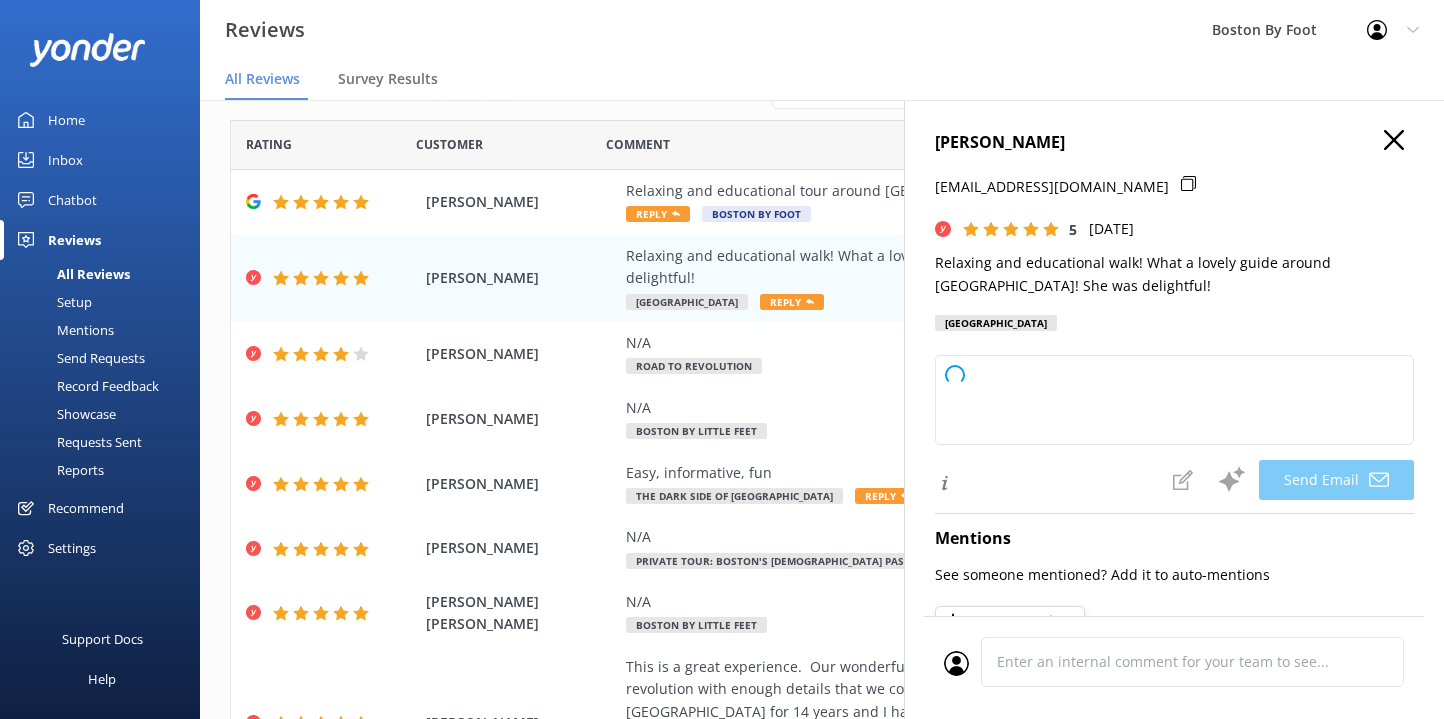 type on "Thank you so much, [PERSON_NAME]! We're thrilled to hear you enjoyed your walk around [GEOGRAPHIC_DATA] and had a great experience with your guide. We appreciate your kind words and hope to see you again soon!" 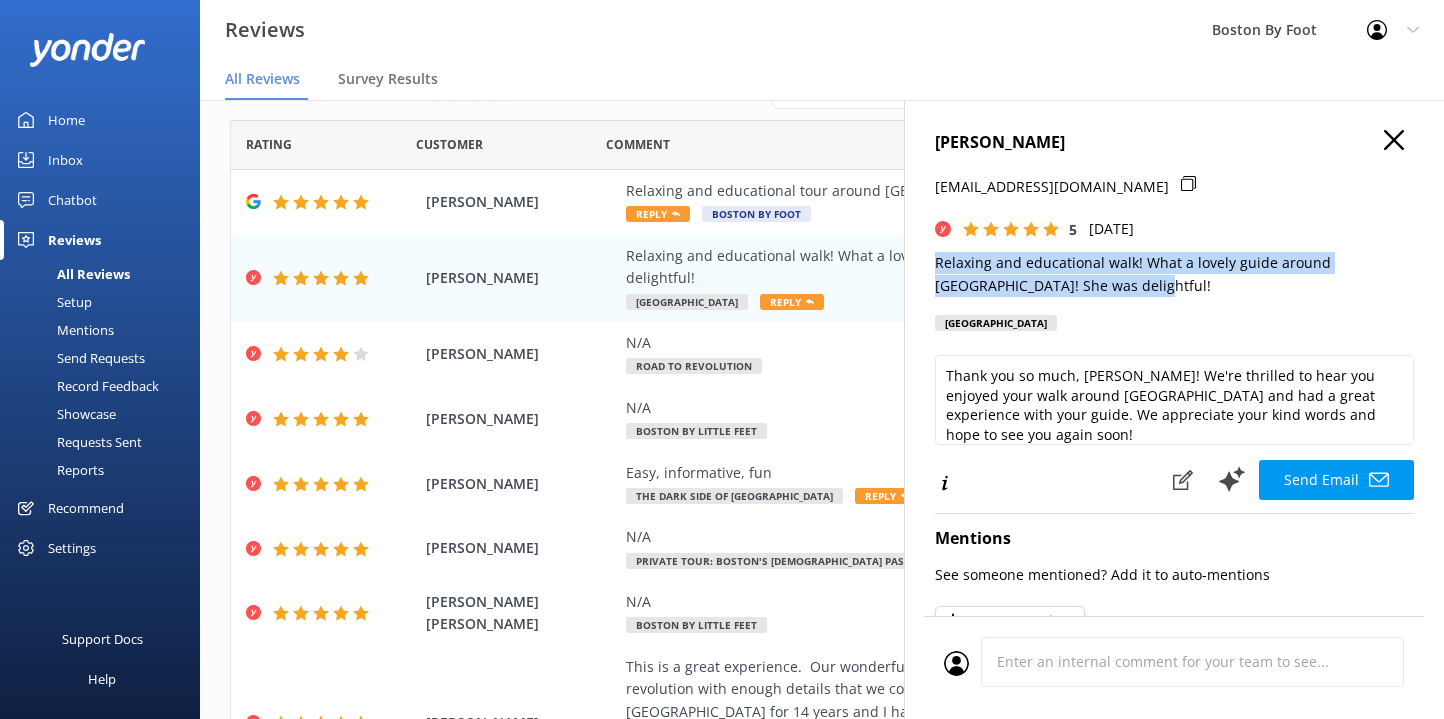 drag, startPoint x: 1070, startPoint y: 281, endPoint x: 908, endPoint y: 264, distance: 162.88953 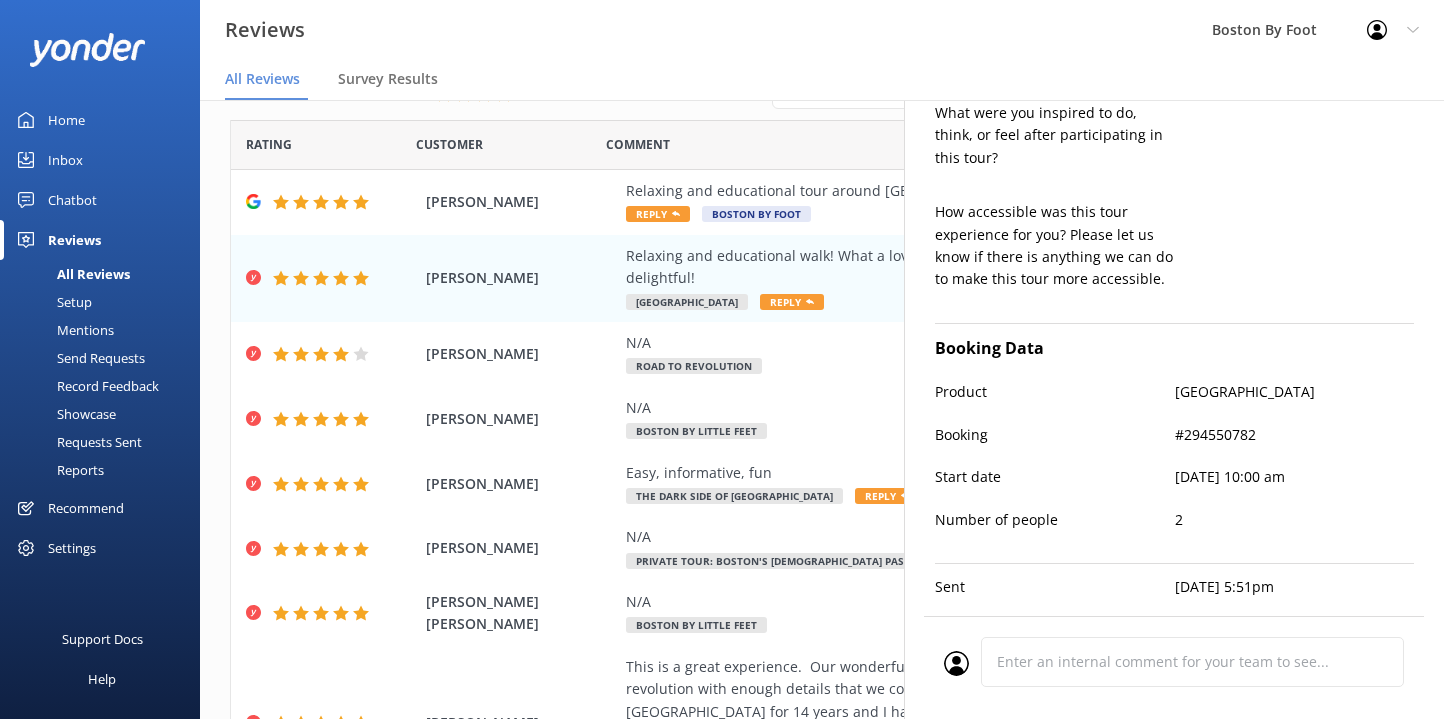 scroll, scrollTop: 760, scrollLeft: 0, axis: vertical 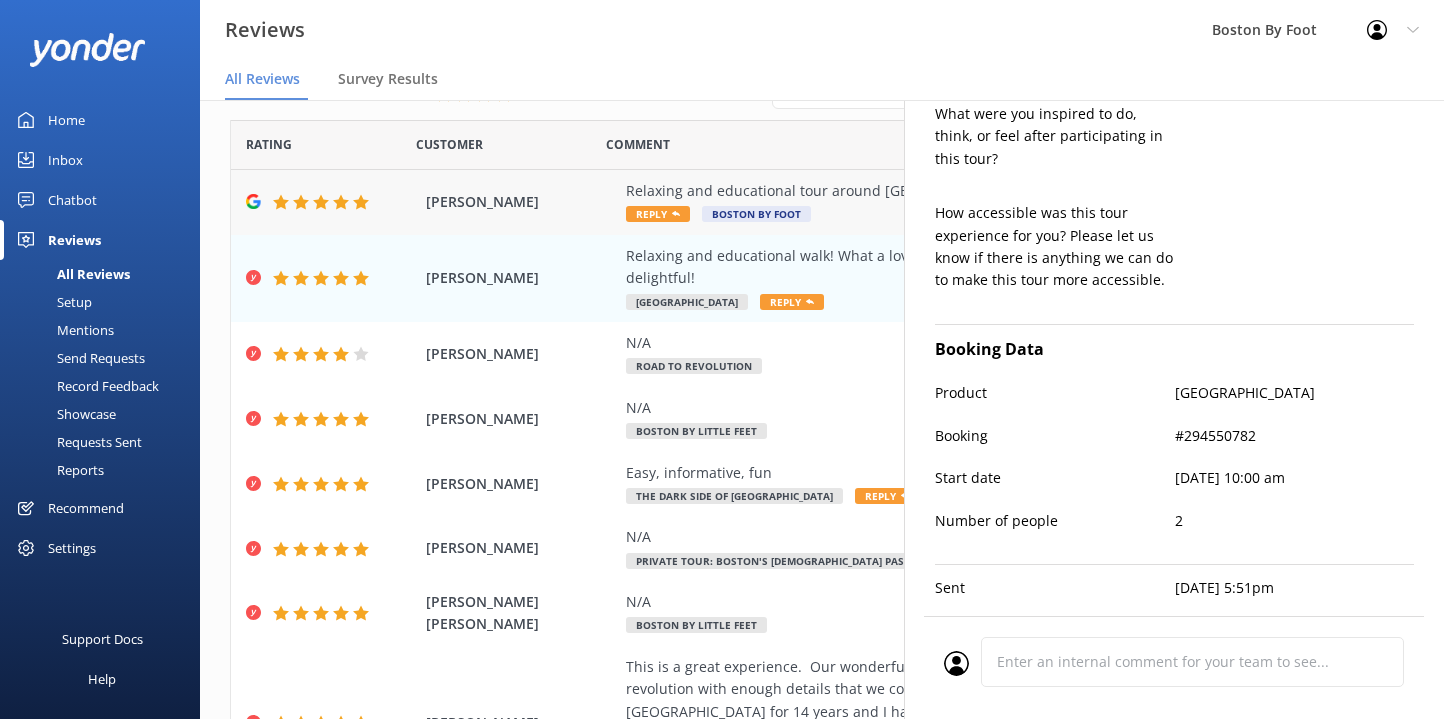 click on "Relaxing and educational tour around [GEOGRAPHIC_DATA]. Our guide was delightful! Reply Boston By Foot" at bounding box center [952, 202] 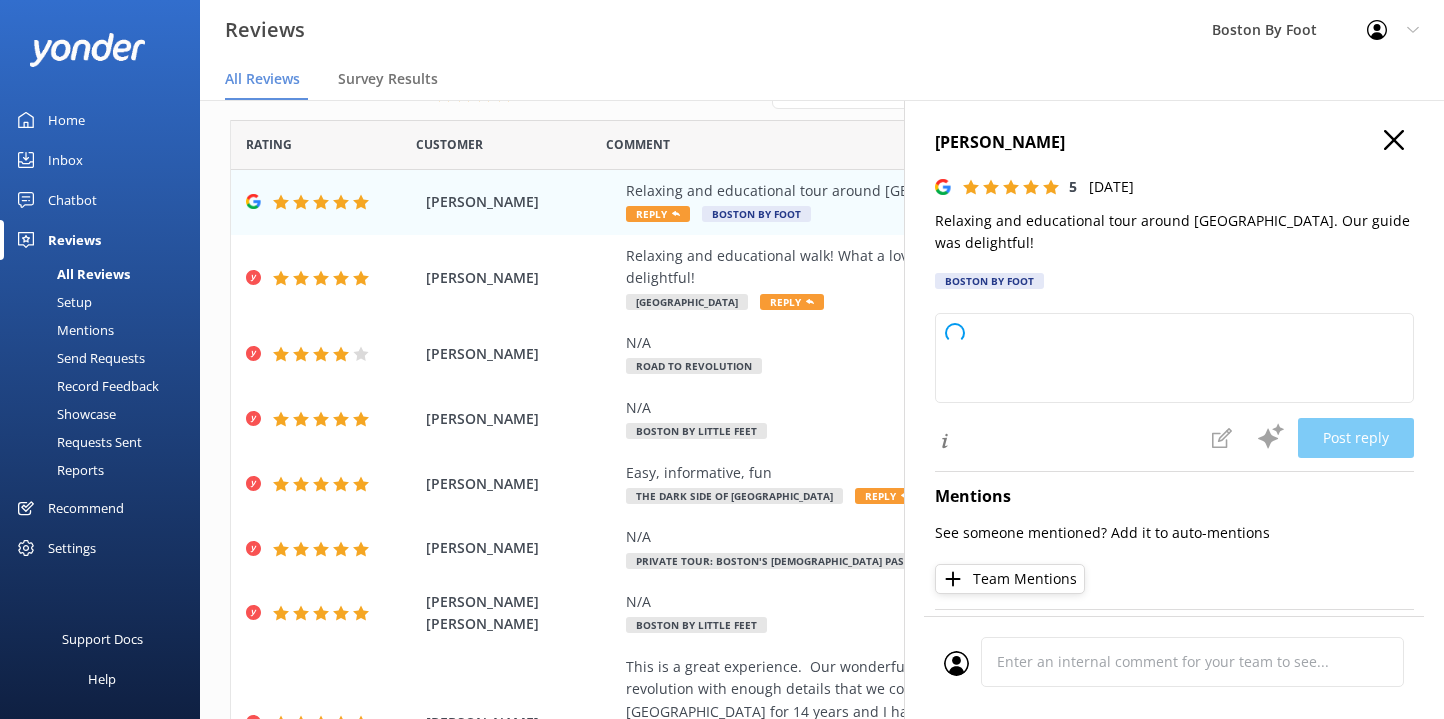 type on "Thank you so much for your wonderful review! We're delighted to hear you enjoyed your tour around [GEOGRAPHIC_DATA] and had a great experience with your guide. We hope to welcome you again soon!" 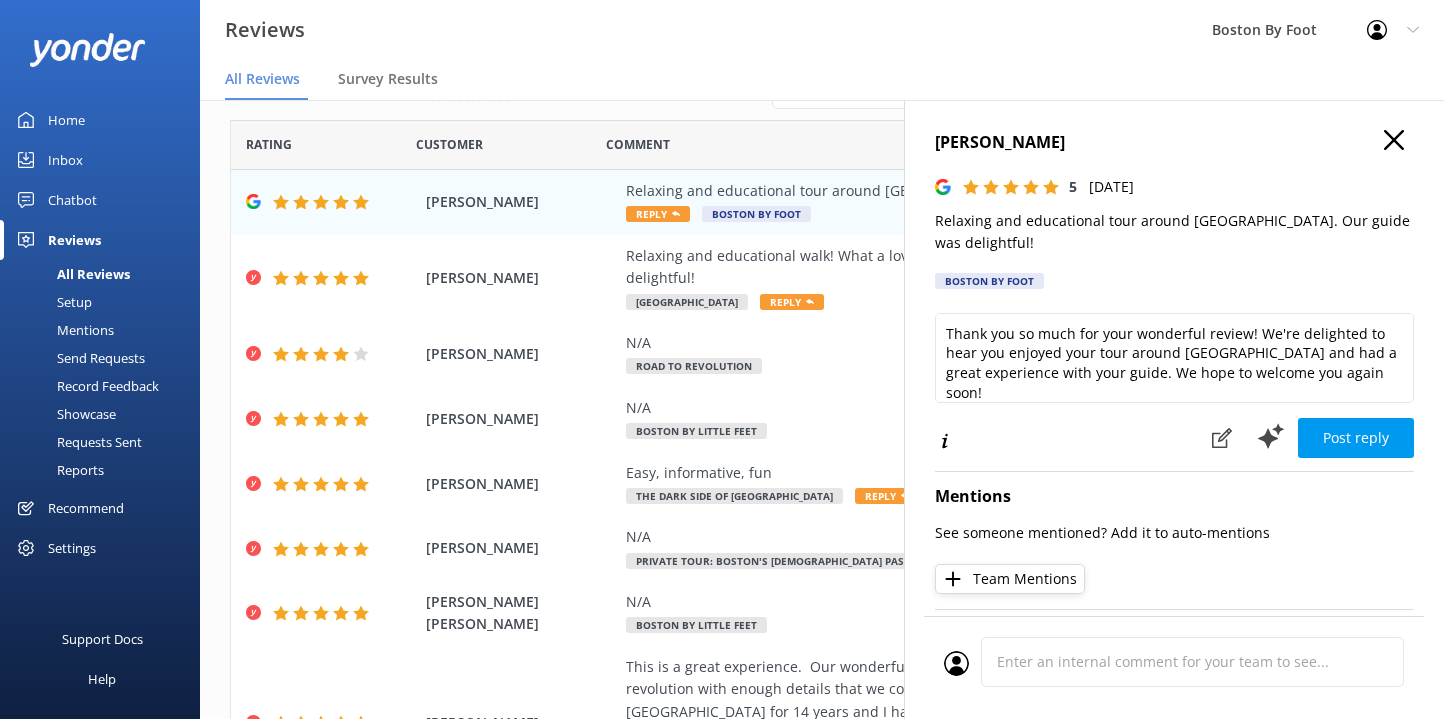 click 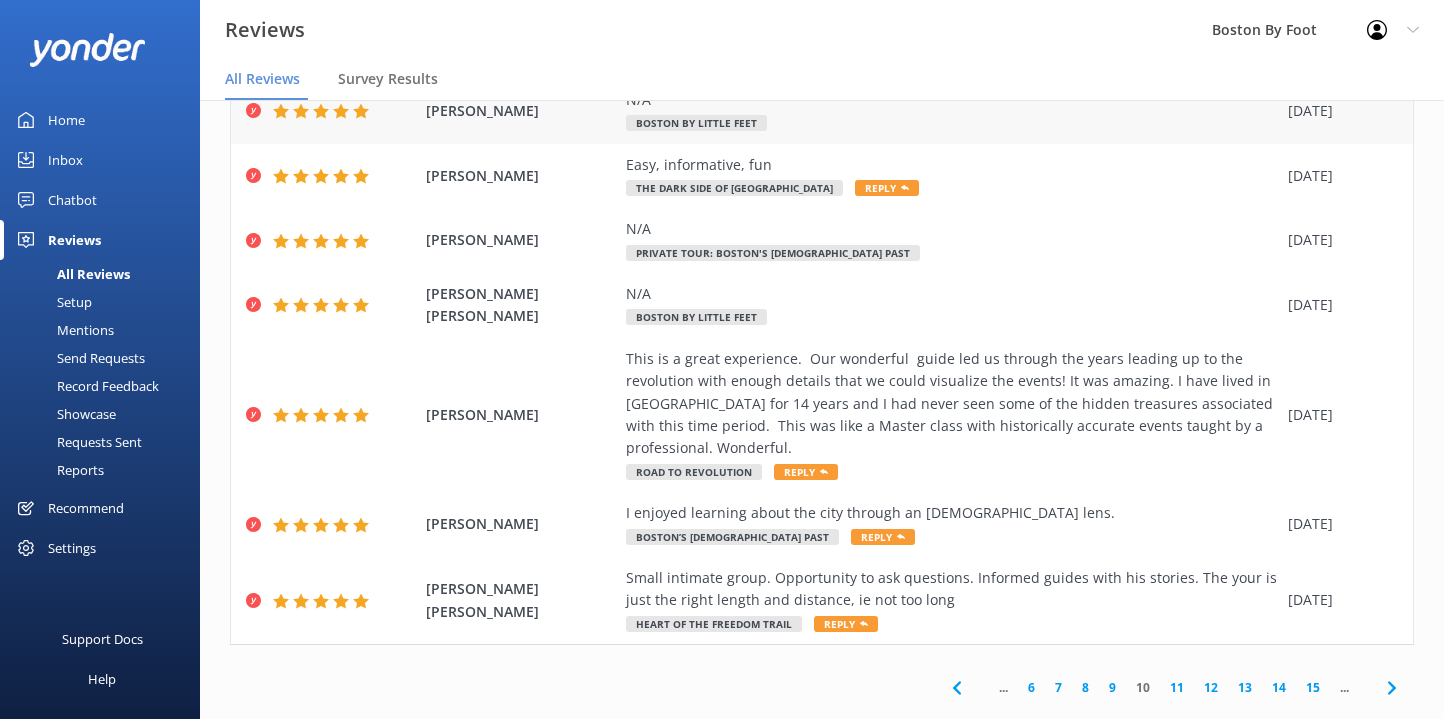 scroll, scrollTop: 319, scrollLeft: 0, axis: vertical 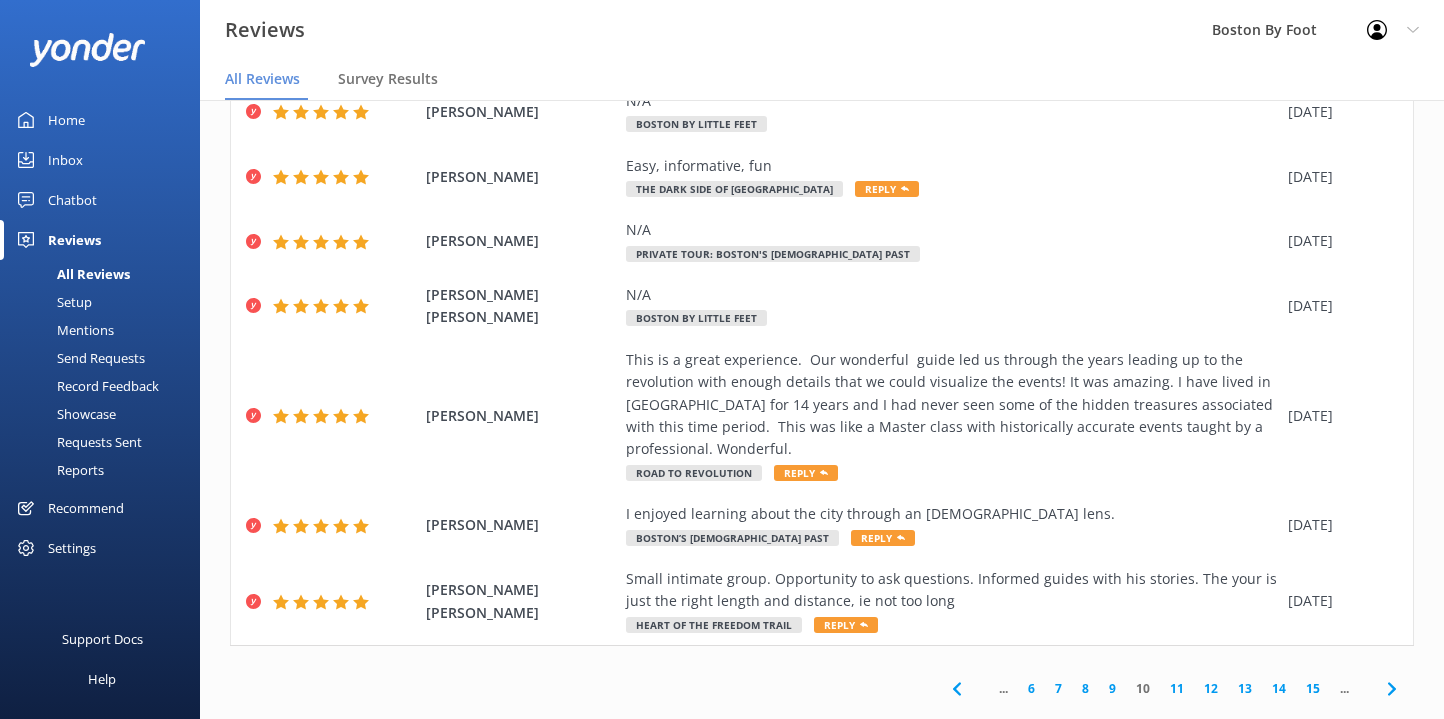 click on "9" at bounding box center [1112, 688] 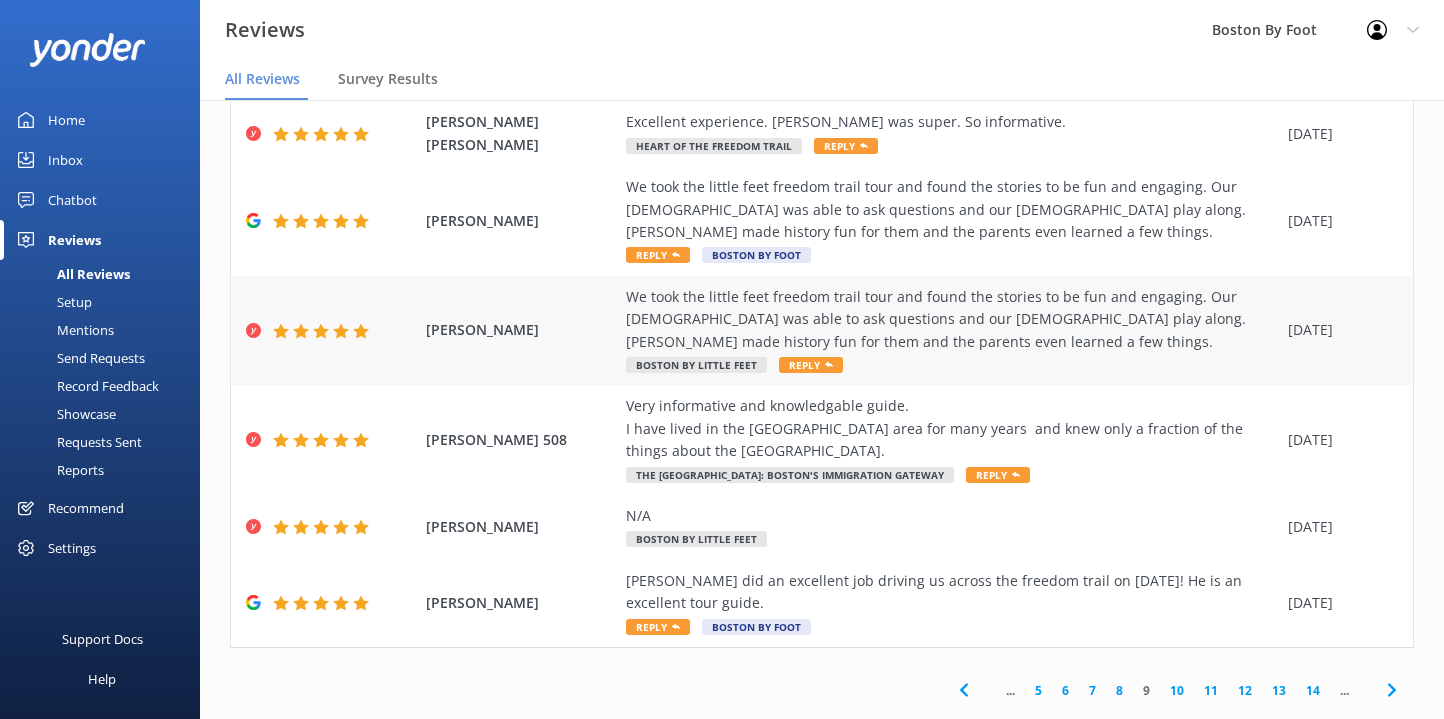 scroll, scrollTop: 473, scrollLeft: 0, axis: vertical 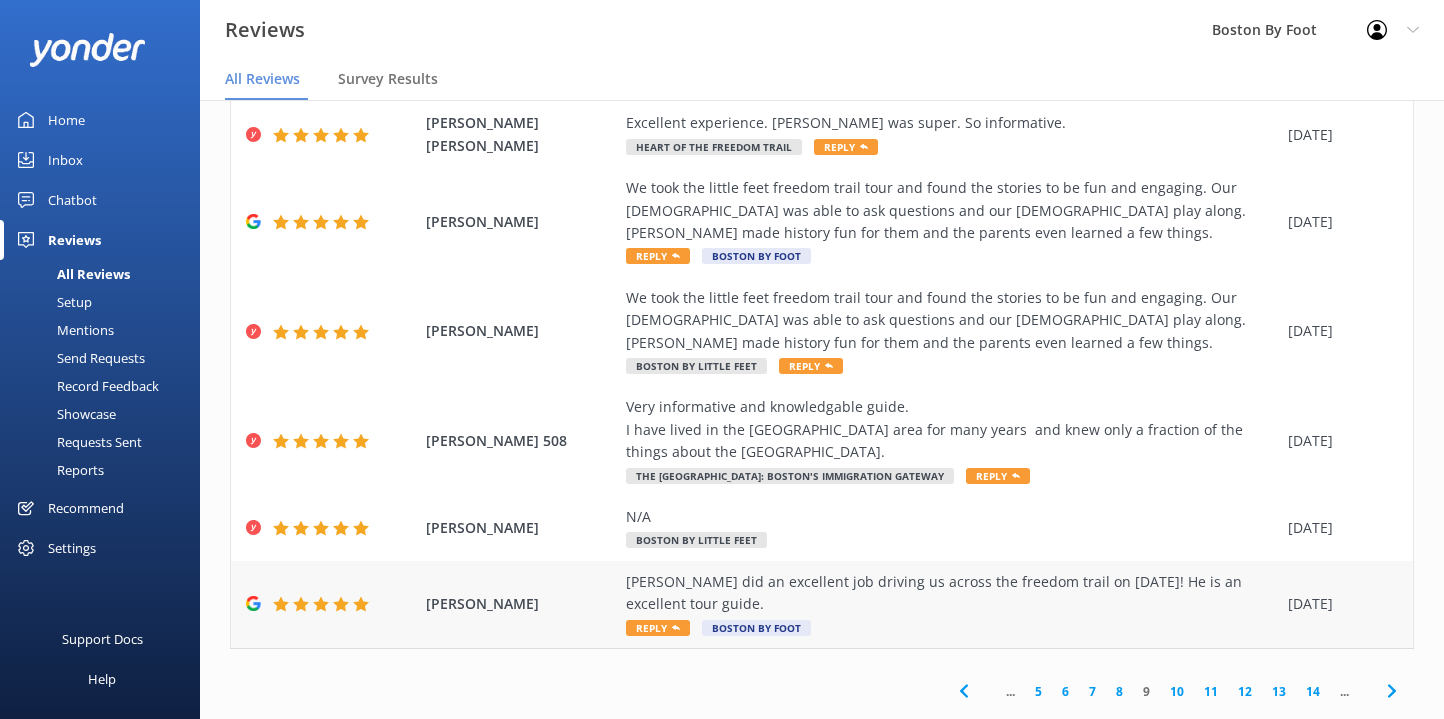 click on "[PERSON_NAME] did an excellent job driving us across the freedom trail on [DATE]! He is an excellent tour guide." at bounding box center (952, 593) 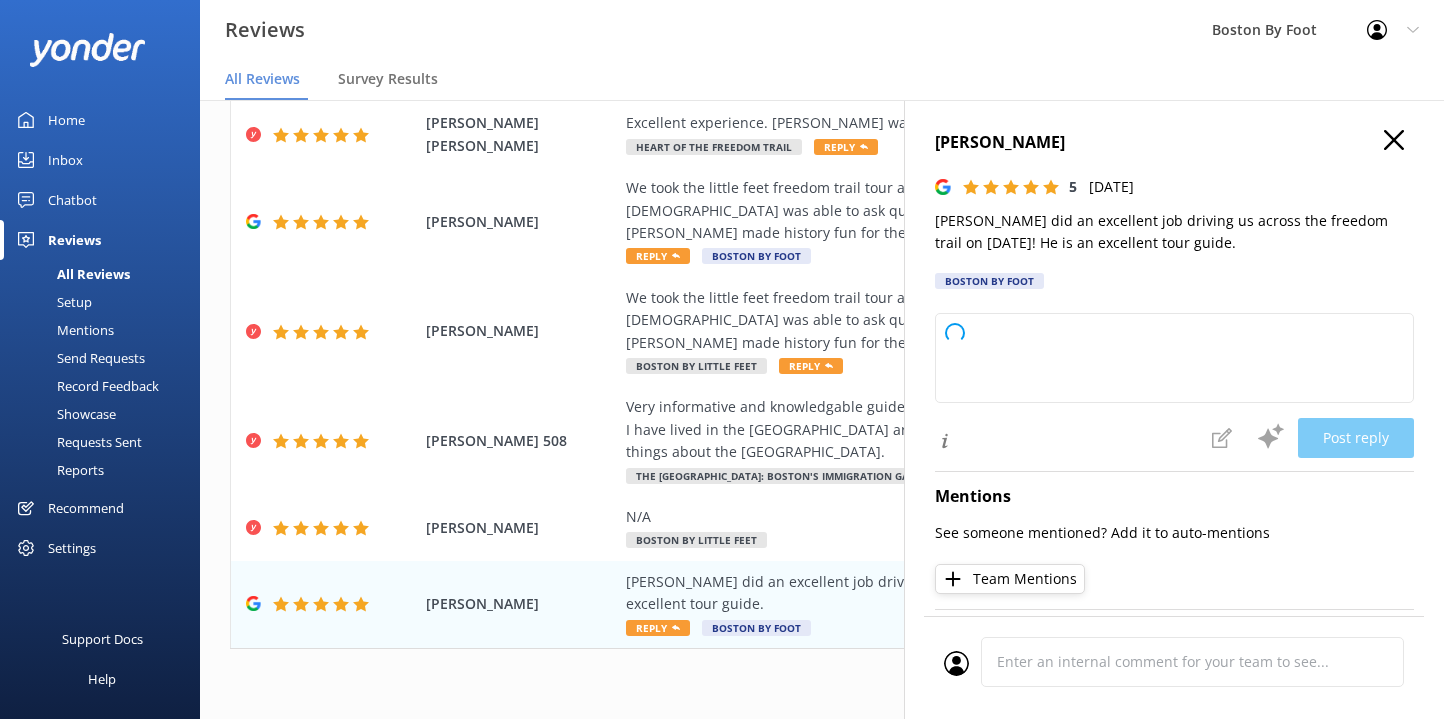 type on "Thank you so much for your wonderful review! We're thrilled to hear you enjoyed your Freedom Trail tour with [PERSON_NAME]. We'll be sure to pass along your kind words to him. We hope to welcome you back again soon!" 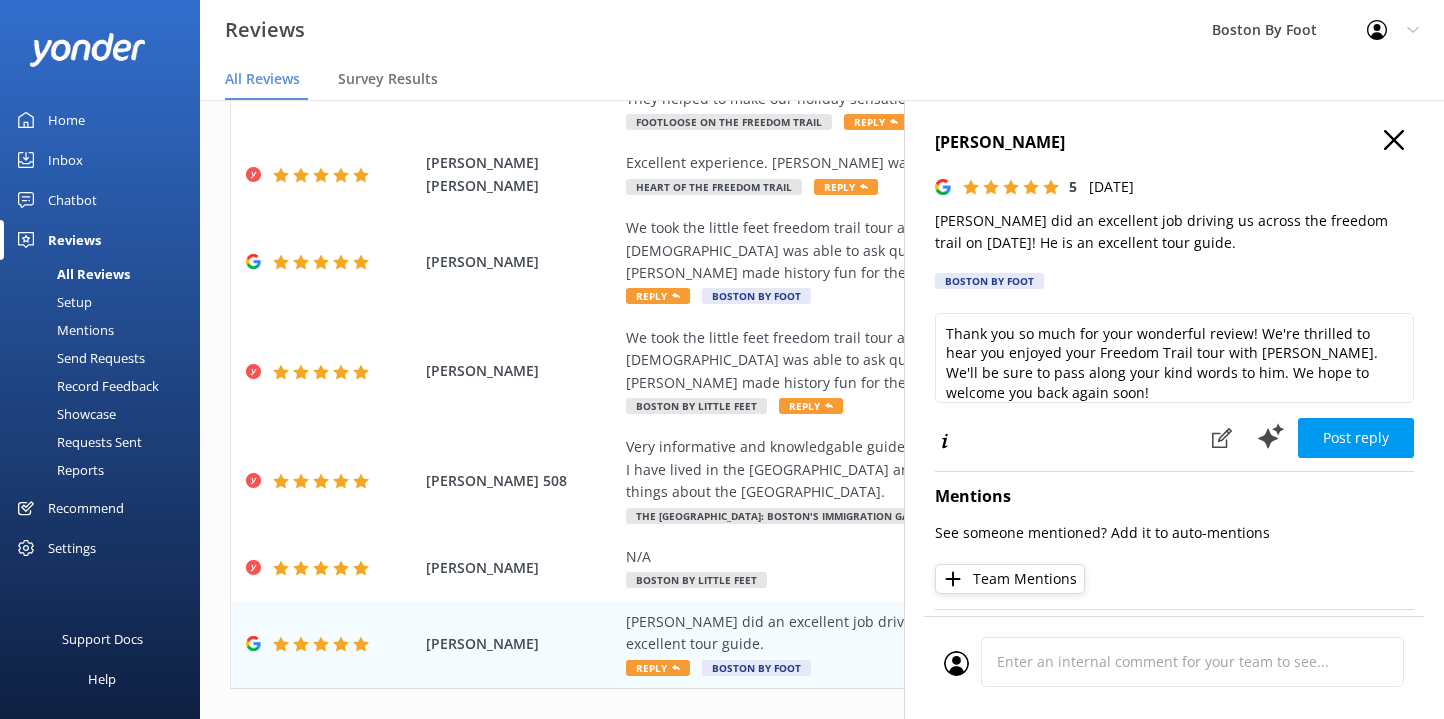 scroll, scrollTop: 0, scrollLeft: 0, axis: both 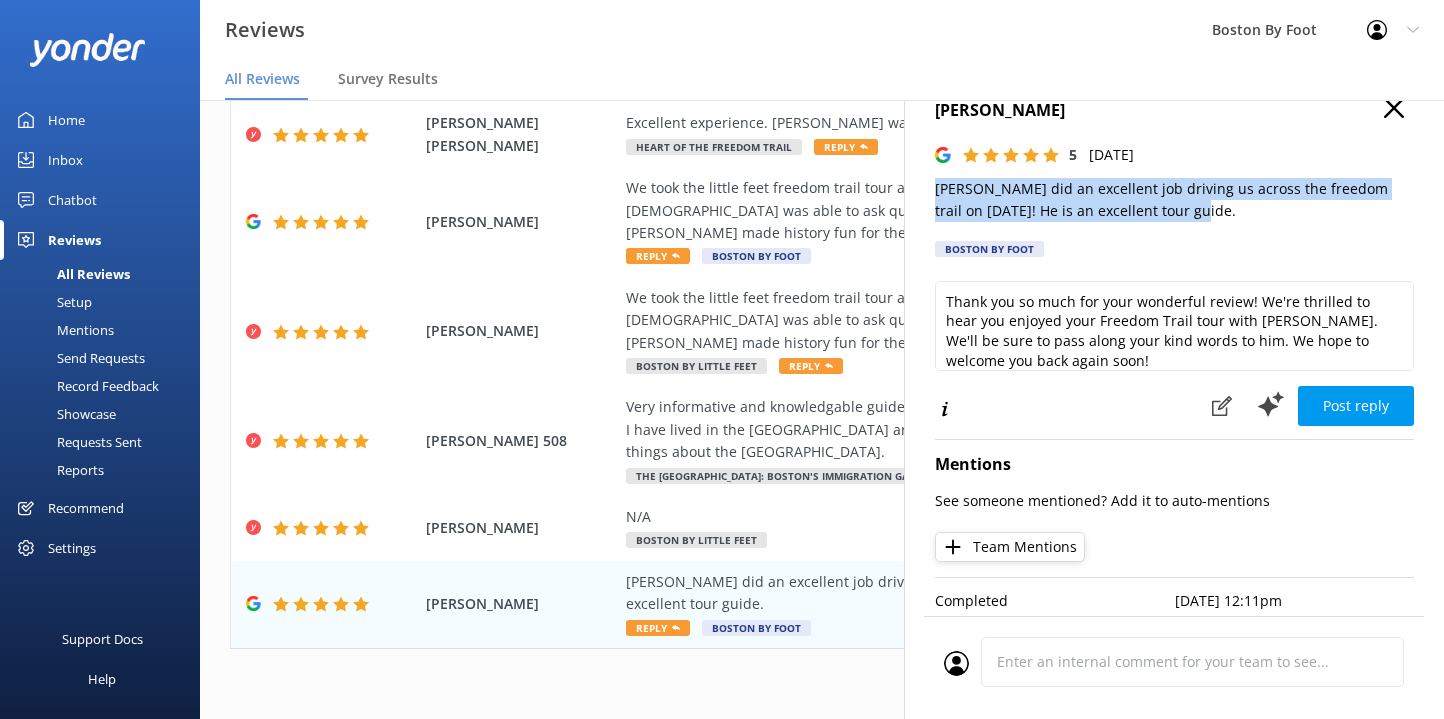 drag, startPoint x: 1159, startPoint y: 209, endPoint x: 929, endPoint y: 172, distance: 232.95708 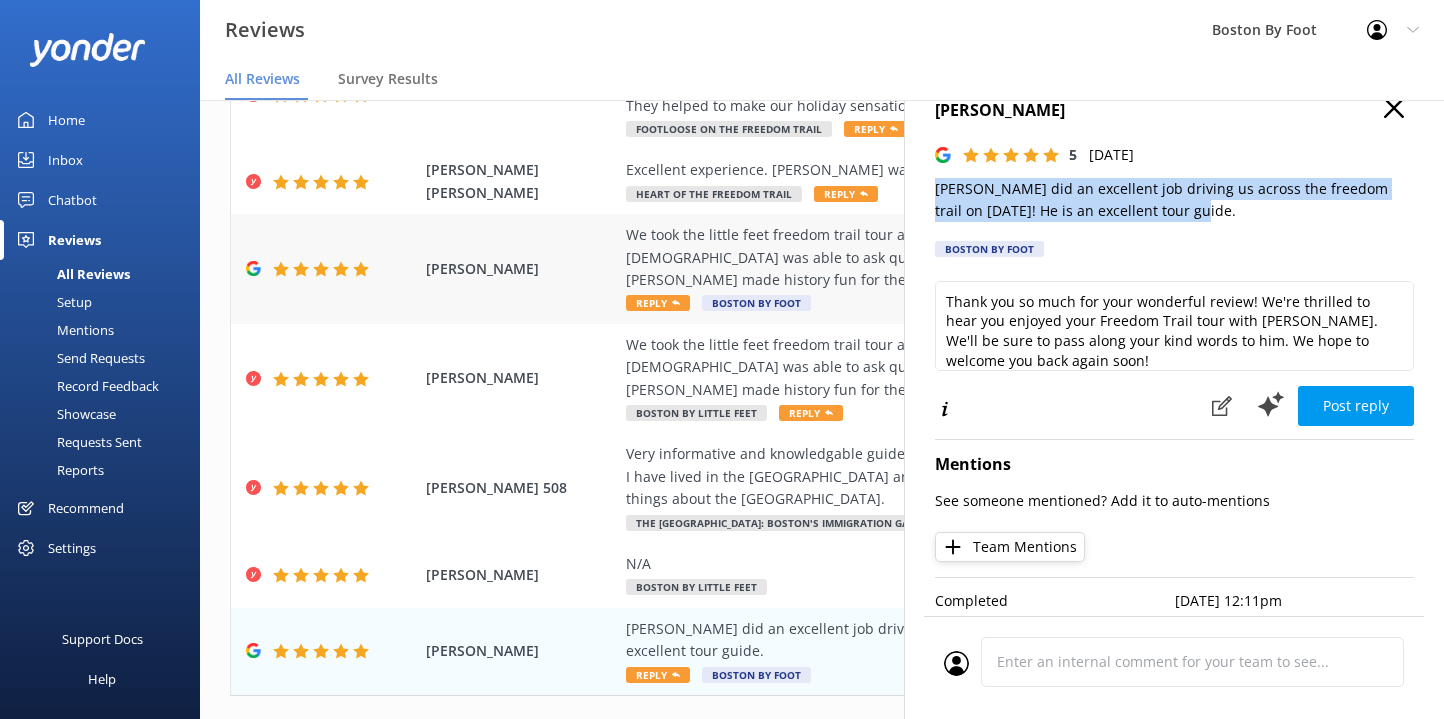 scroll, scrollTop: 419, scrollLeft: 0, axis: vertical 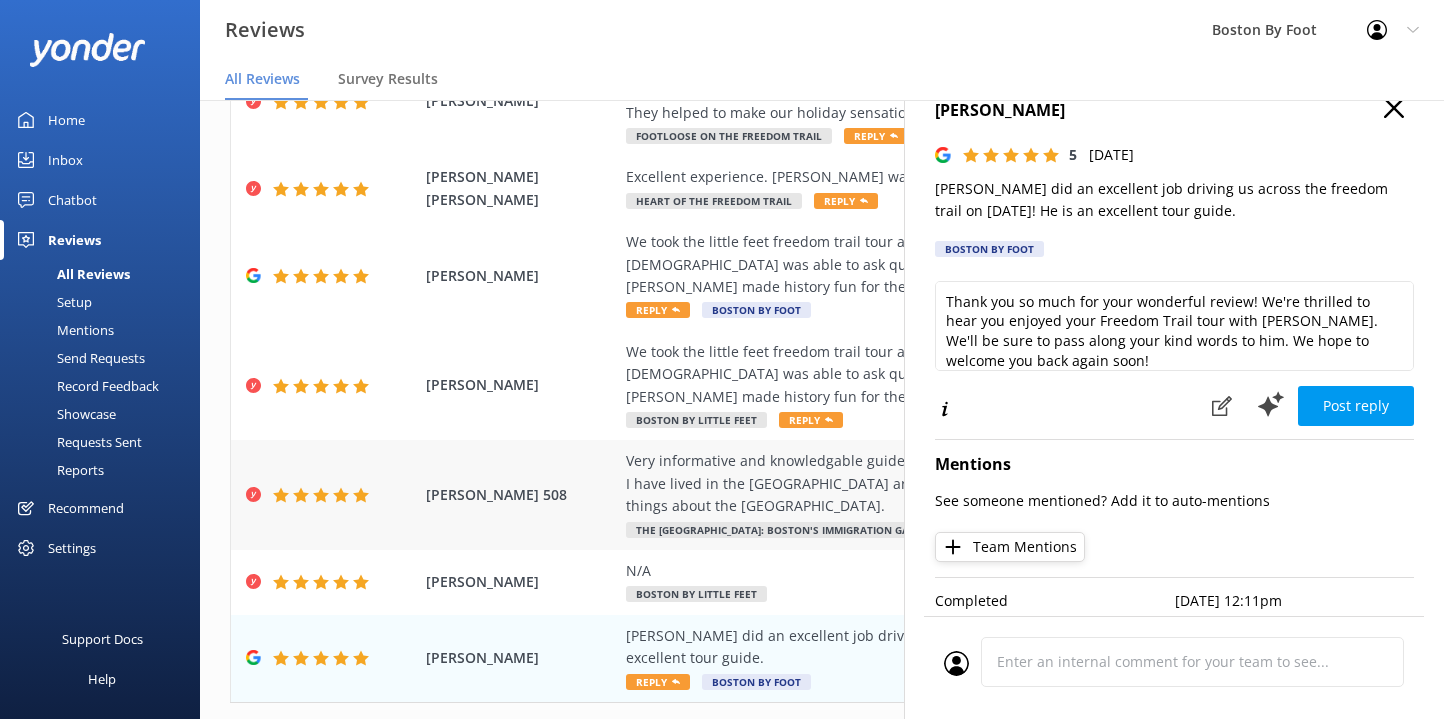 click on "Very informative and knowledgable guide.
I have lived in the [GEOGRAPHIC_DATA] area for many years  and knew only a fraction of the things about the [GEOGRAPHIC_DATA]." at bounding box center (952, 483) 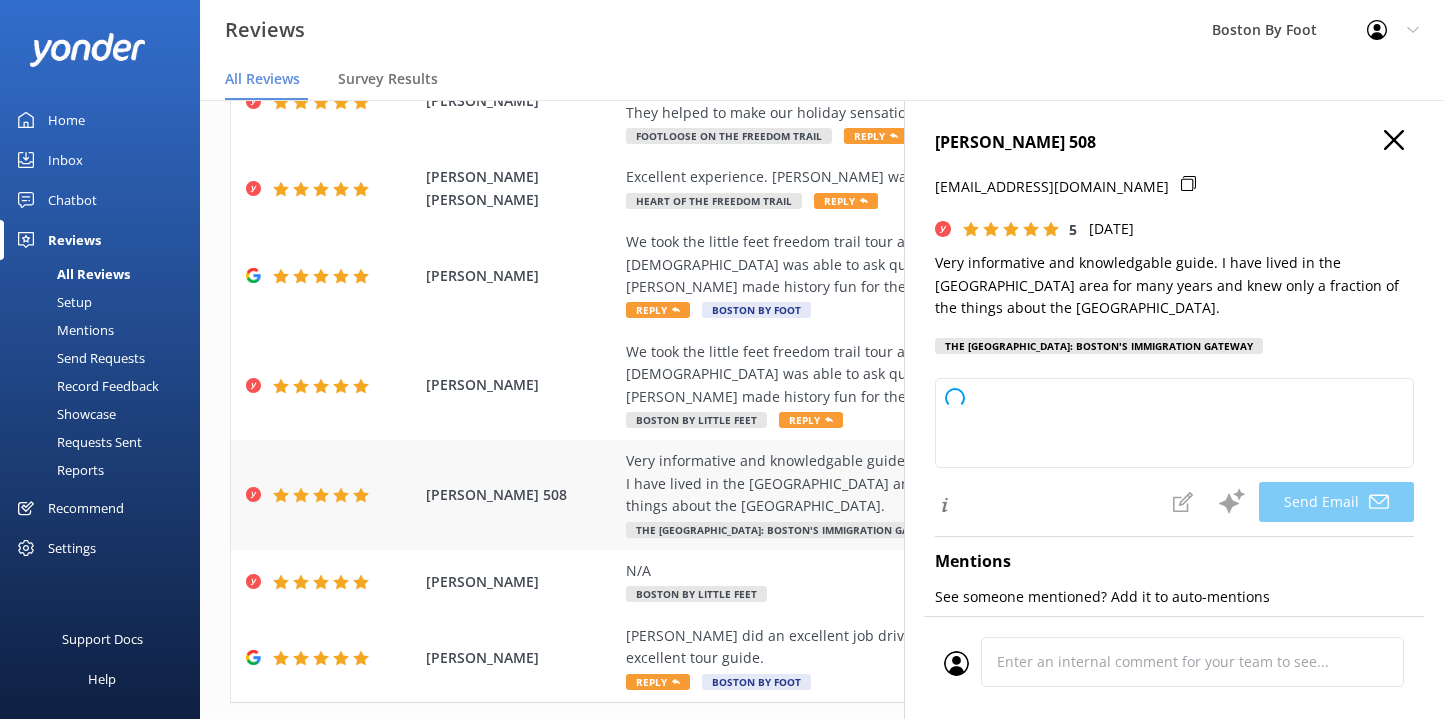 type on "Thank you so much, [PERSON_NAME]! We're thrilled to hear you enjoyed the tour and learned new things about the [GEOGRAPHIC_DATA], even as a local. We appreciate your kind words and hope to see you again soon!" 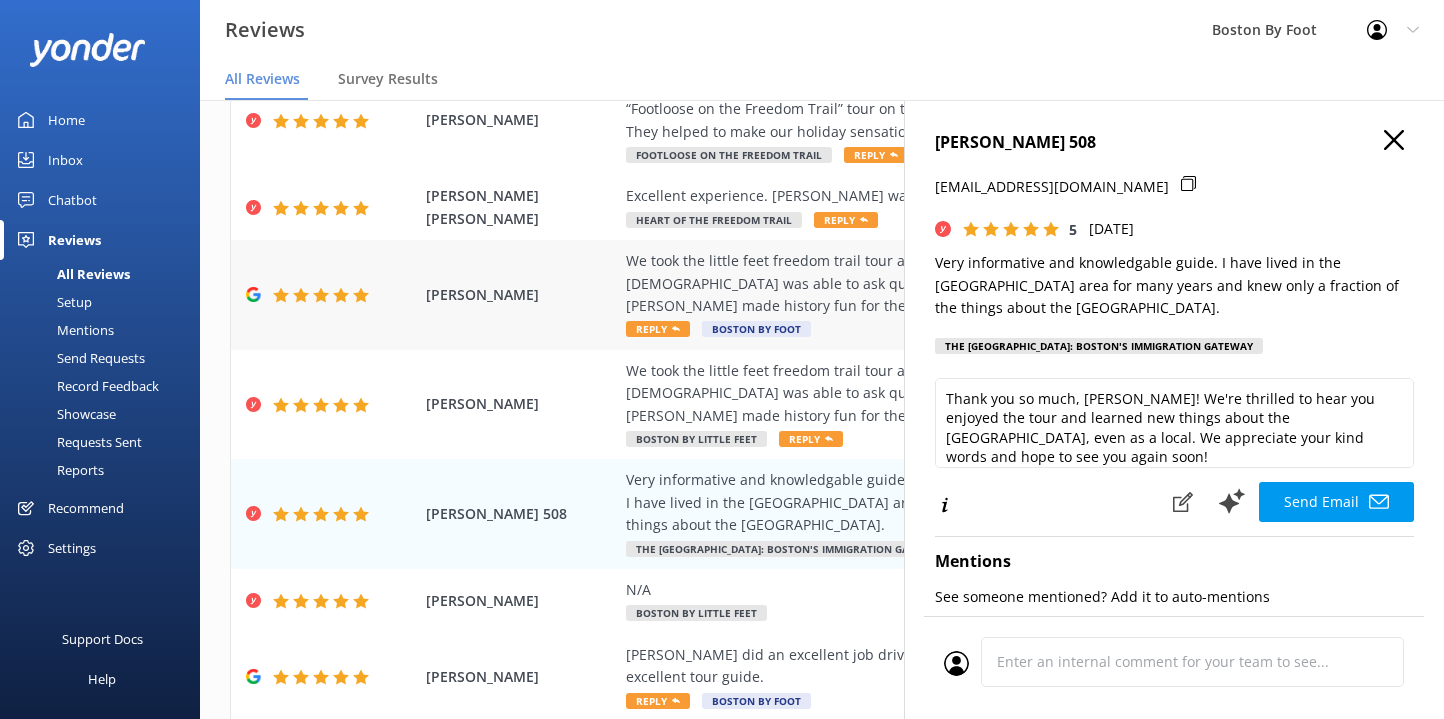 scroll, scrollTop: 404, scrollLeft: 0, axis: vertical 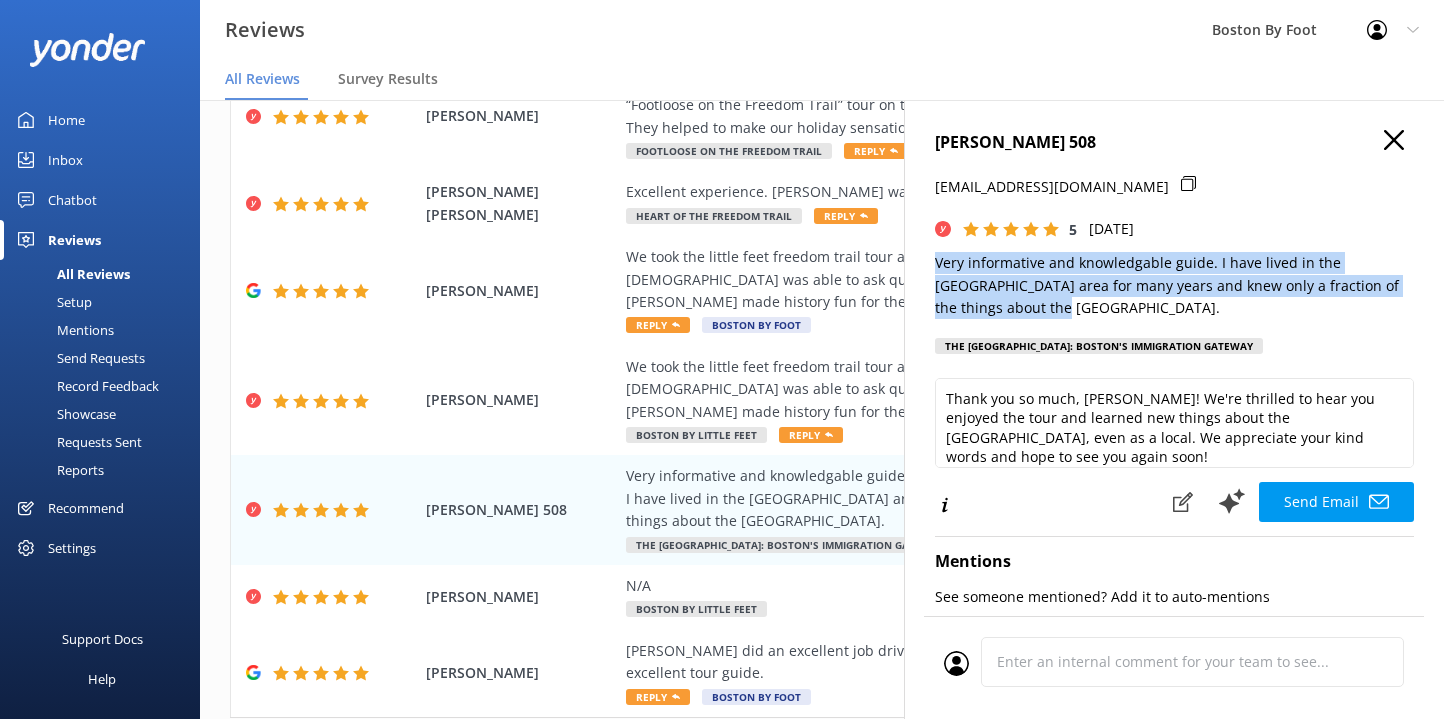 drag, startPoint x: 975, startPoint y: 304, endPoint x: 924, endPoint y: 266, distance: 63.600315 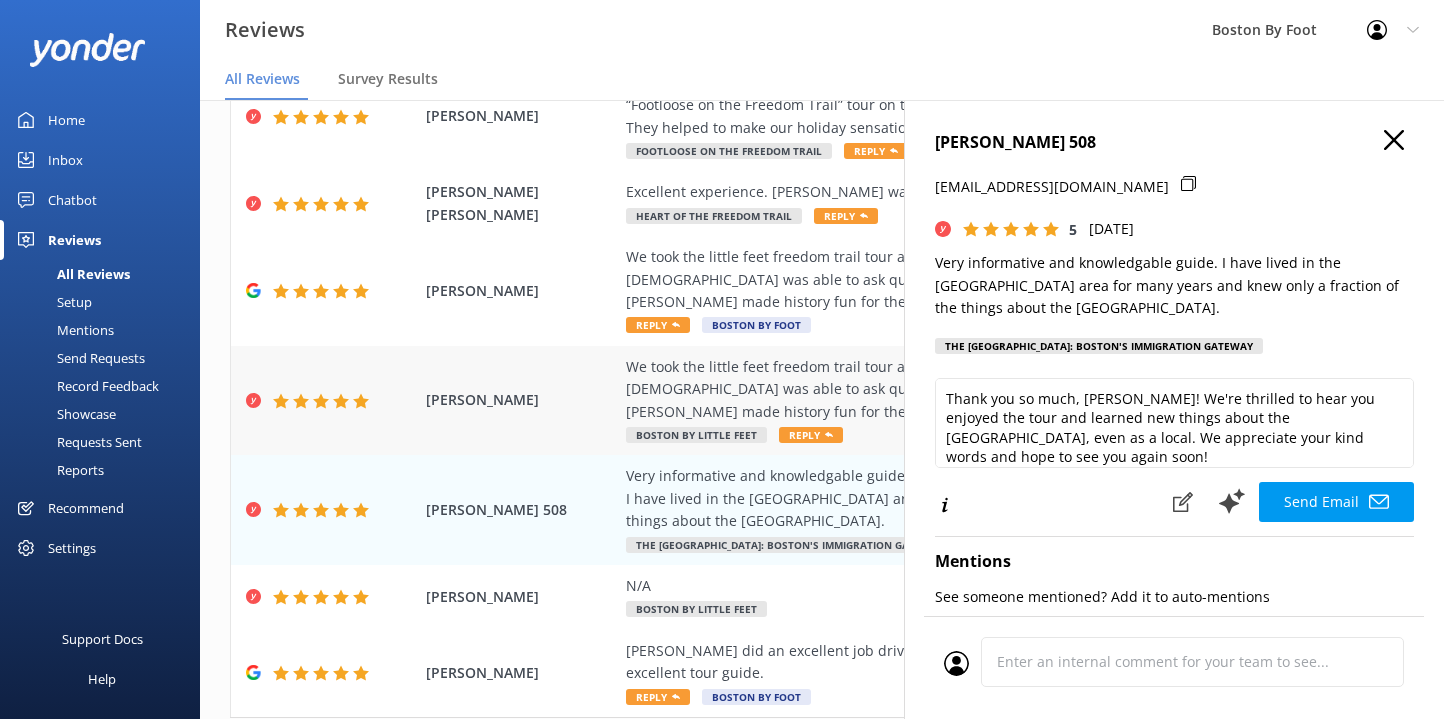 click on "We took the little feet freedom trail tour and found the stories to be fun and engaging. Our [DEMOGRAPHIC_DATA] was able to ask questions and our [DEMOGRAPHIC_DATA] play along. [PERSON_NAME] made history fun for them and the parents even learned a few things." at bounding box center (952, 389) 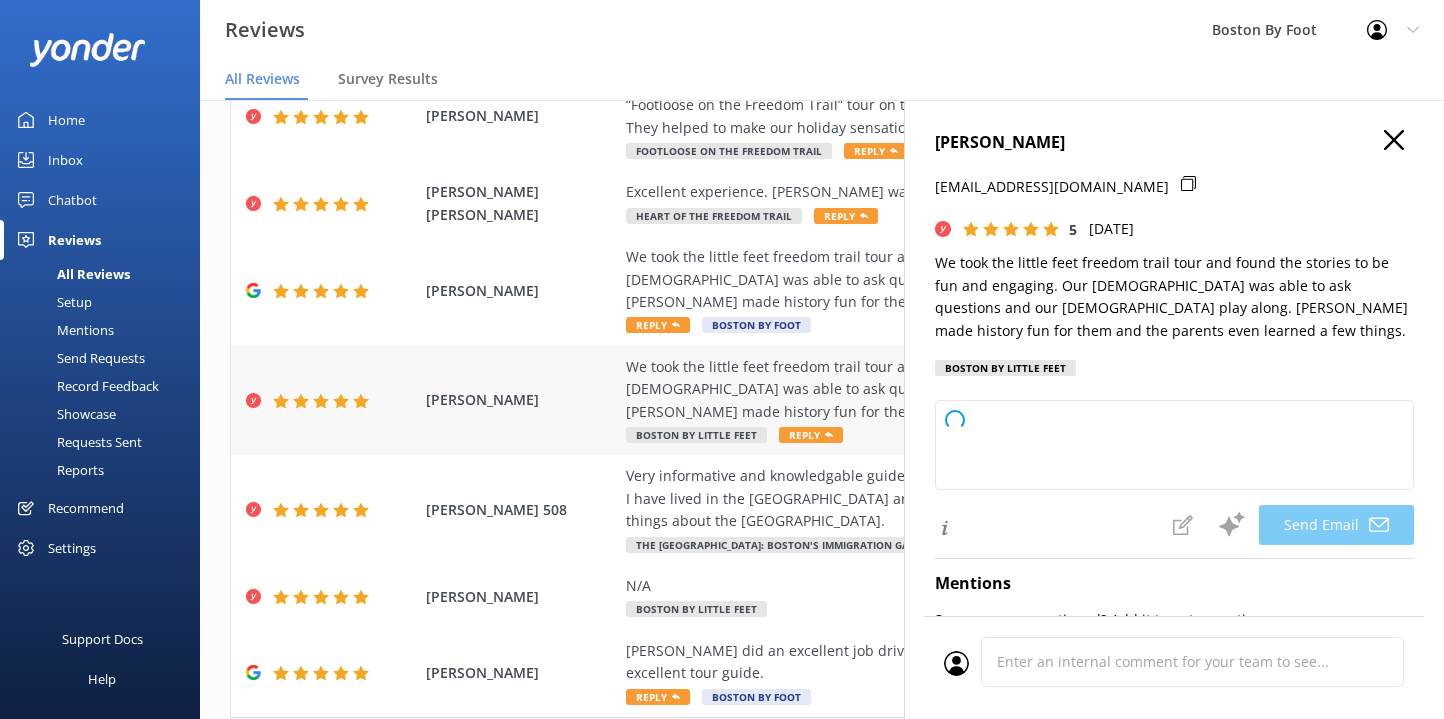 type on "Thank you so much, [PERSON_NAME]! We're delighted to hear your family enjoyed the Little Feet Freedom Trail tour and that [PERSON_NAME] made history come alive for everyone. We appreciate your kind words and hope to see you again soon!" 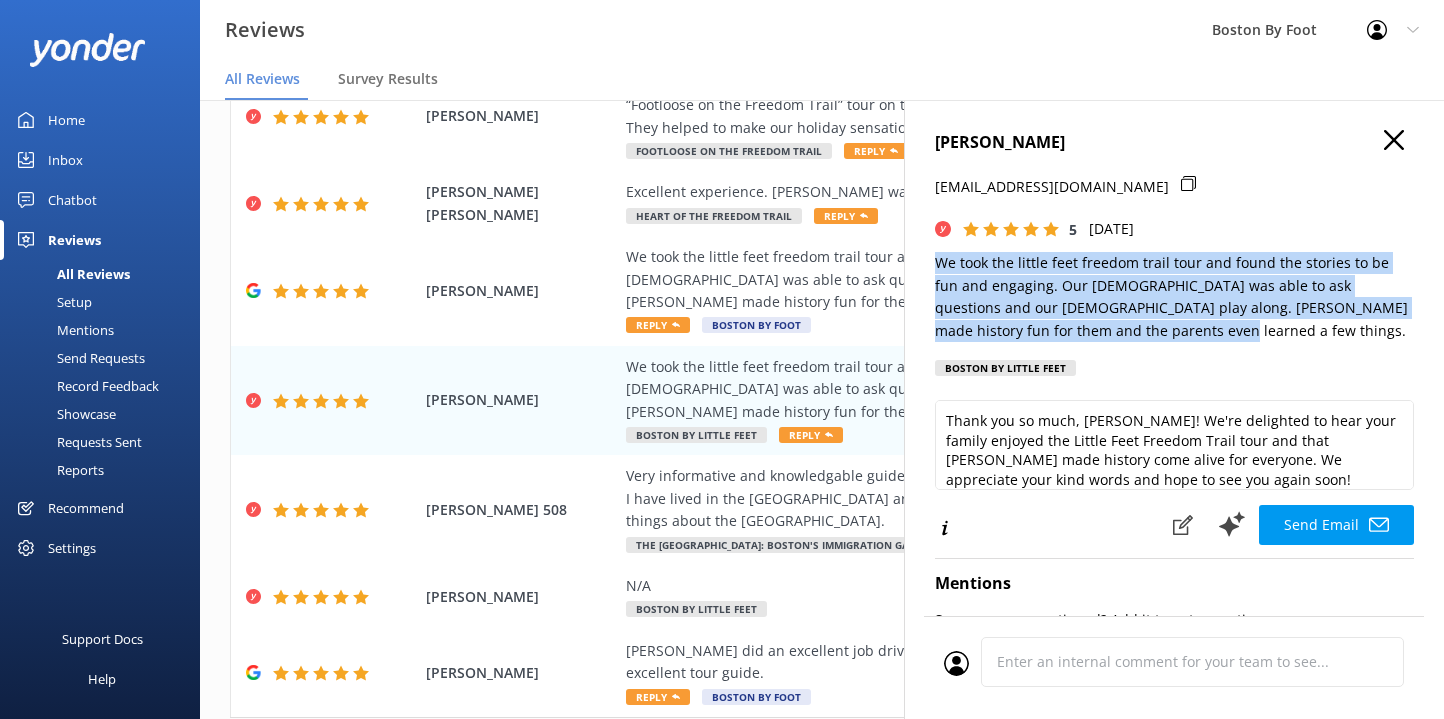 drag, startPoint x: 1084, startPoint y: 328, endPoint x: 935, endPoint y: 264, distance: 162.1635 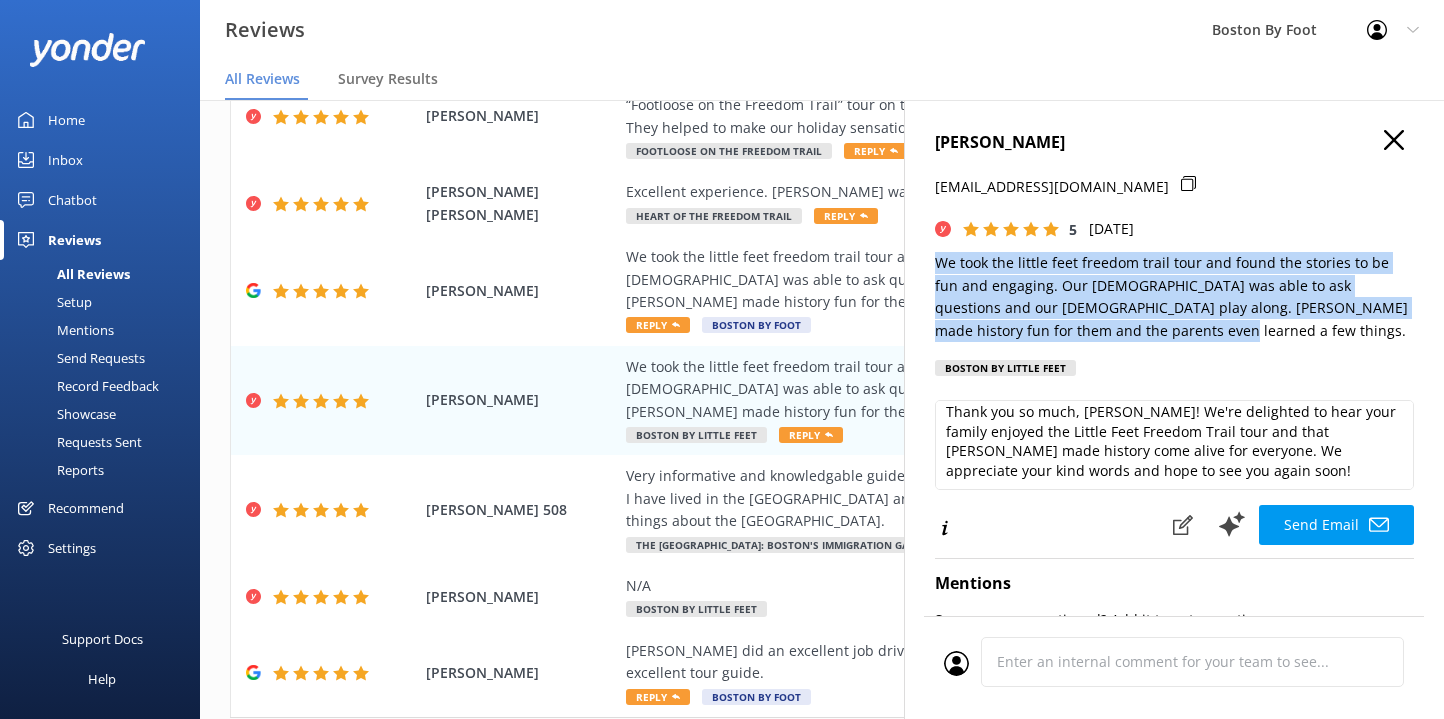 scroll, scrollTop: 8, scrollLeft: 0, axis: vertical 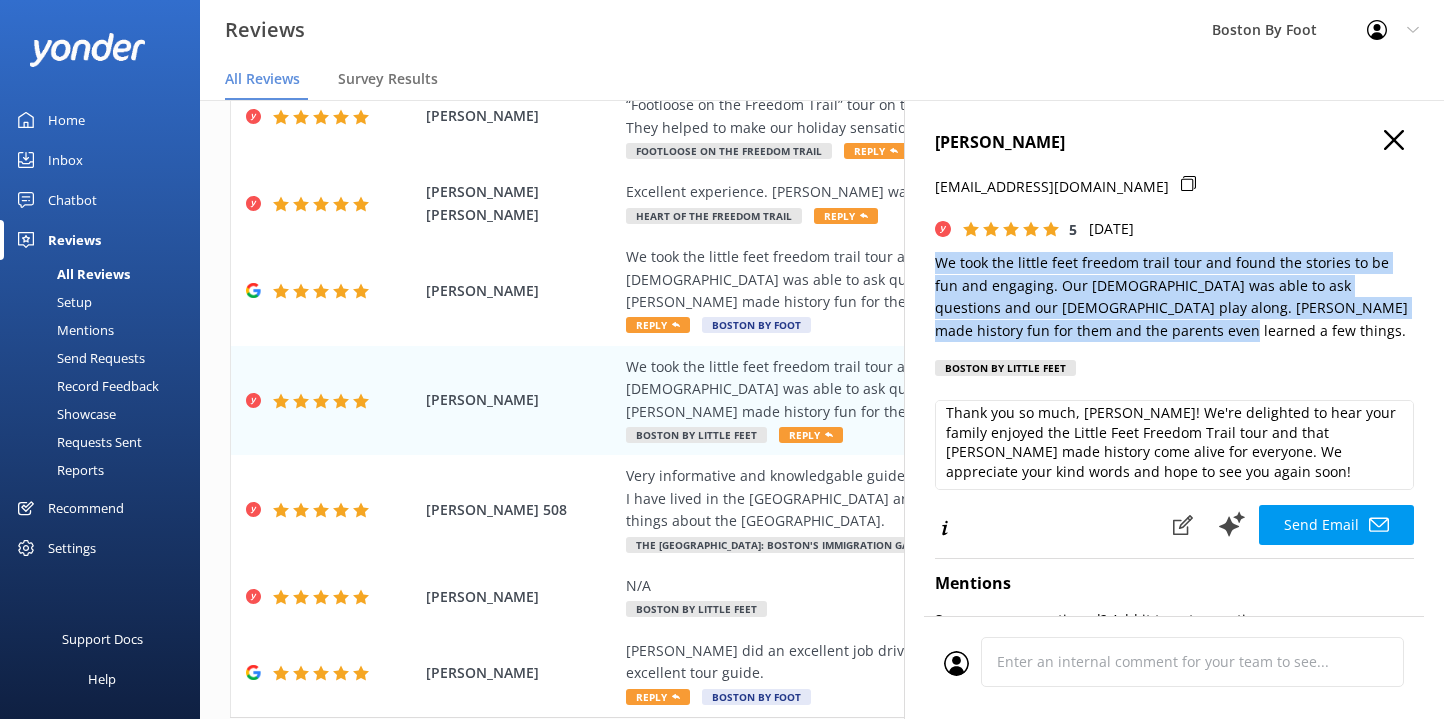 click 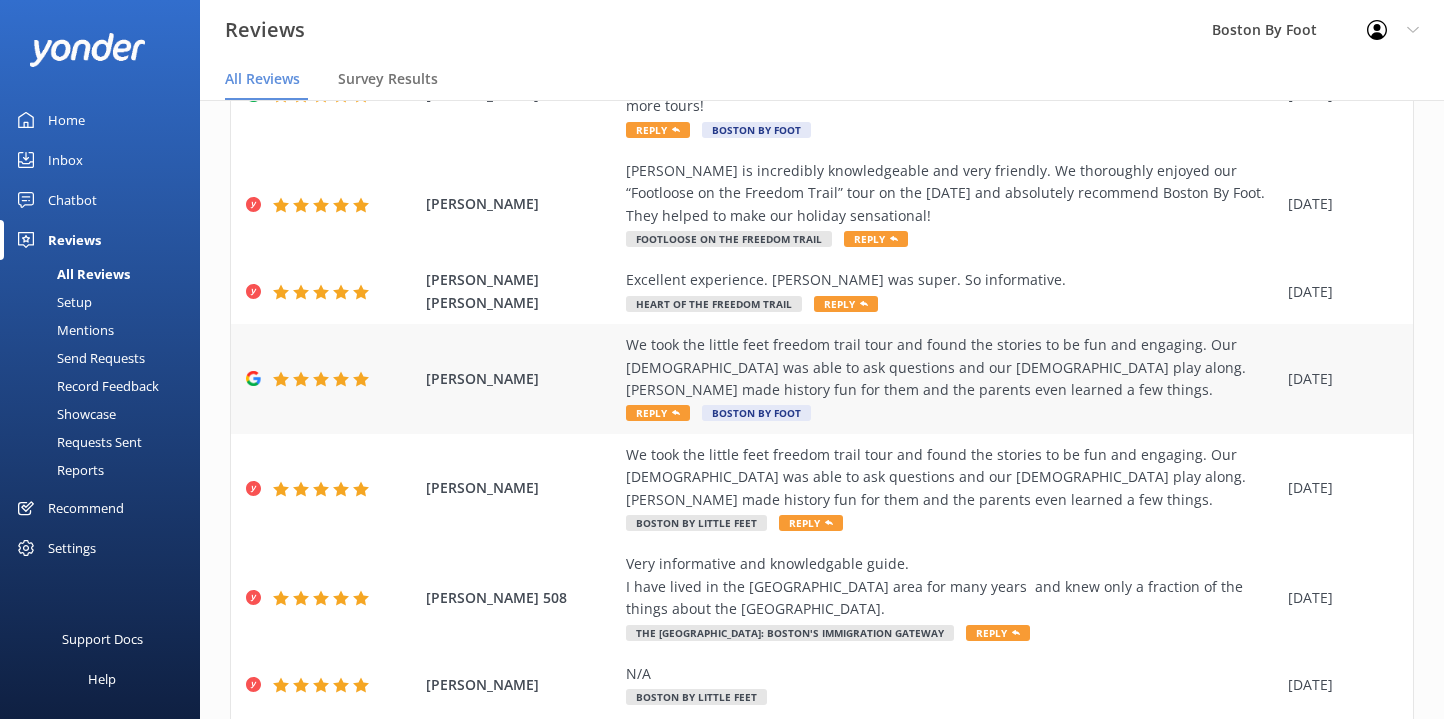 scroll, scrollTop: 315, scrollLeft: 0, axis: vertical 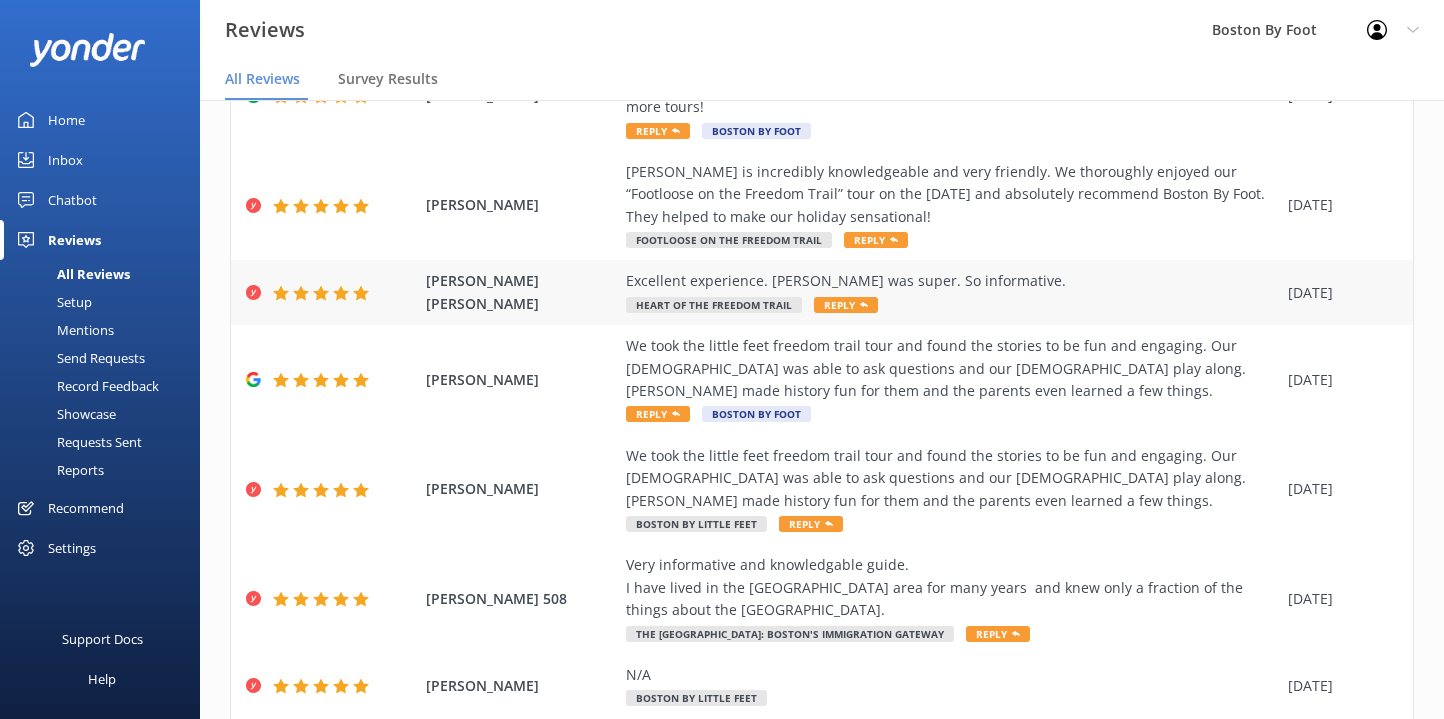 click on "Excellent experience. [PERSON_NAME] was super. So informative." at bounding box center [952, 281] 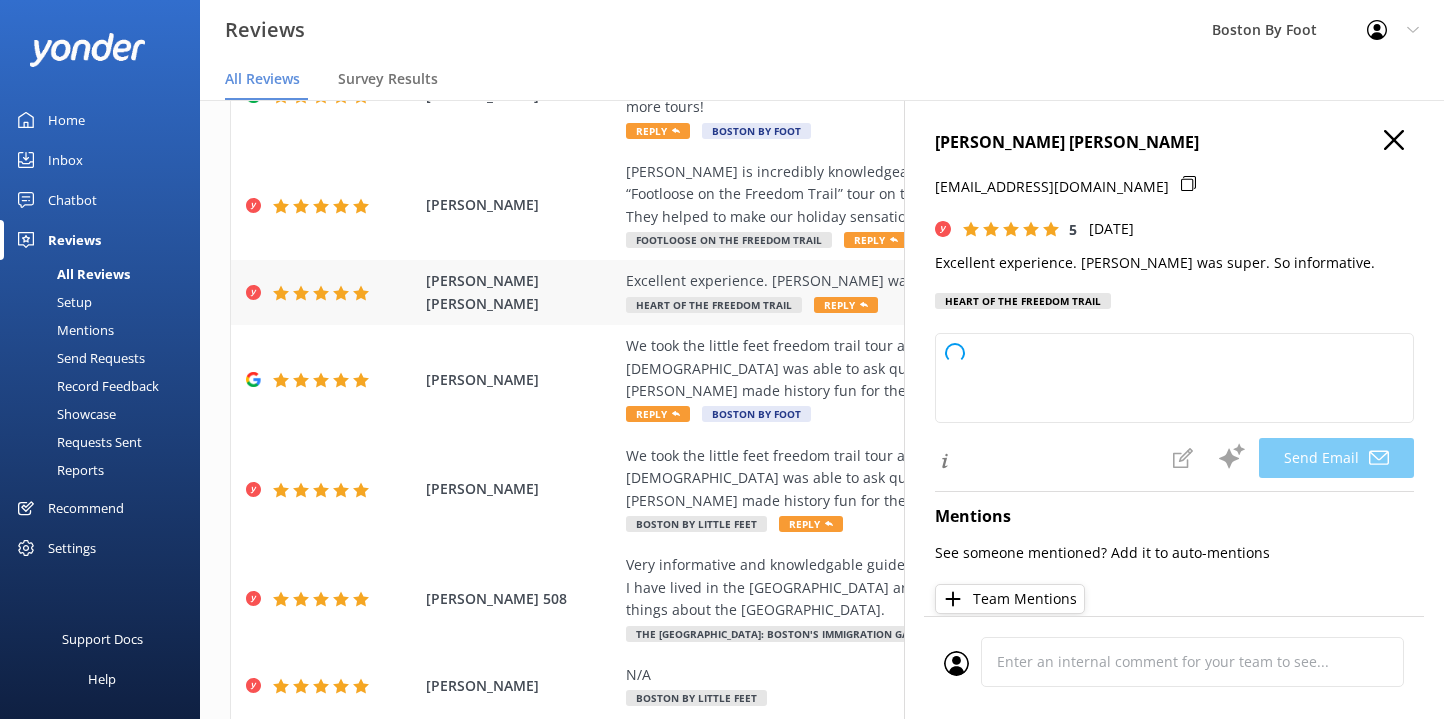 type on "Thank you so much, [PERSON_NAME]! We're thrilled to hear you had an excellent experience with [PERSON_NAME] We appreciate your kind words and hope to see you again soon!" 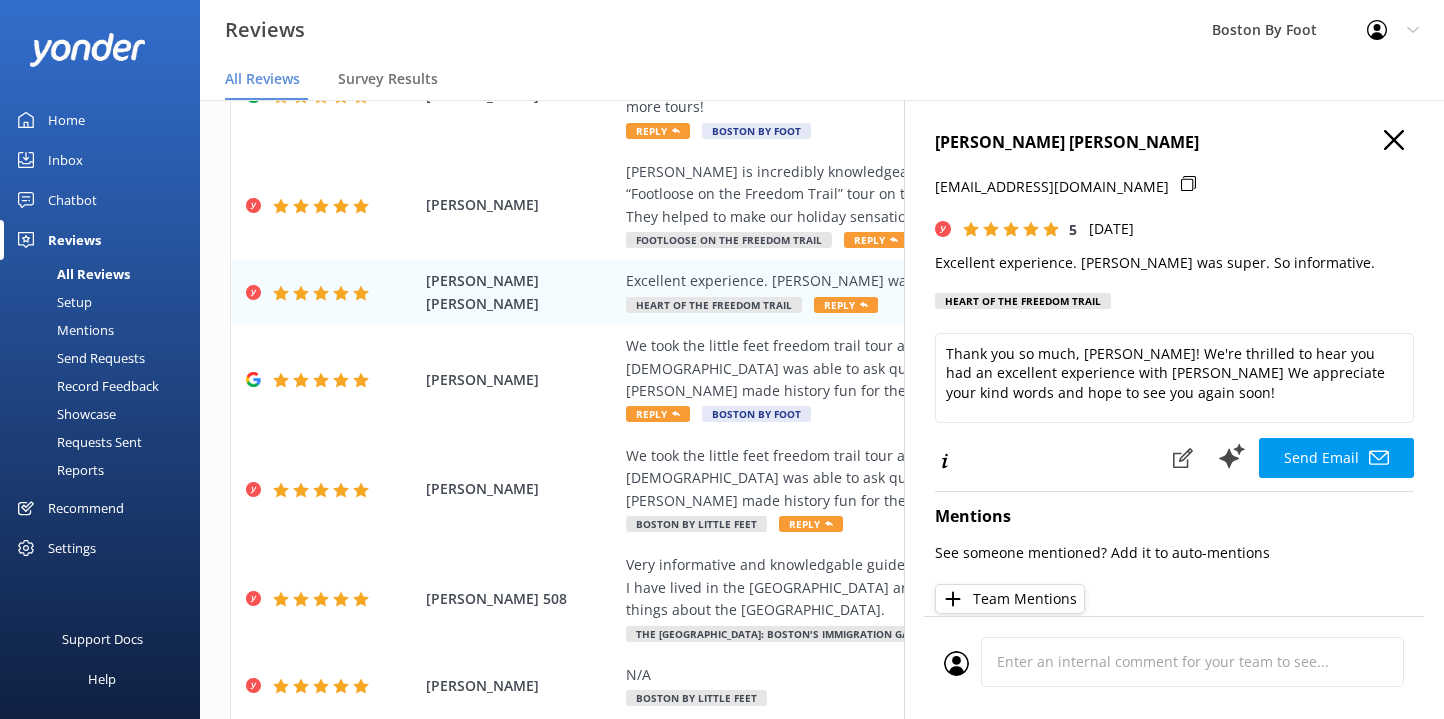 scroll, scrollTop: 0, scrollLeft: 0, axis: both 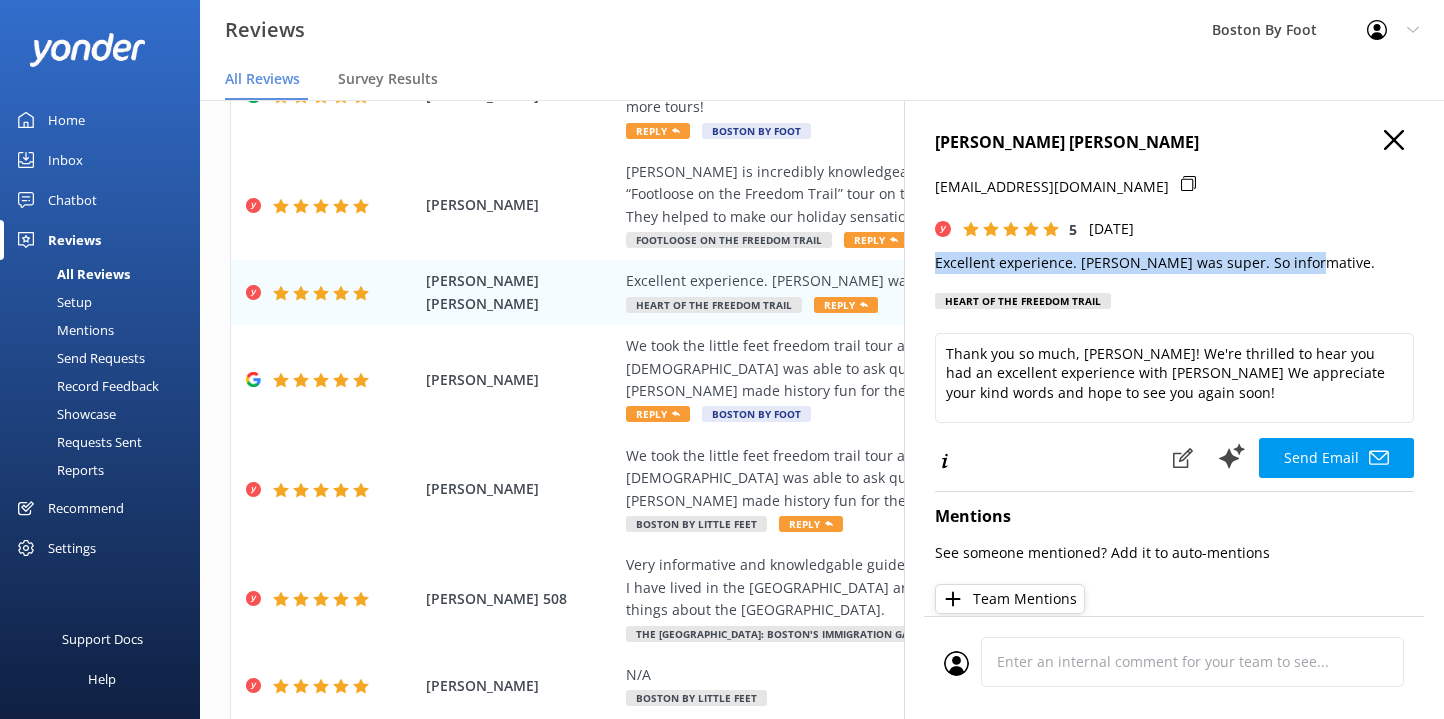 drag, startPoint x: 1298, startPoint y: 259, endPoint x: 934, endPoint y: 254, distance: 364.03433 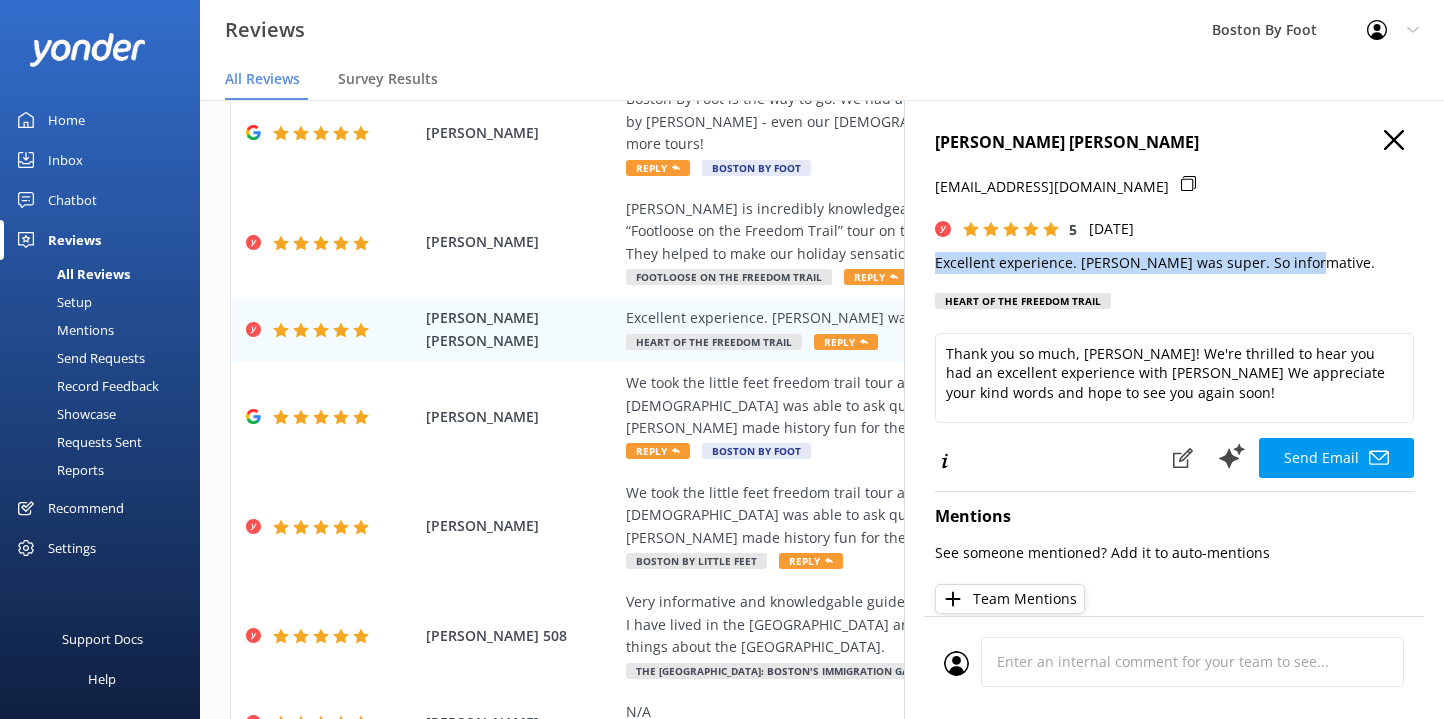 scroll, scrollTop: 0, scrollLeft: 0, axis: both 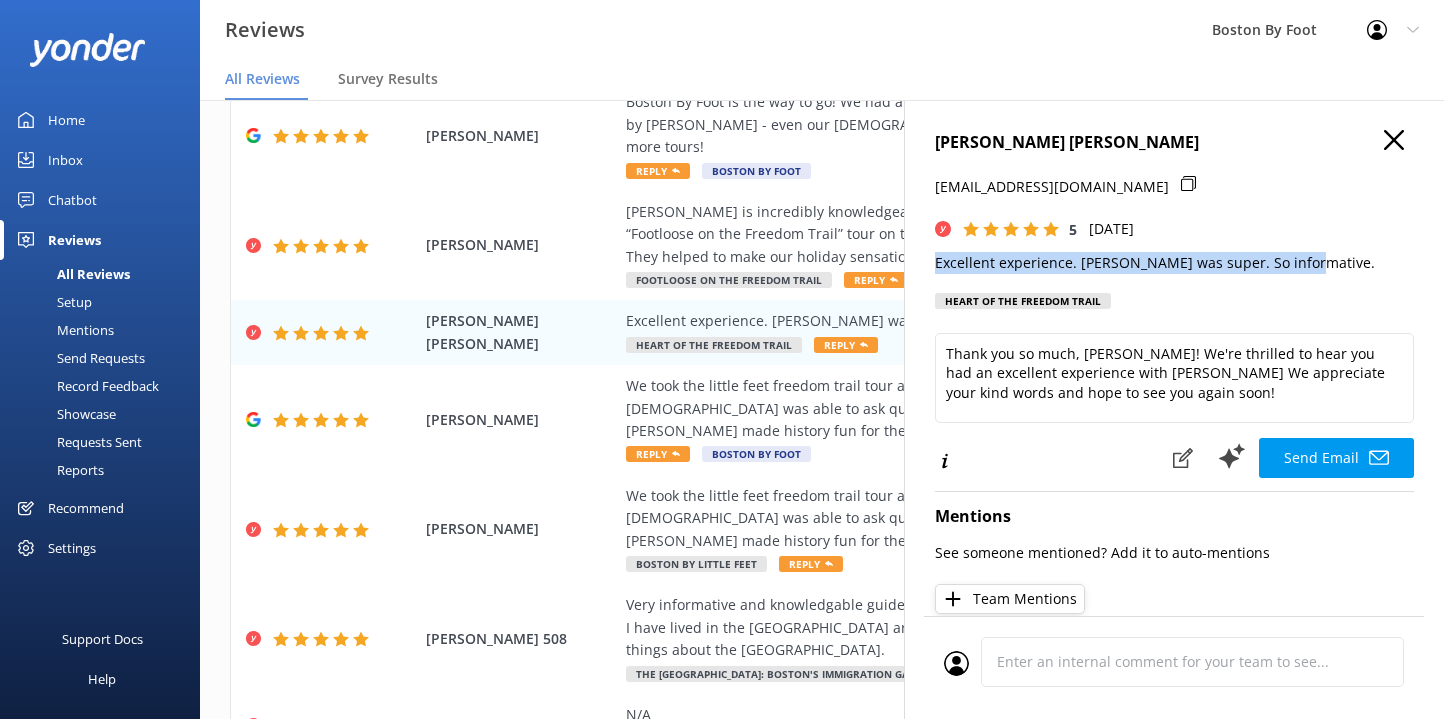click 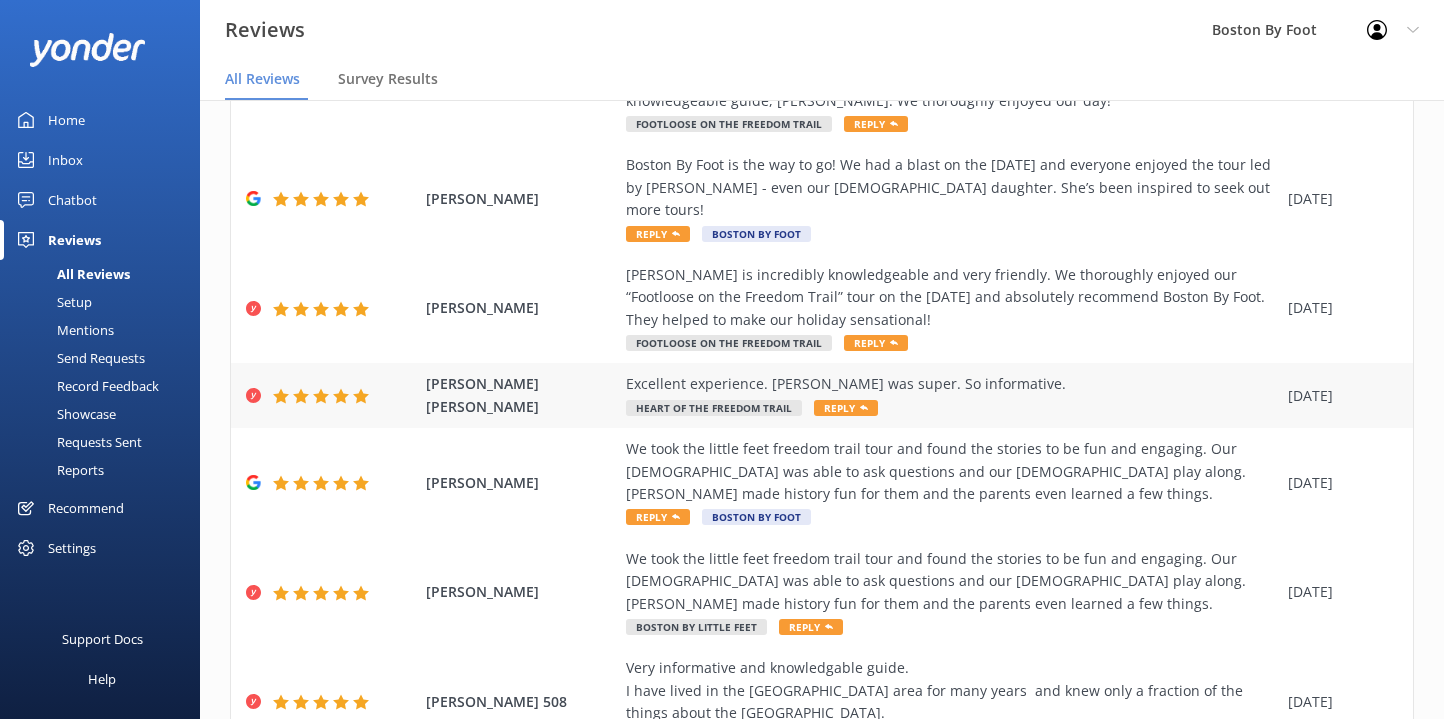 scroll, scrollTop: 239, scrollLeft: 0, axis: vertical 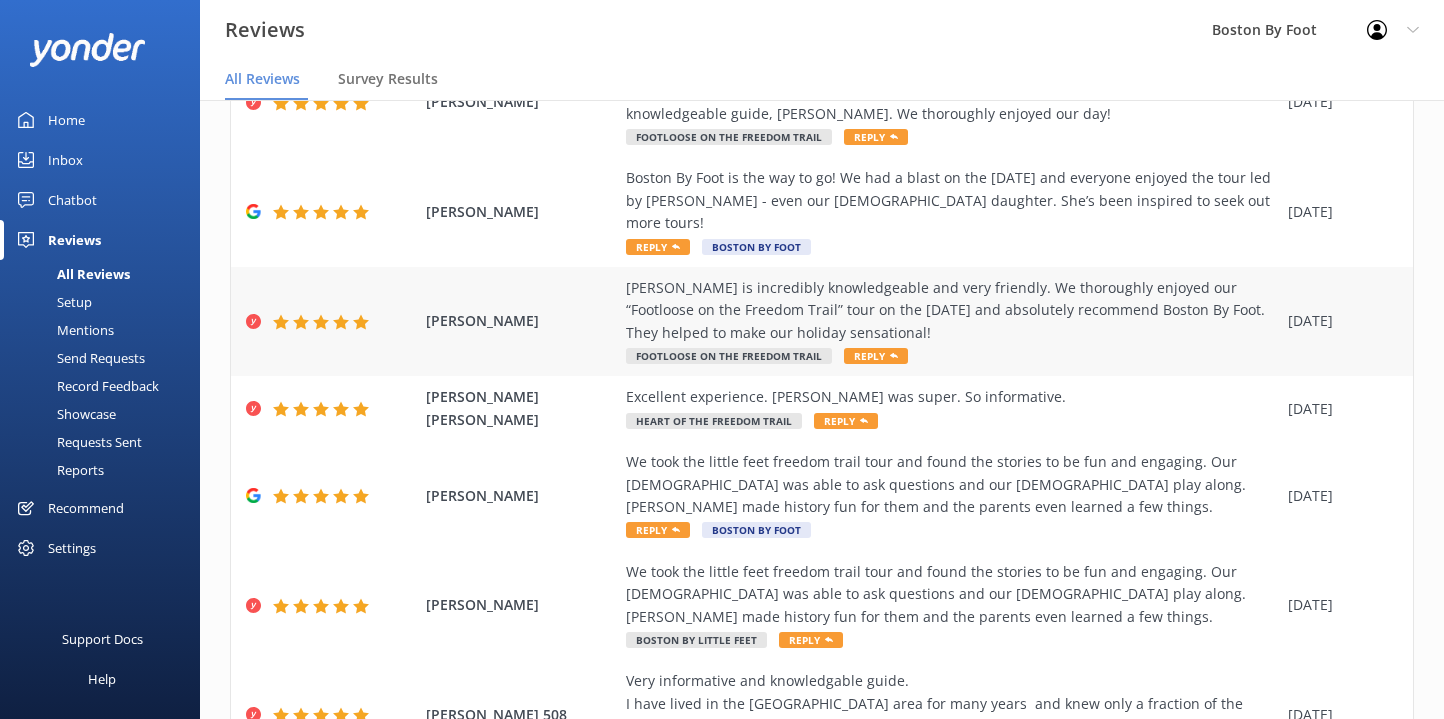 click on "[PERSON_NAME] is incredibly knowledgeable and very friendly. We thoroughly enjoyed our “Footloose on the Freedom Trail” tour on the [DATE] and absolutely recommend Boston By Foot. They helped to make our holiday sensational!" at bounding box center [952, 310] 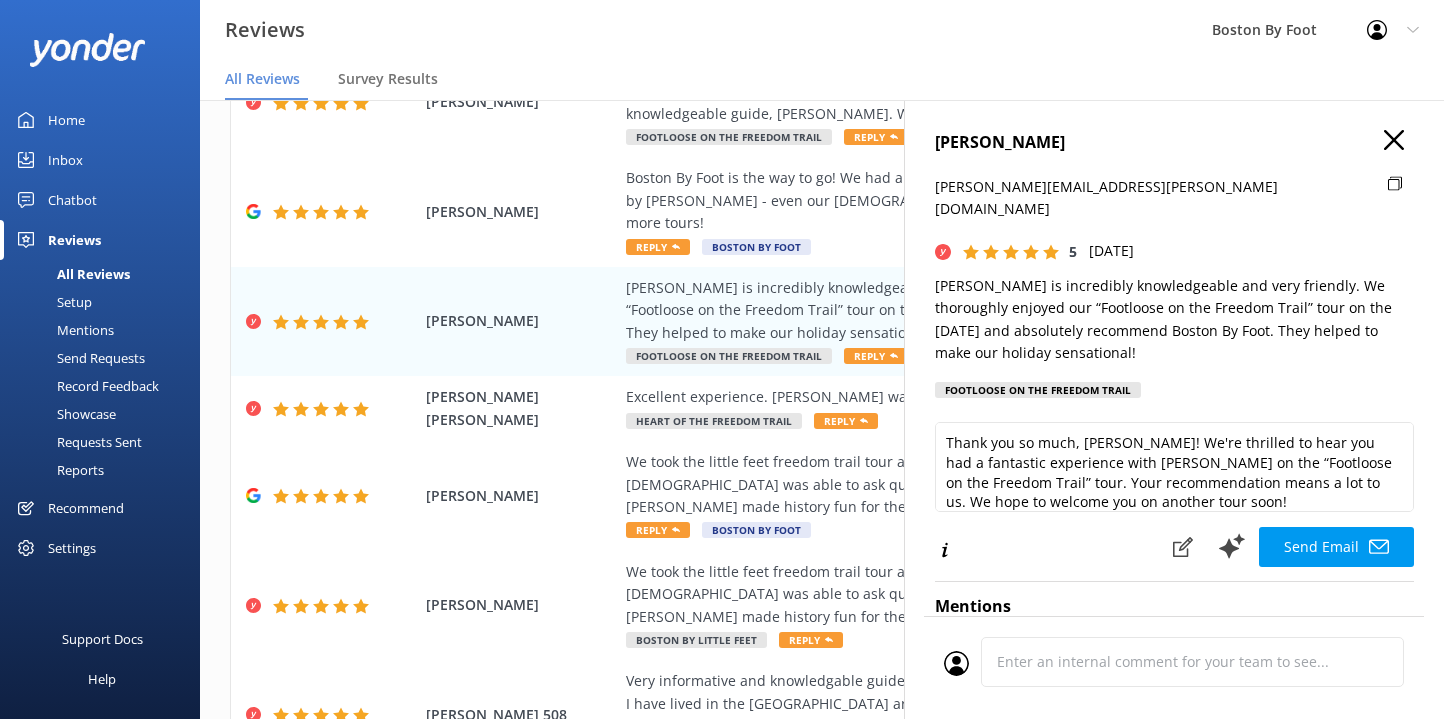 type on "Thank you so much, [PERSON_NAME]! We're thrilled to hear you had a fantastic experience with [PERSON_NAME] on the “Footloose on the Freedom Trail” tour. Your recommendation means a lot to us. We hope to welcome you on another tour soon!" 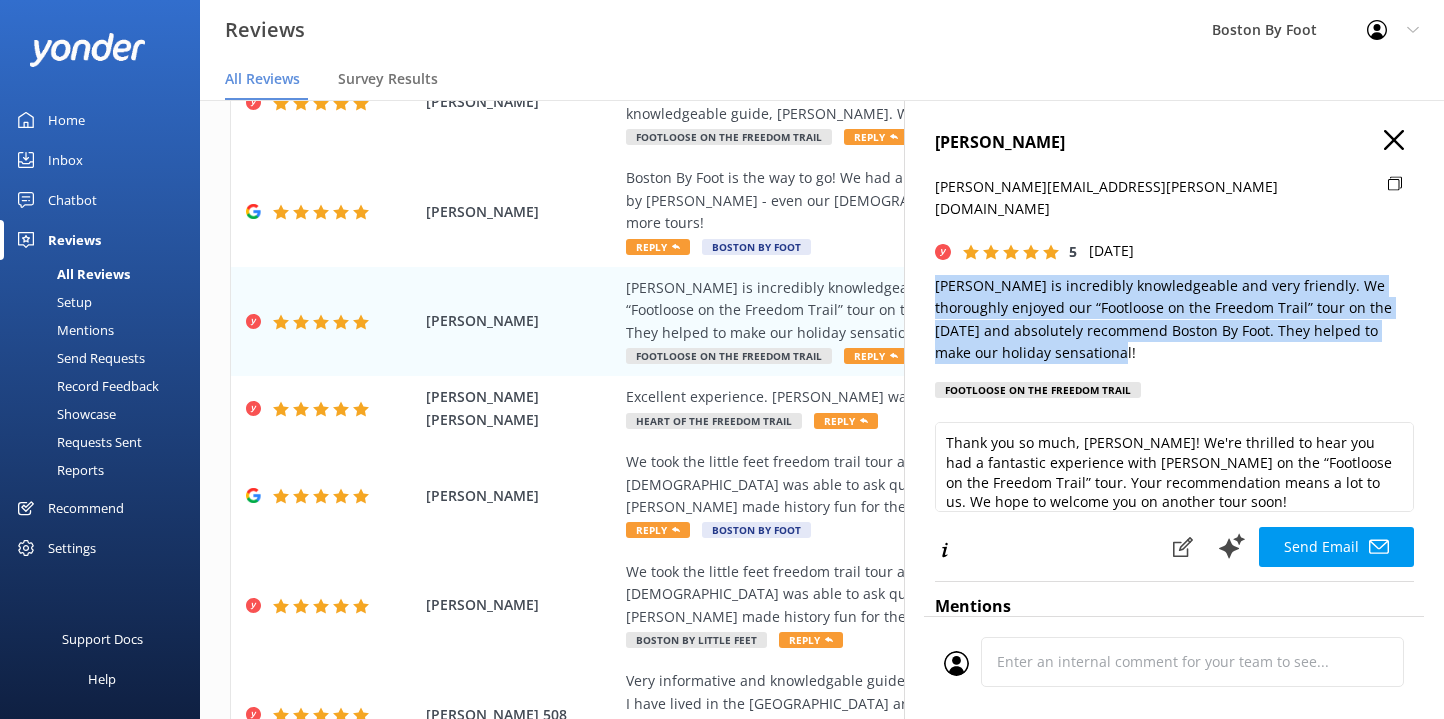 drag, startPoint x: 1029, startPoint y: 326, endPoint x: 926, endPoint y: 262, distance: 121.264175 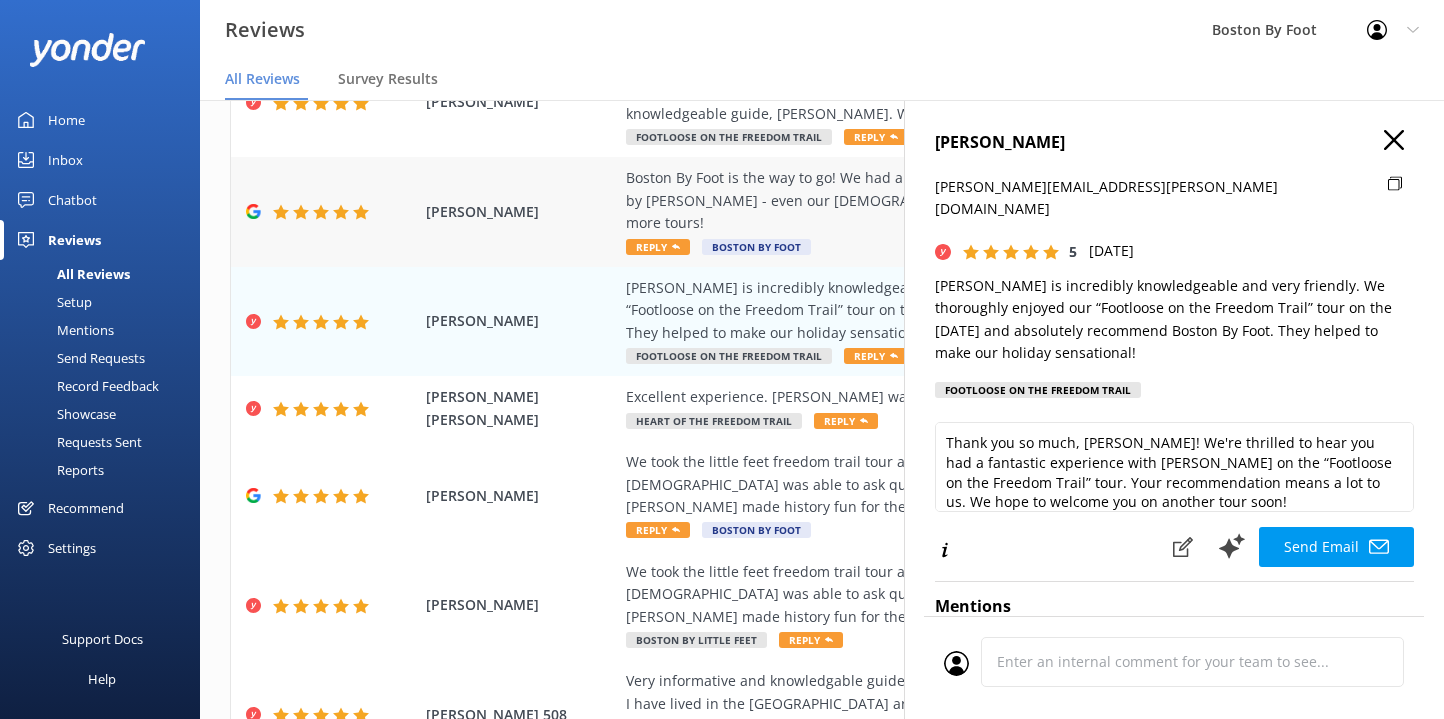 click on "Boston By Foot is the way to go! We had a blast on the [DATE] and everyone enjoyed the tour led by [PERSON_NAME] - even our [DEMOGRAPHIC_DATA] daughter. She’s been inspired to seek out more tours!" at bounding box center (952, 200) 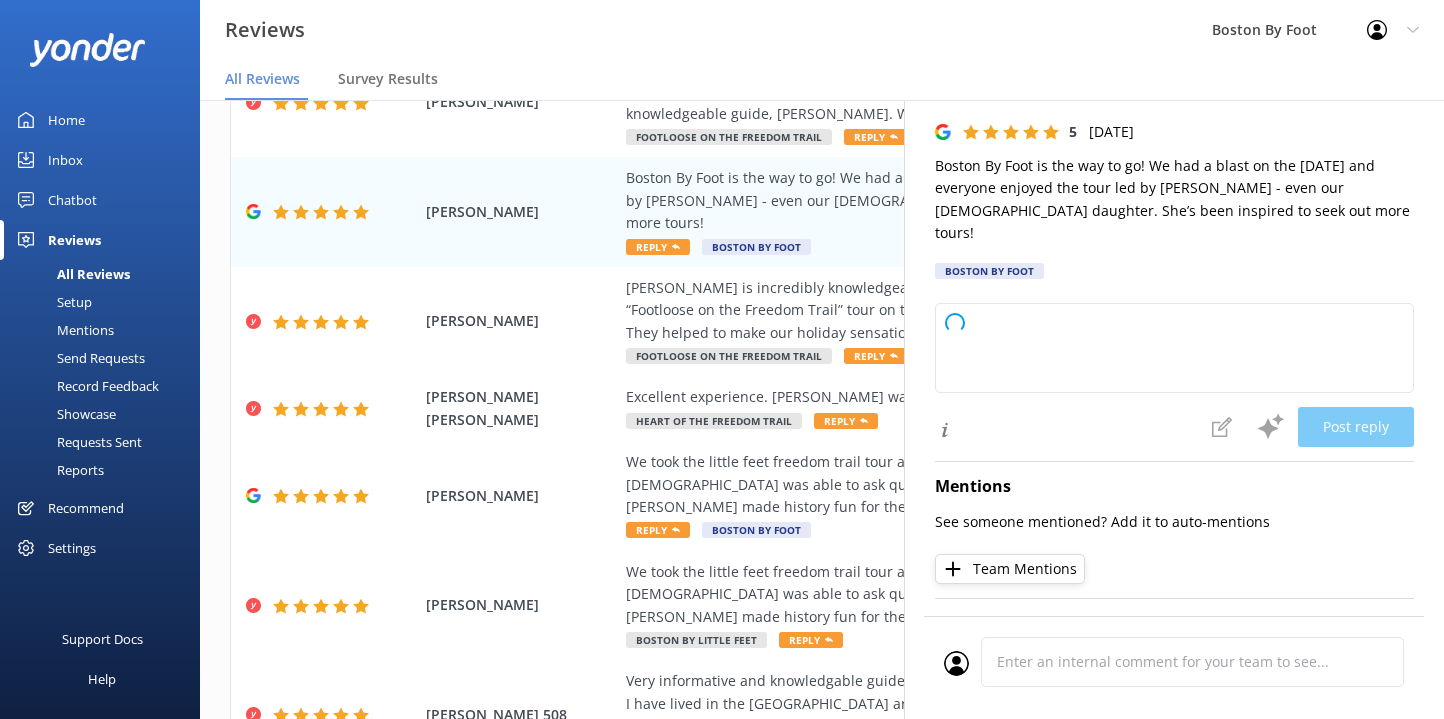 scroll, scrollTop: 54, scrollLeft: 0, axis: vertical 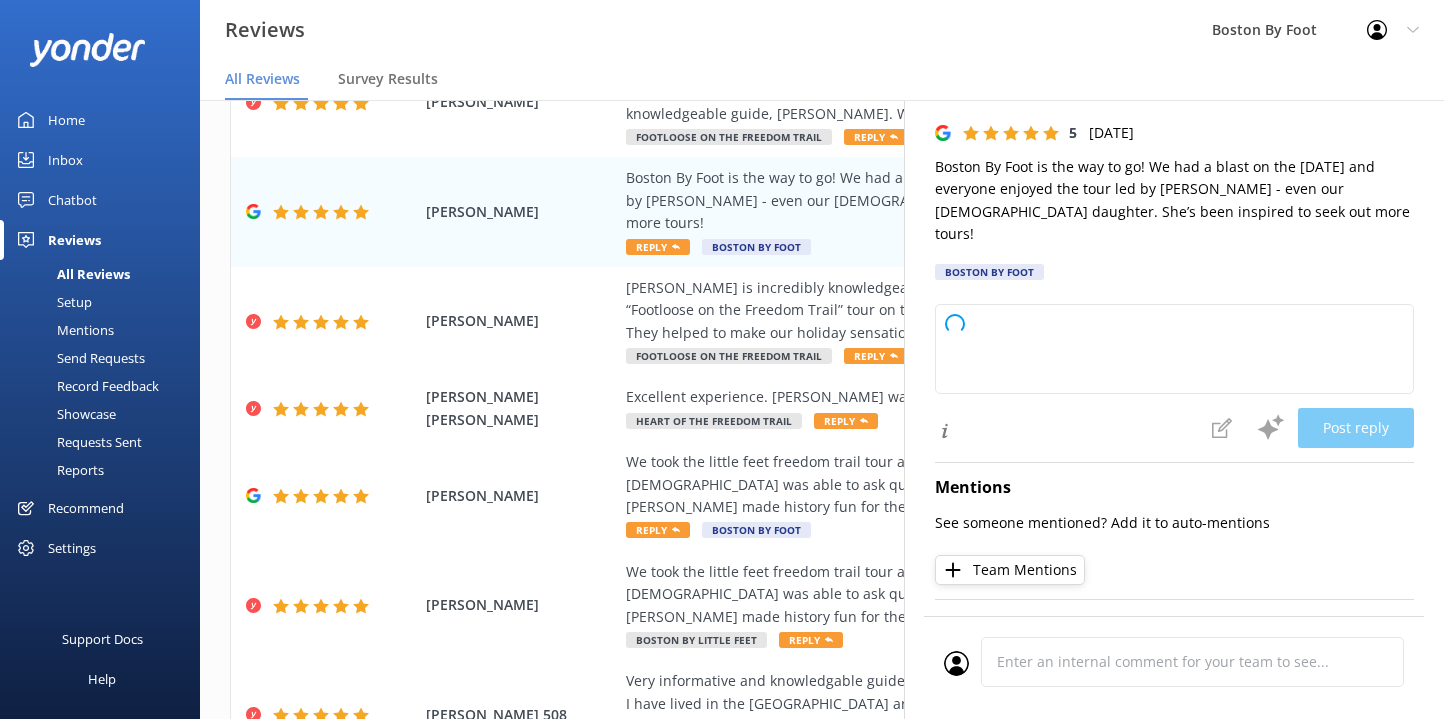 type on "Thank you so much for your wonderful review! We're thrilled to hear you and your family, especially your daughter, enjoyed the tour with [PERSON_NAME]. We hope to welcome you on another adventure soon!" 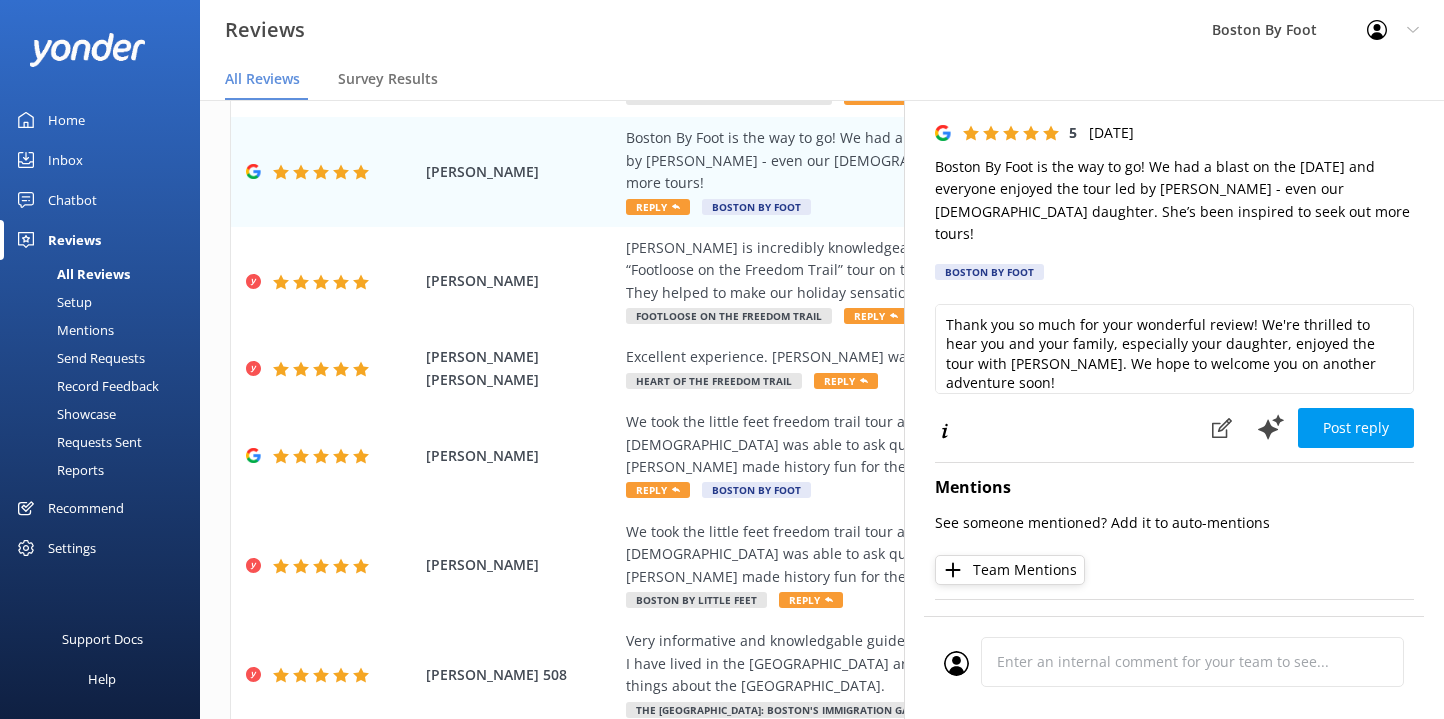 scroll, scrollTop: 40, scrollLeft: 0, axis: vertical 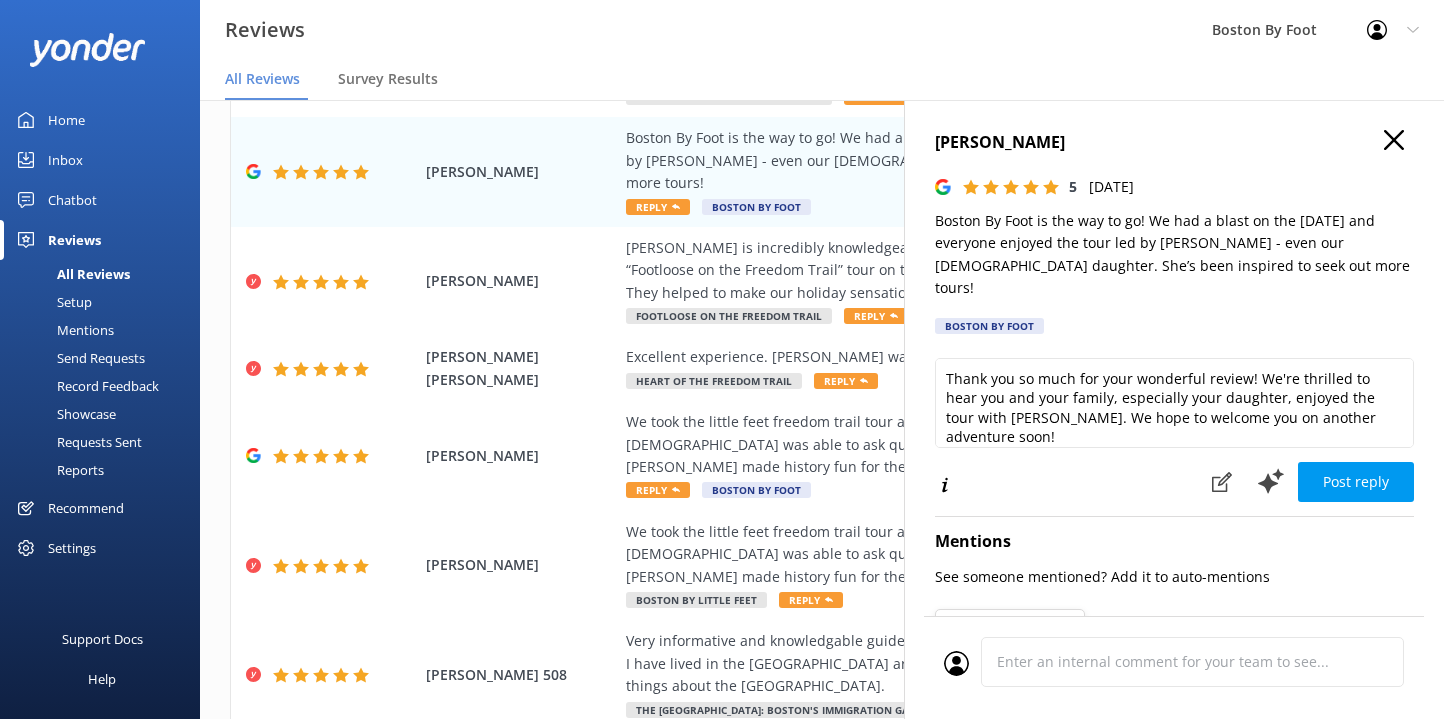 click 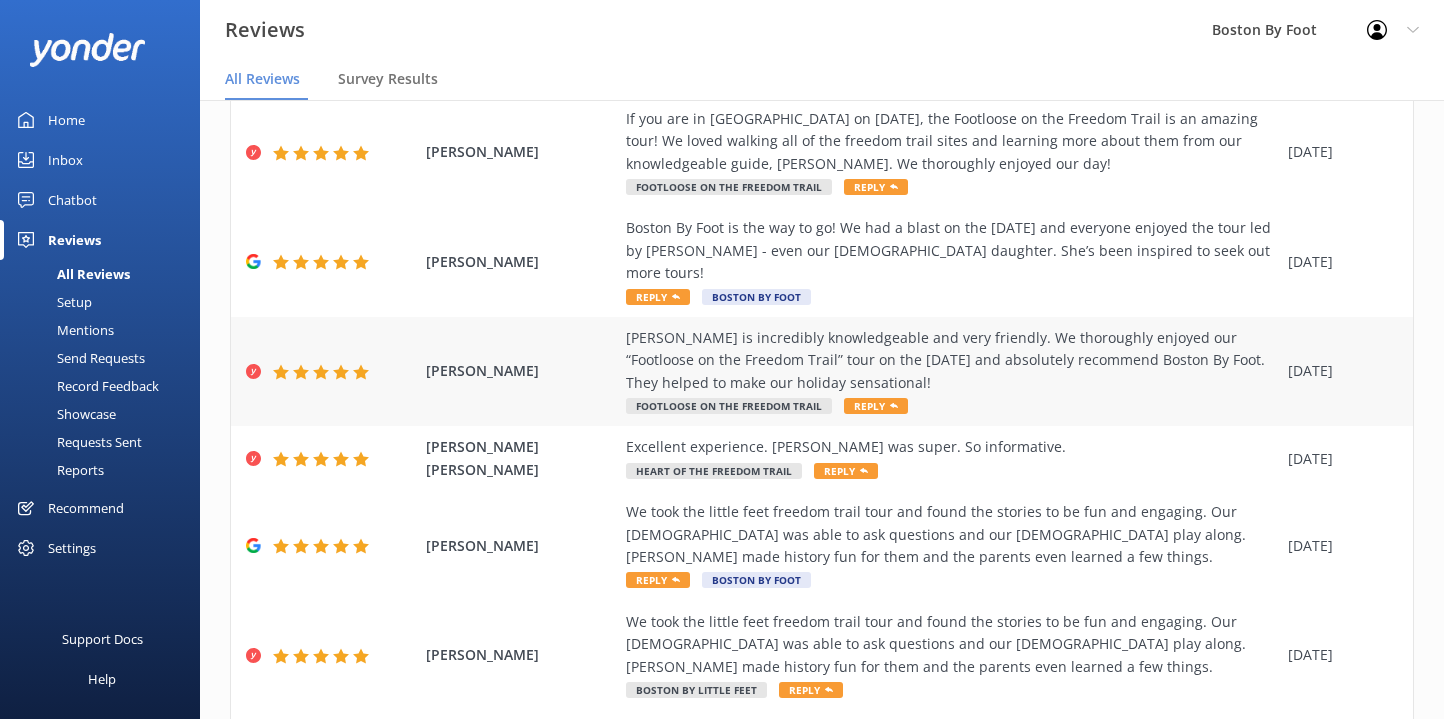 scroll, scrollTop: 139, scrollLeft: 0, axis: vertical 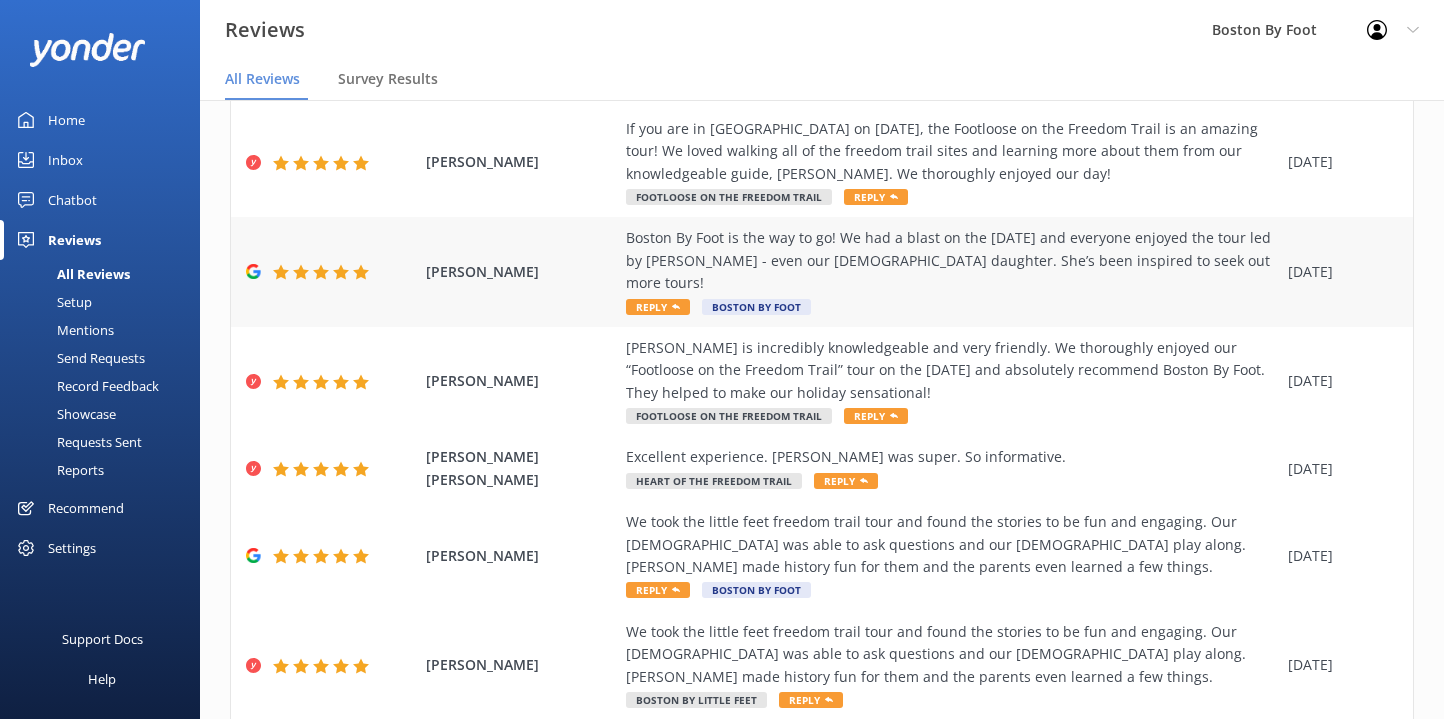 click on "Boston By Foot is the way to go! We had a blast on the [DATE] and everyone enjoyed the tour led by [PERSON_NAME] - even our [DEMOGRAPHIC_DATA] daughter. She’s been inspired to seek out more tours! Reply Boston By Foot" at bounding box center [952, 272] 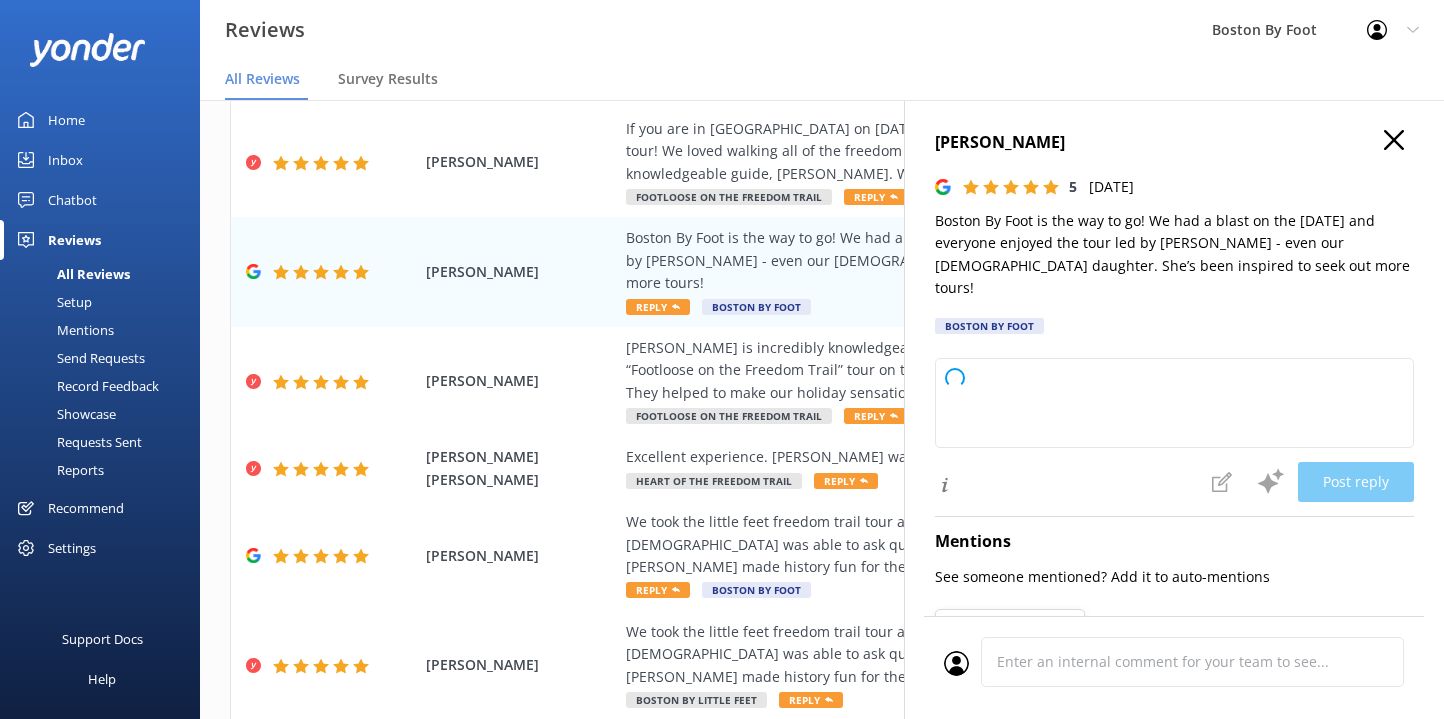 type on "Thank you so much for your wonderful review! We're thrilled to hear you and your family had a great time with [PERSON_NAME] on the [DATE] tour. It’s fantastic to know your daughter is now excited about exploring more tours—what a compliment! We hope to welcome you all back again soon." 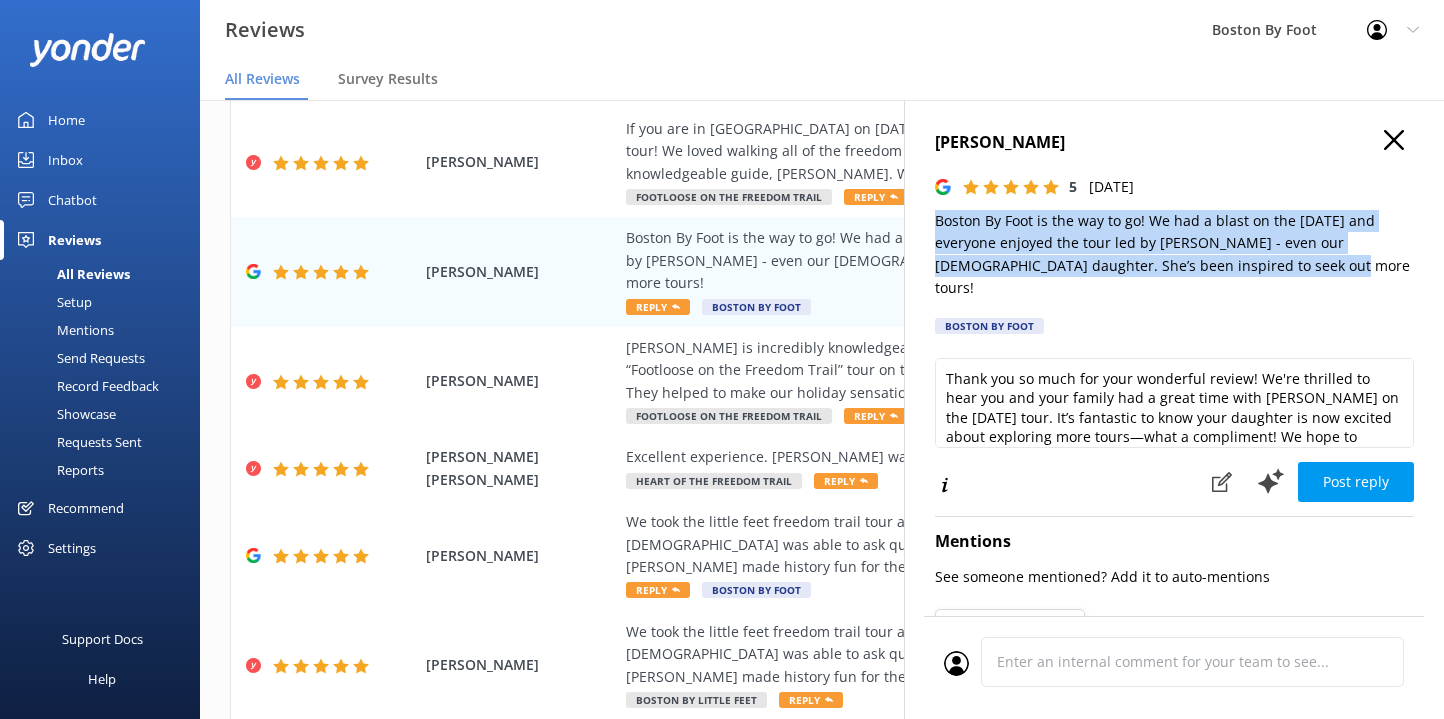 drag, startPoint x: 1227, startPoint y: 266, endPoint x: 930, endPoint y: 223, distance: 300.09665 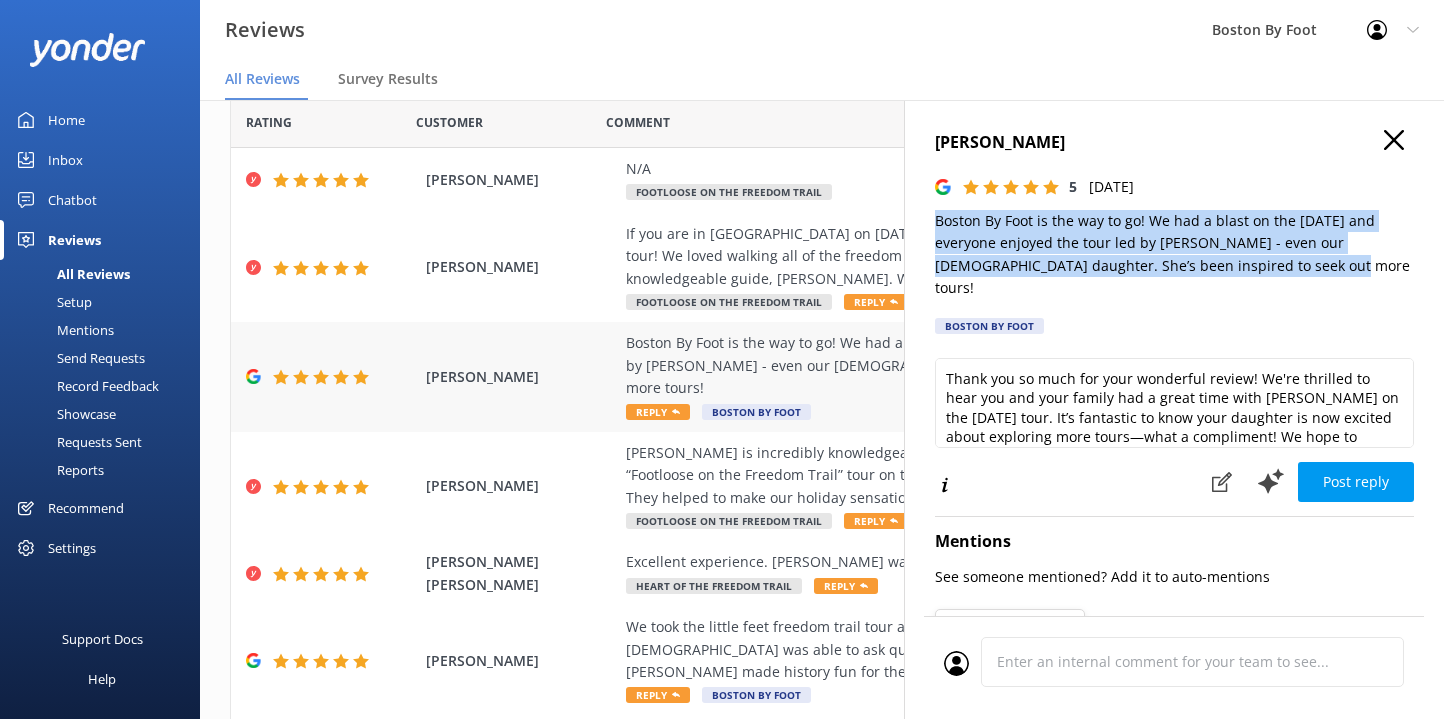 scroll, scrollTop: 20, scrollLeft: 0, axis: vertical 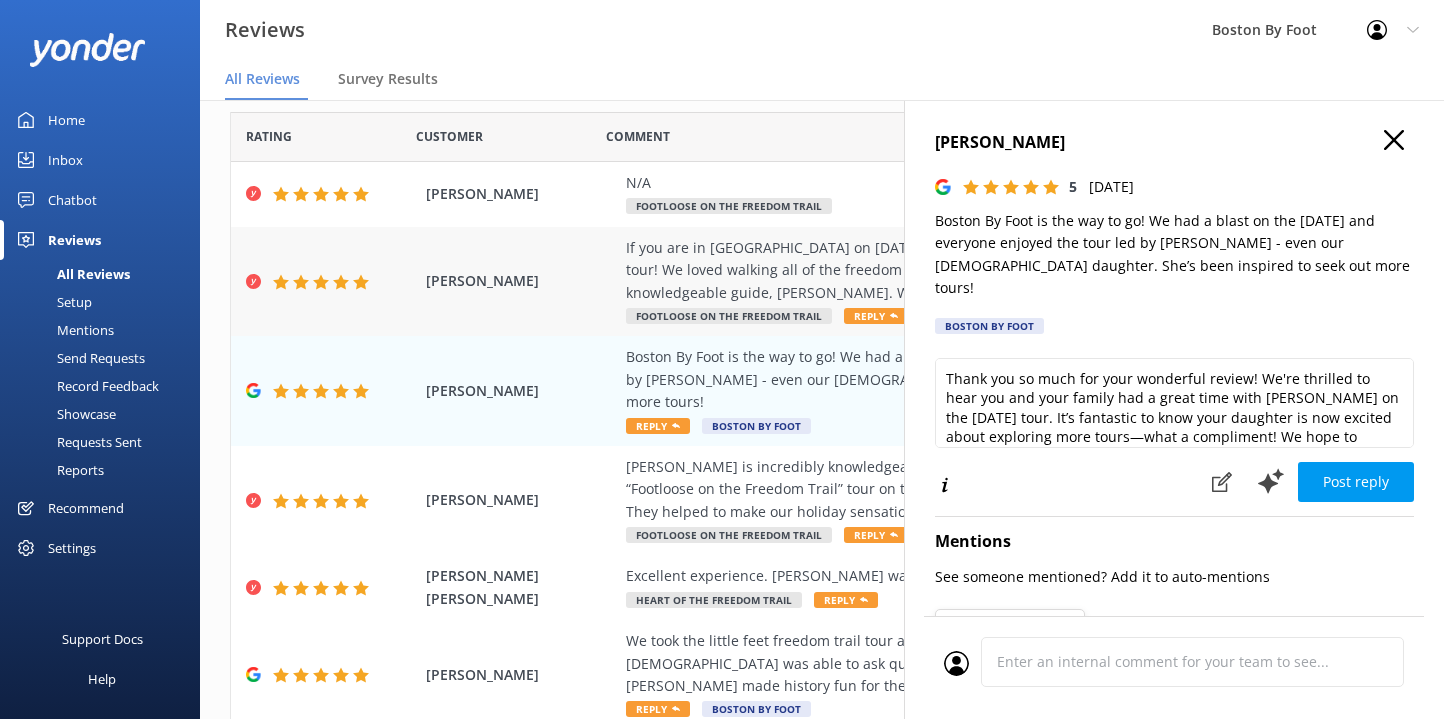 click on "If you are in [GEOGRAPHIC_DATA] on [DATE], the Footloose on the Freedom Trail is an amazing tour! We loved walking all of the freedom trail sites and learning more about them from our knowledgeable guide, [PERSON_NAME]. We thoroughly enjoyed our day!" at bounding box center [952, 270] 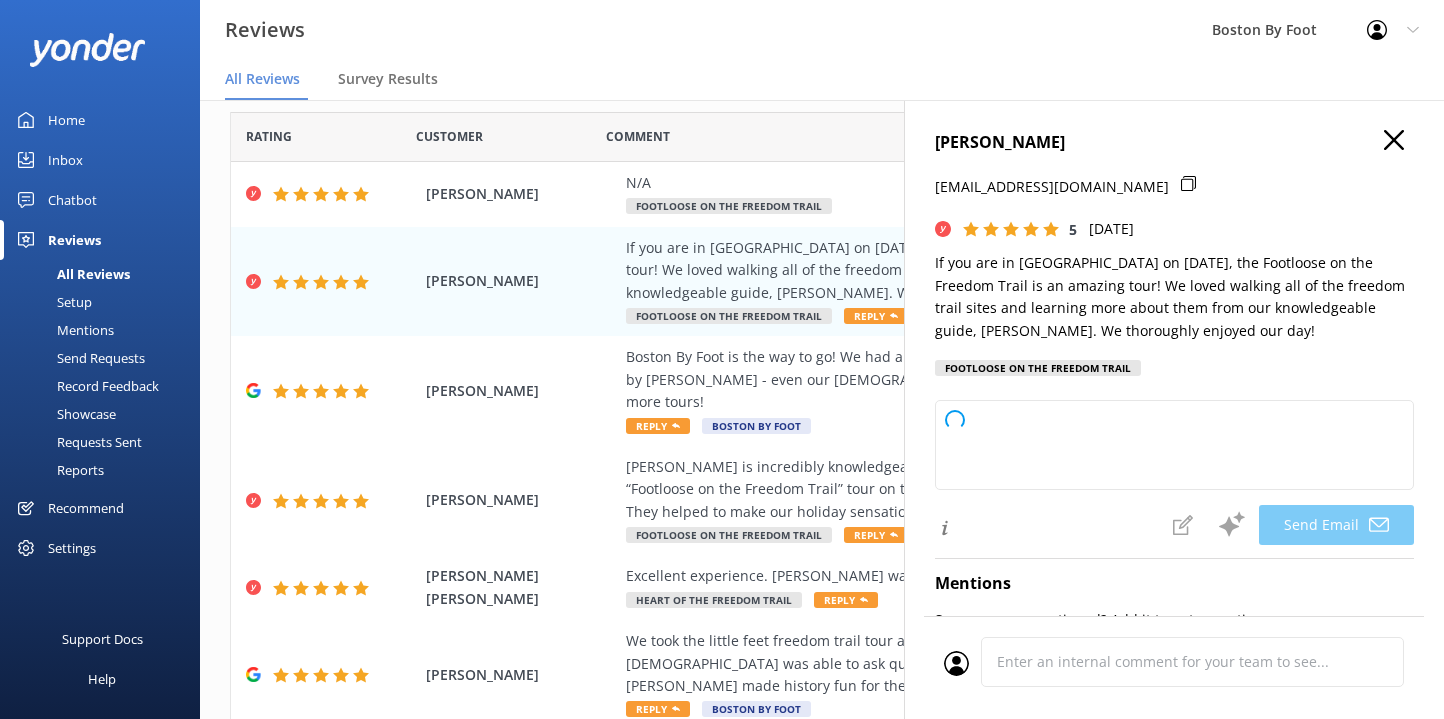 type on "Thank you so much, [PERSON_NAME]! We're thrilled to hear you enjoyed the Footloose on the Freedom Trail tour and had a great experience with [PERSON_NAME]. We appreciate your kind words and hope to see you again on your next visit to [GEOGRAPHIC_DATA]!" 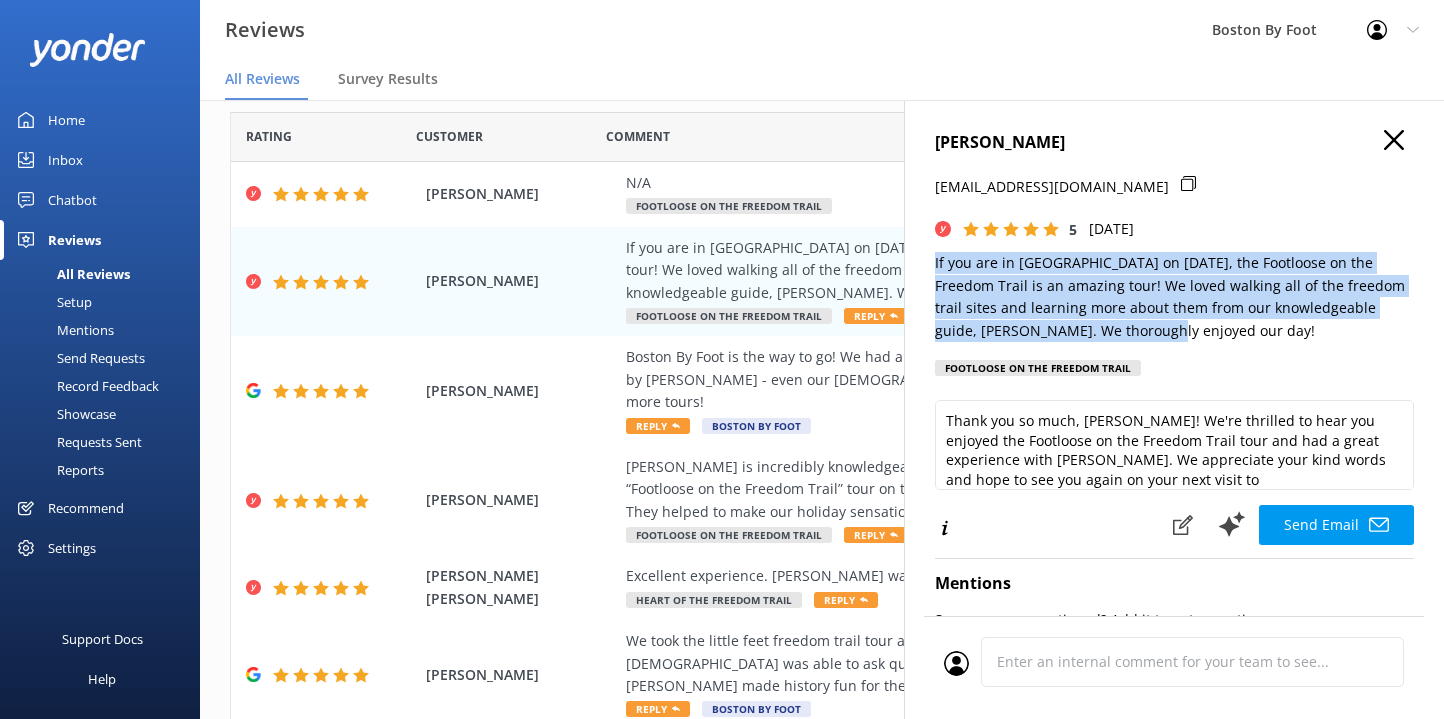 drag, startPoint x: 1059, startPoint y: 327, endPoint x: 932, endPoint y: 261, distance: 143.12582 